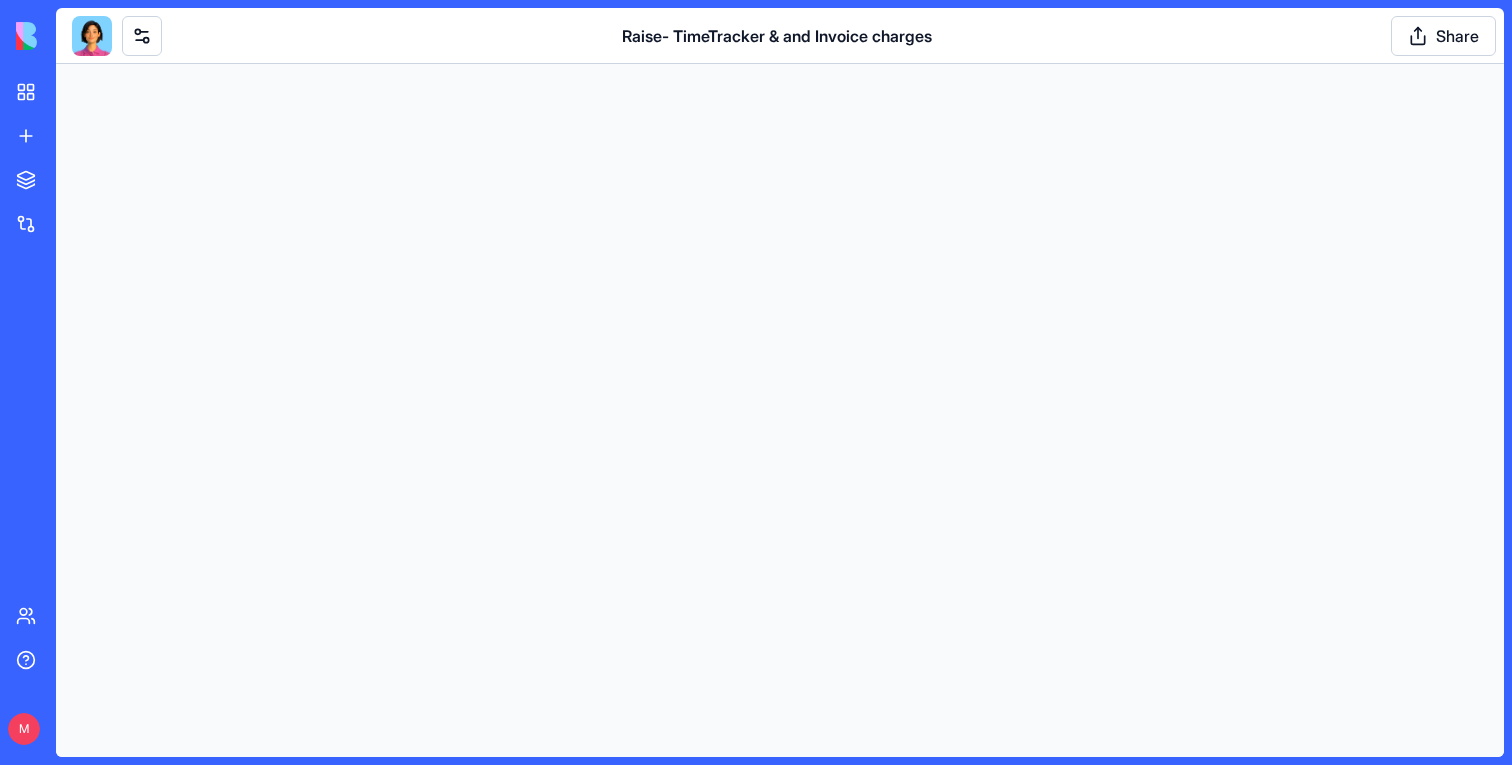 scroll, scrollTop: 0, scrollLeft: 0, axis: both 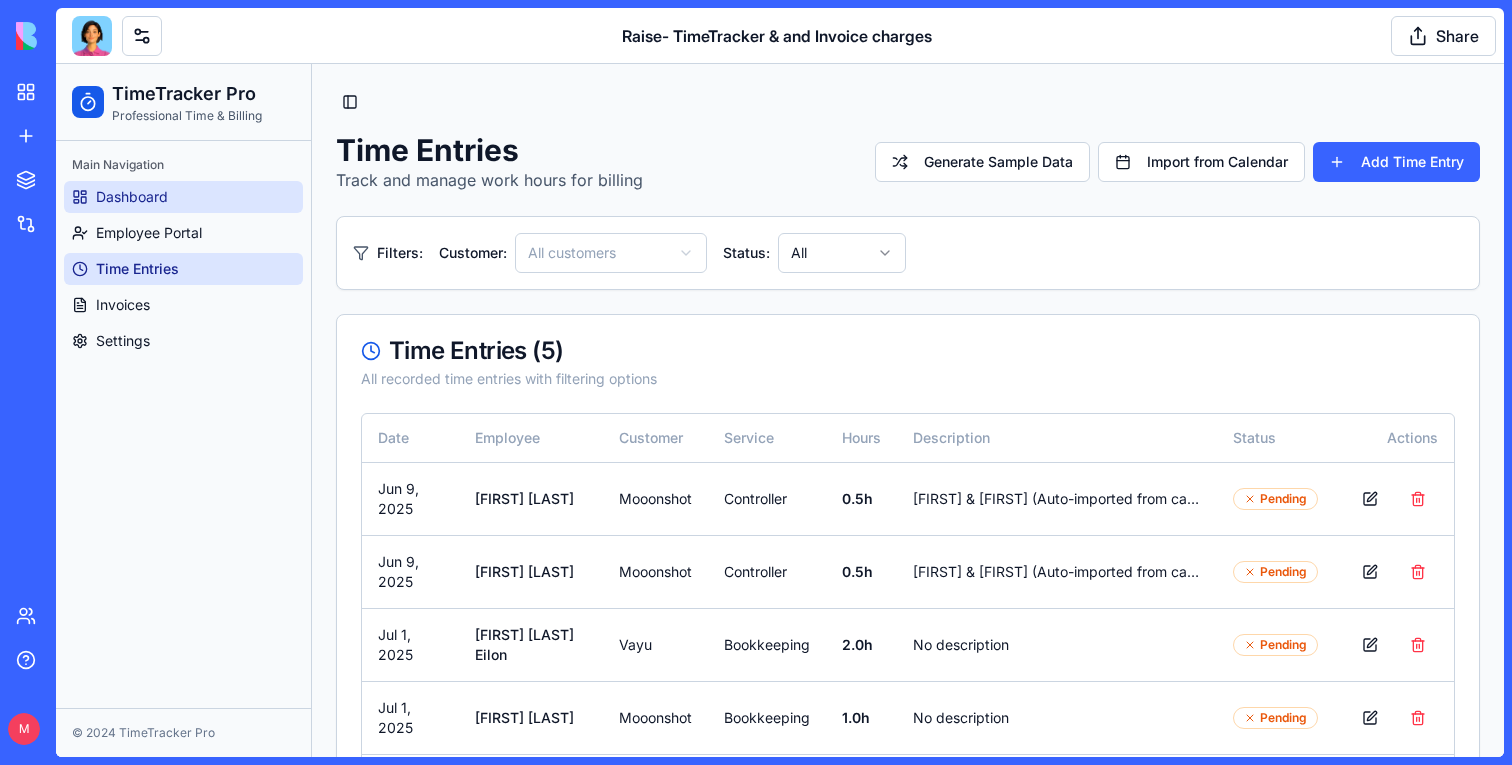 click on "Dashboard" at bounding box center [132, 197] 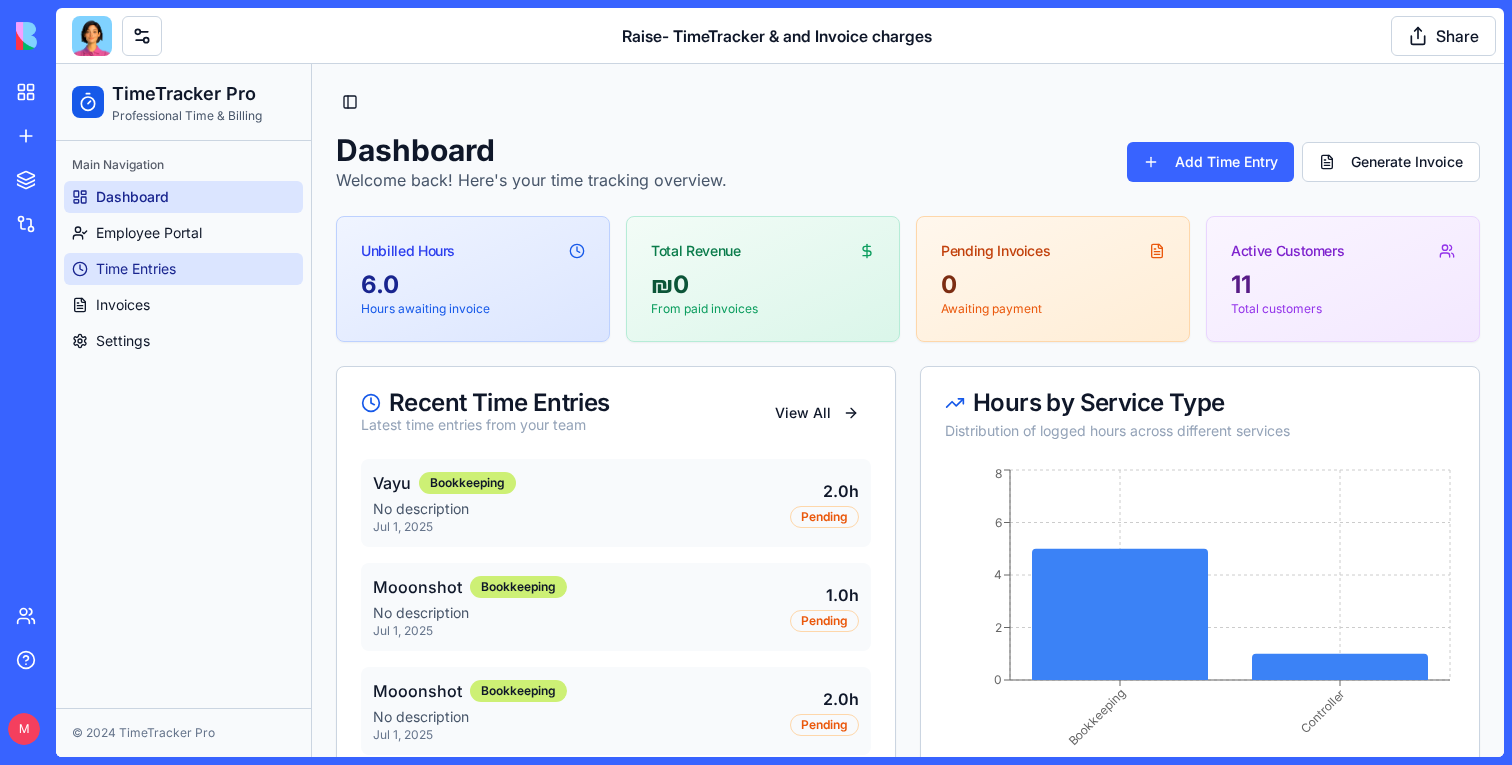 click on "Time Entries" at bounding box center [136, 269] 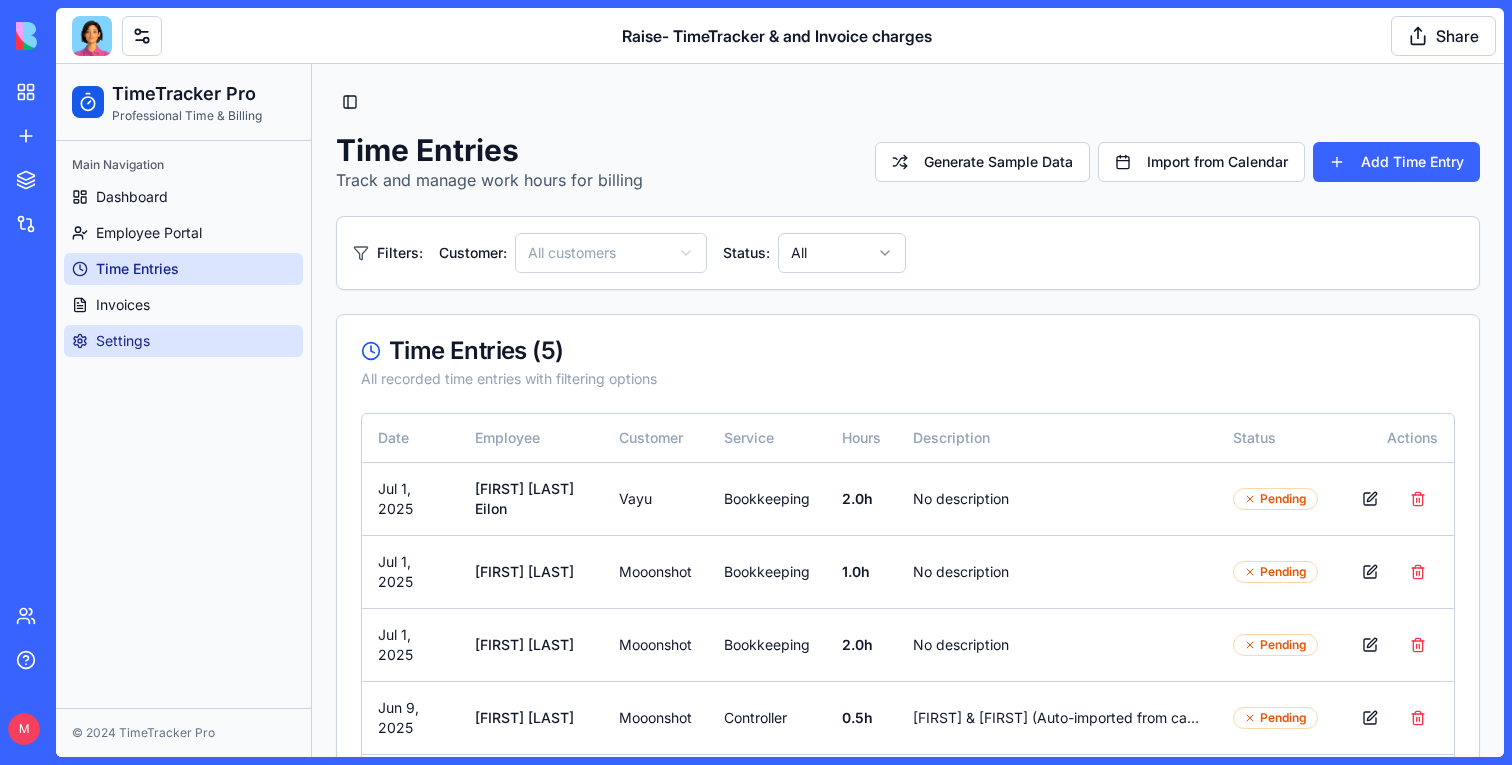 click on "Settings" at bounding box center [183, 341] 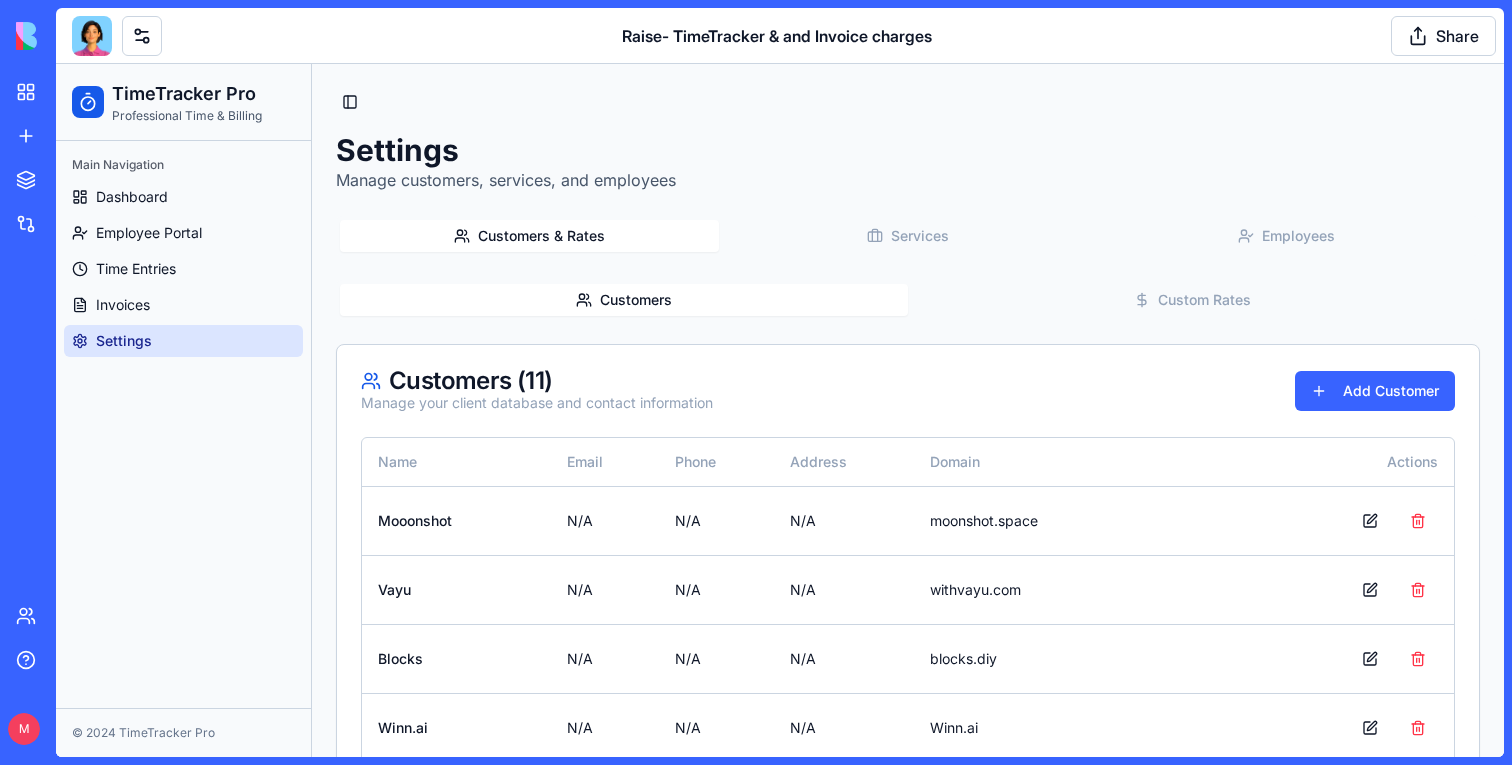 click on "Customers & Rates" at bounding box center (529, 236) 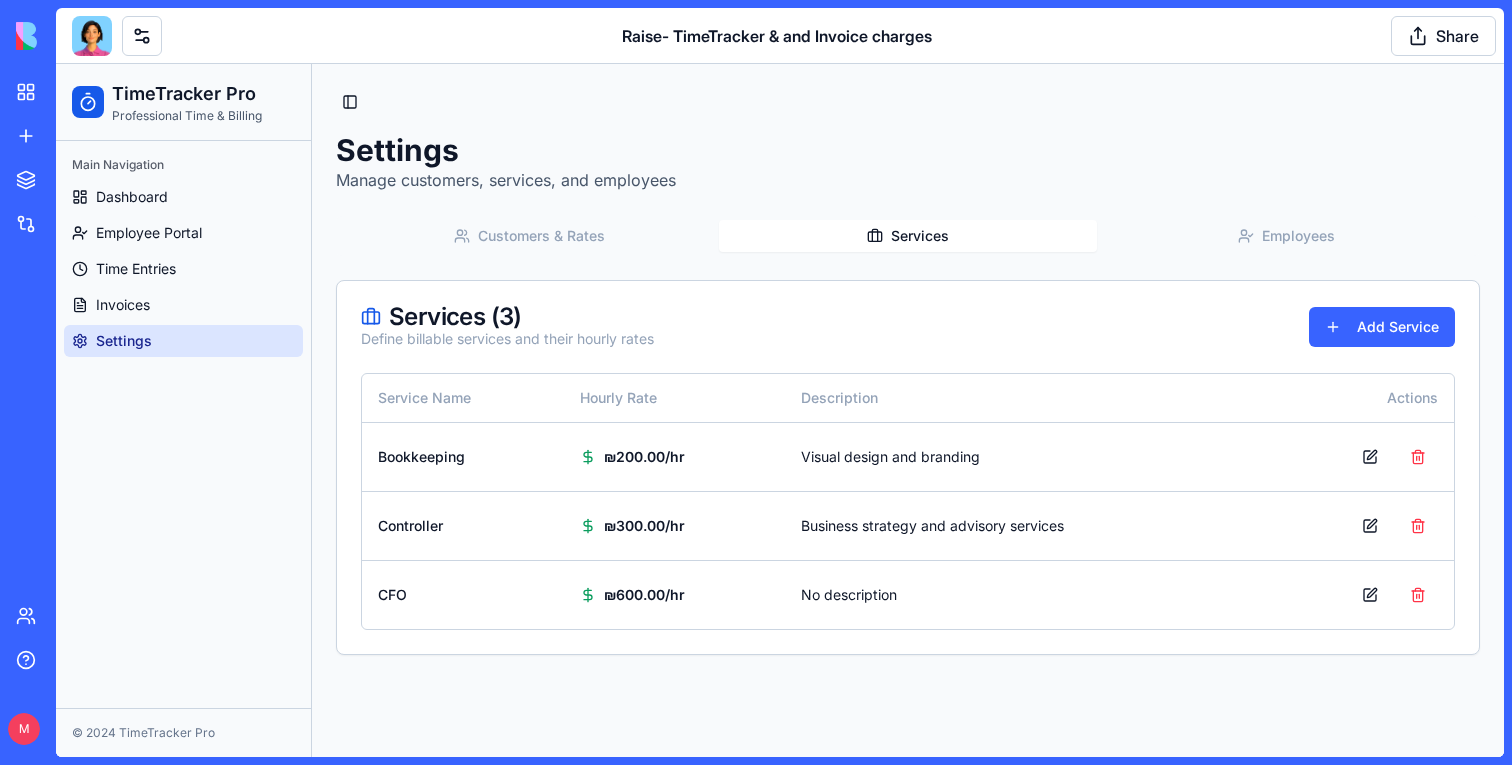 click on "Services" at bounding box center [908, 236] 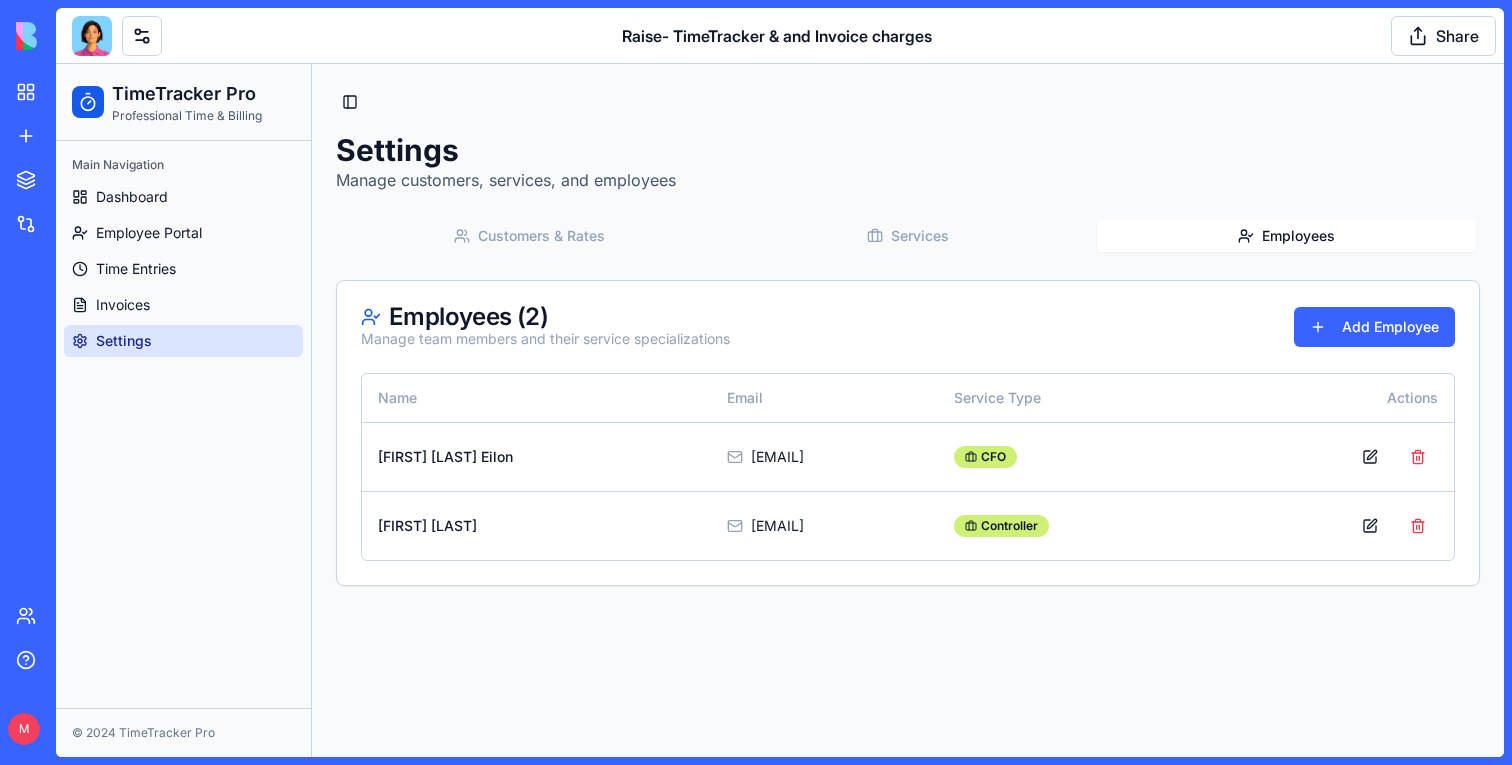 click on "Employees" at bounding box center (1286, 236) 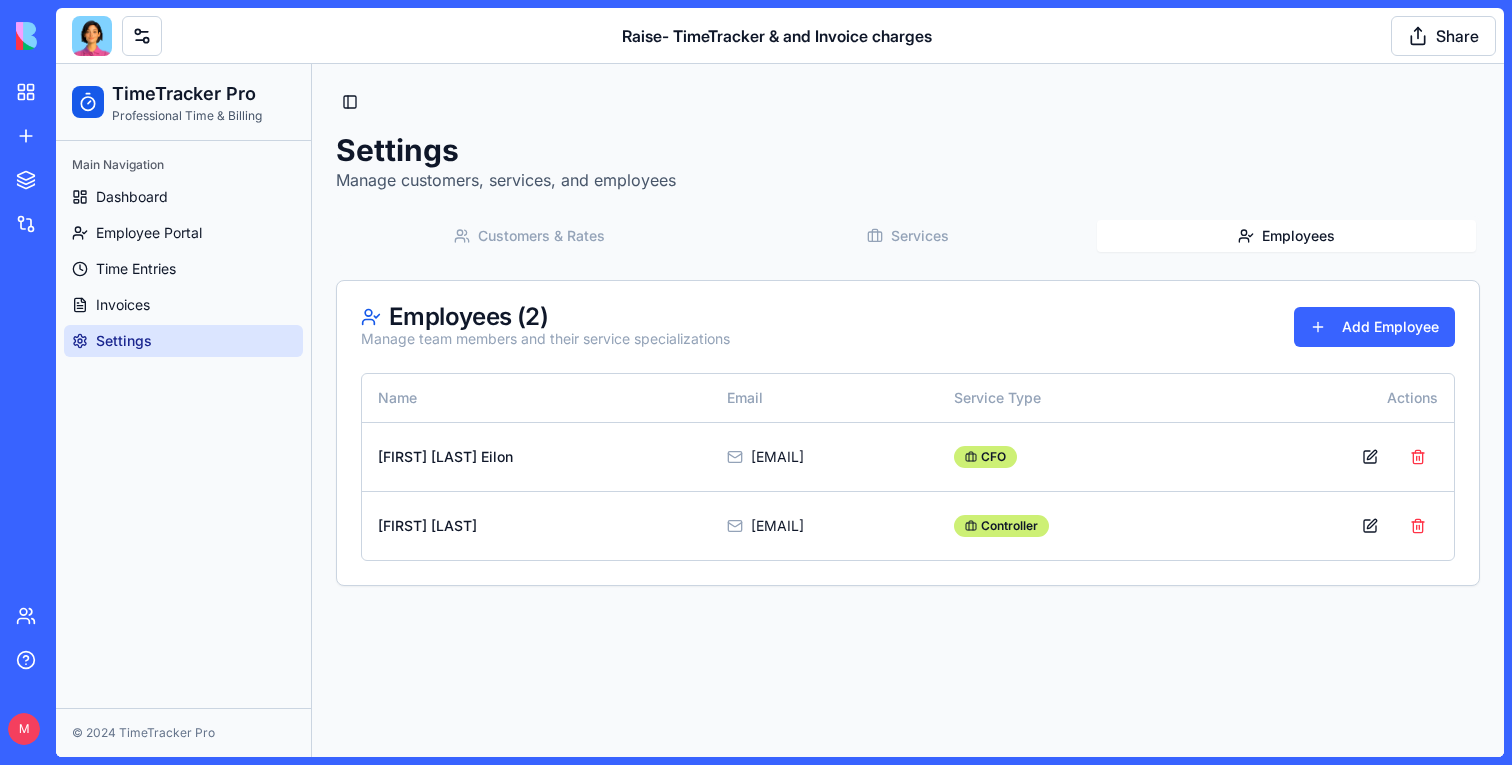 click on "Customers & Rates" at bounding box center (529, 236) 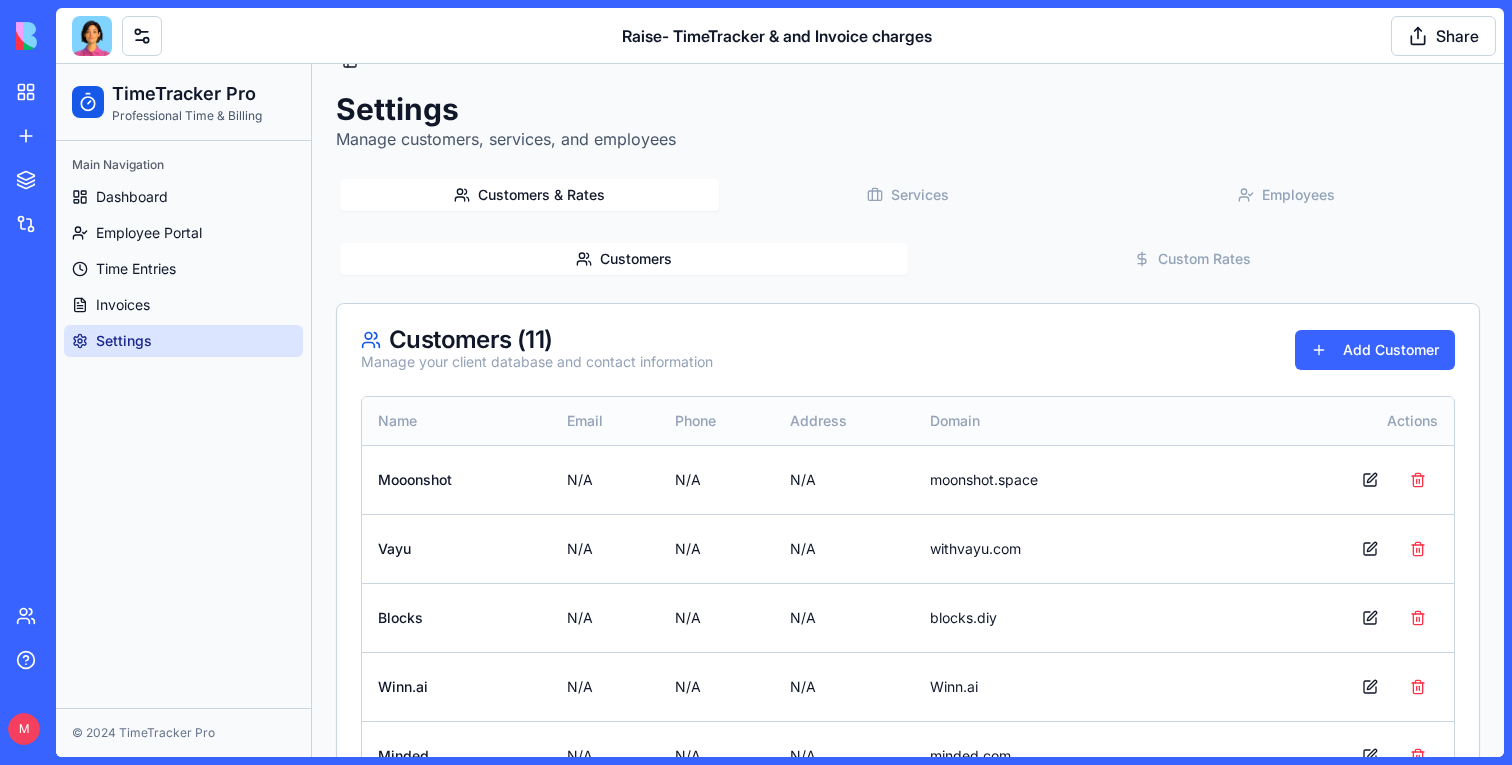 scroll, scrollTop: 43, scrollLeft: 0, axis: vertical 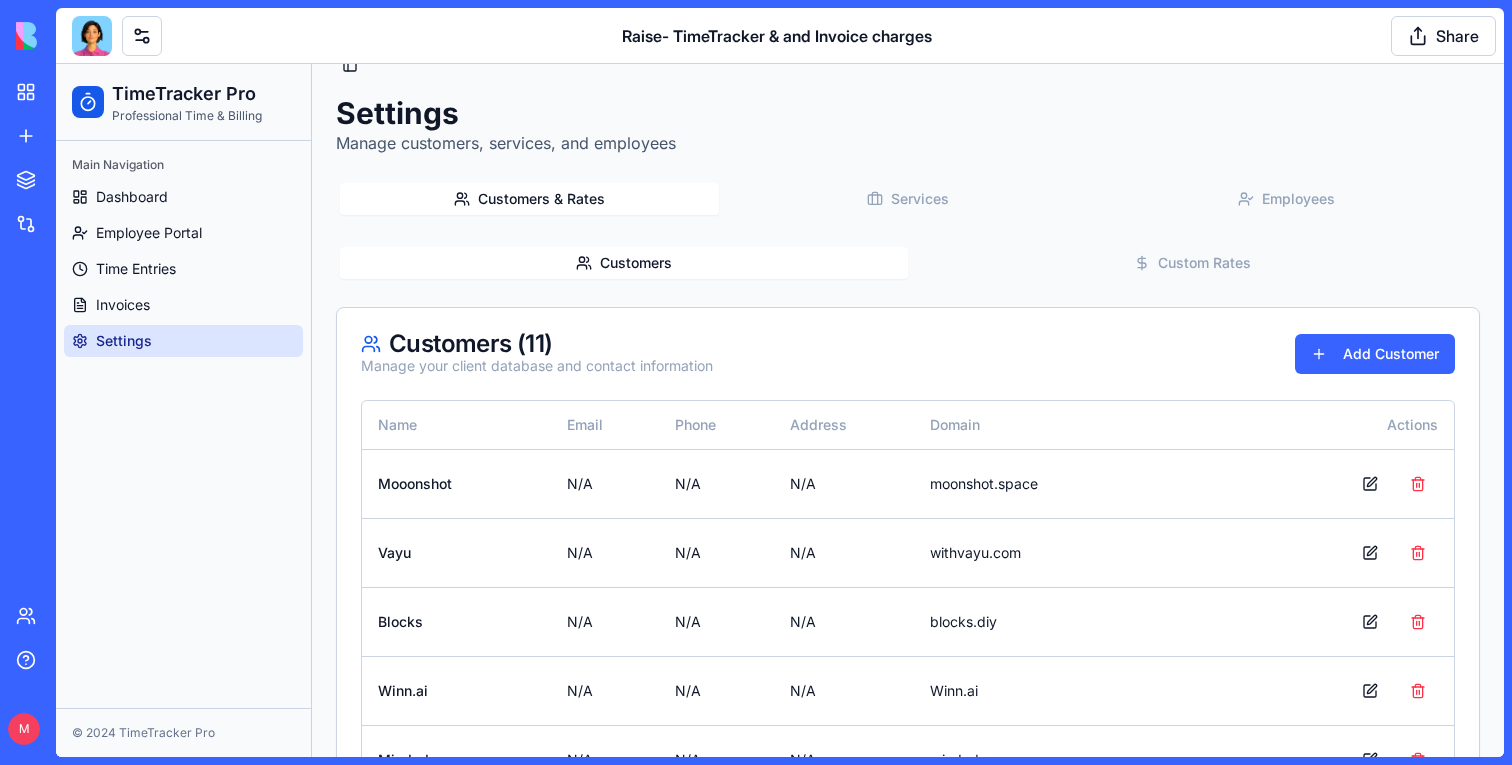 click 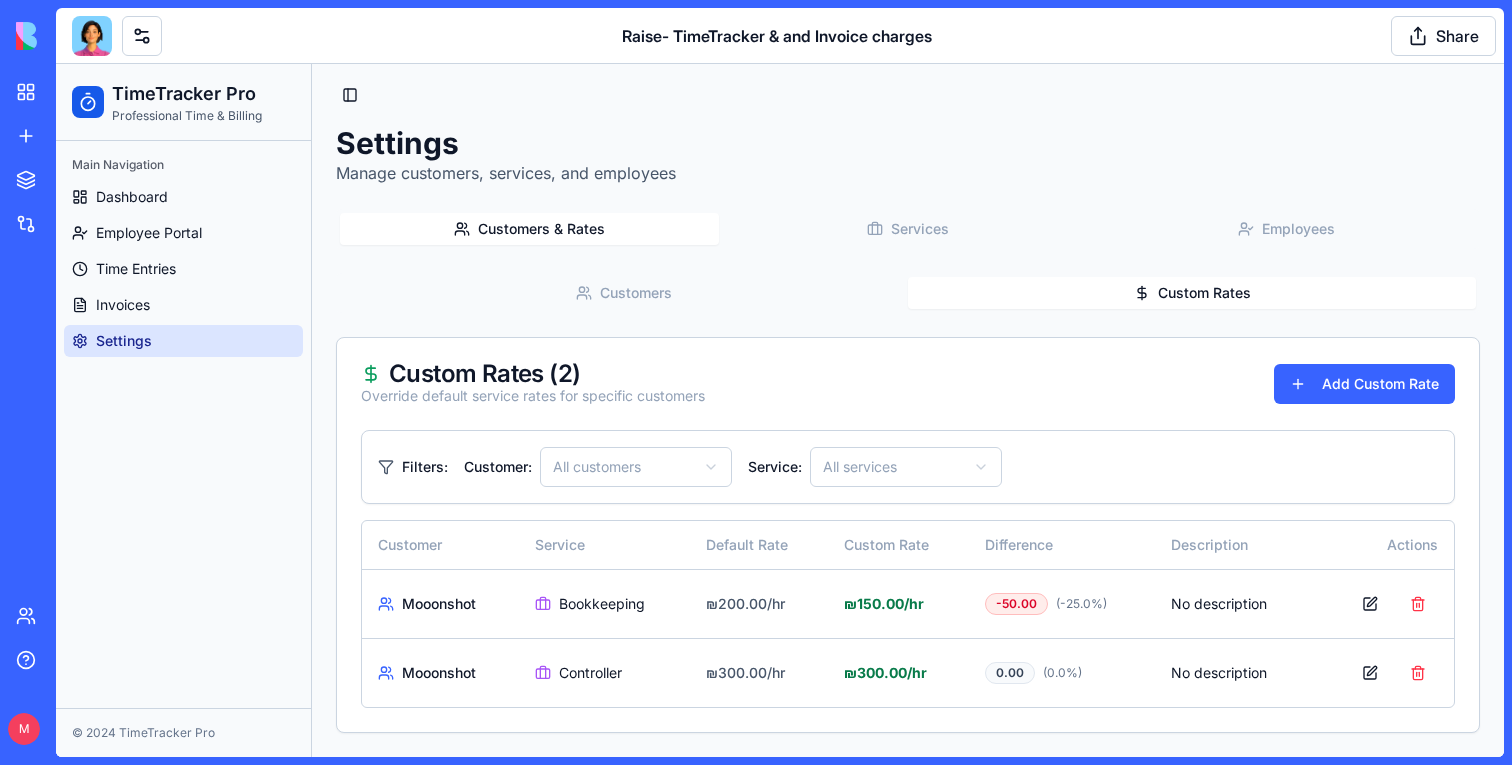 scroll, scrollTop: 6, scrollLeft: 0, axis: vertical 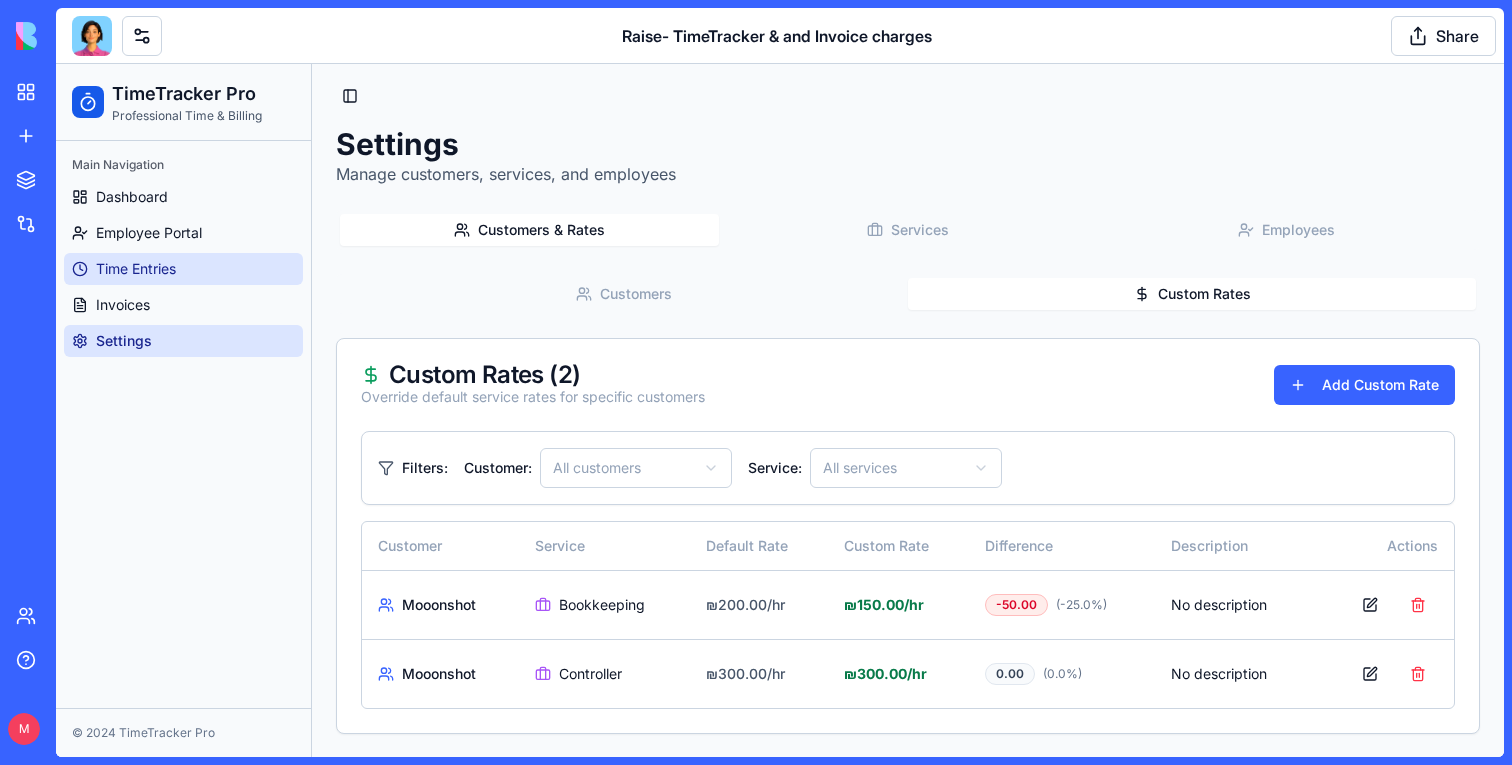 click on "Time Entries" at bounding box center (183, 269) 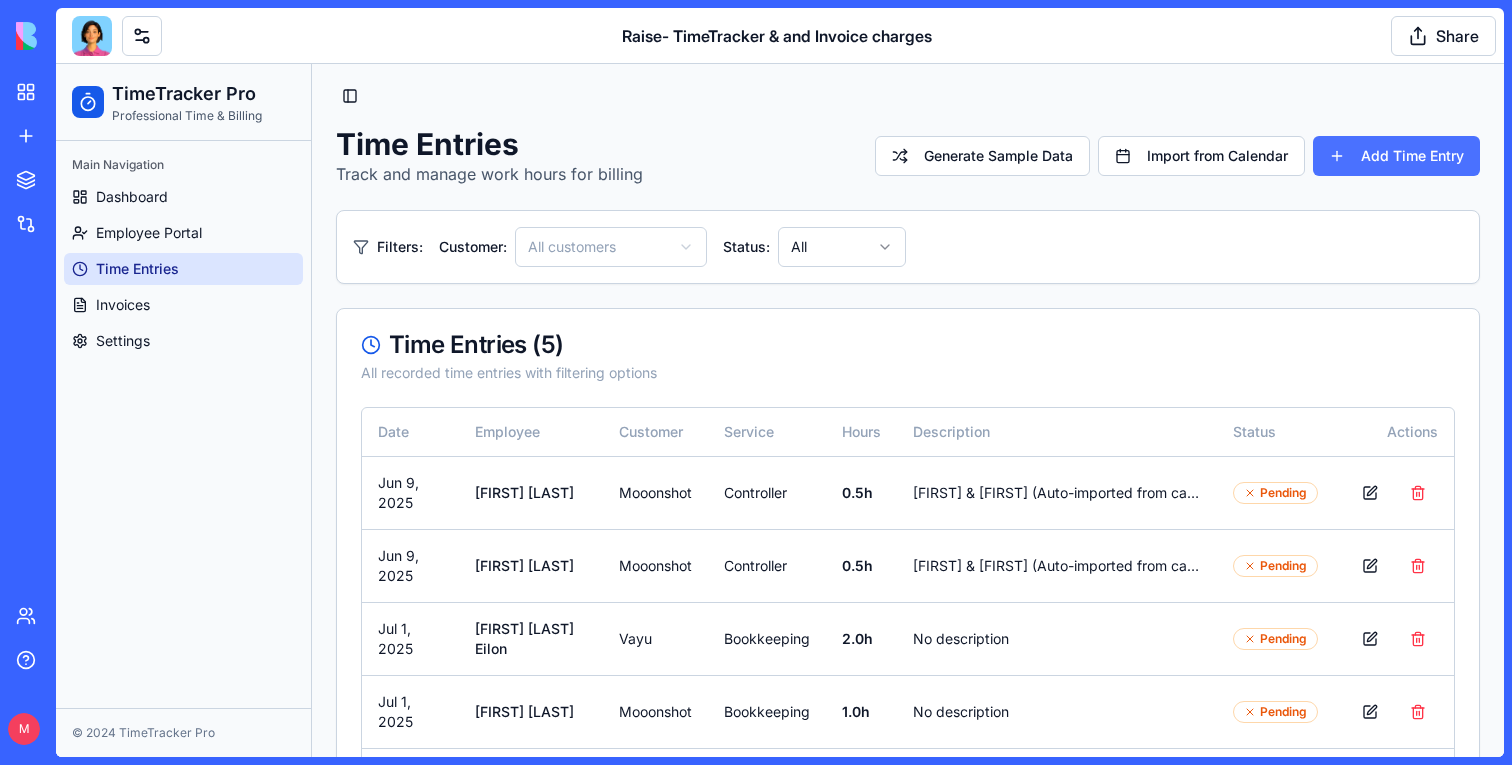 click on "Add Time Entry" at bounding box center [1396, 156] 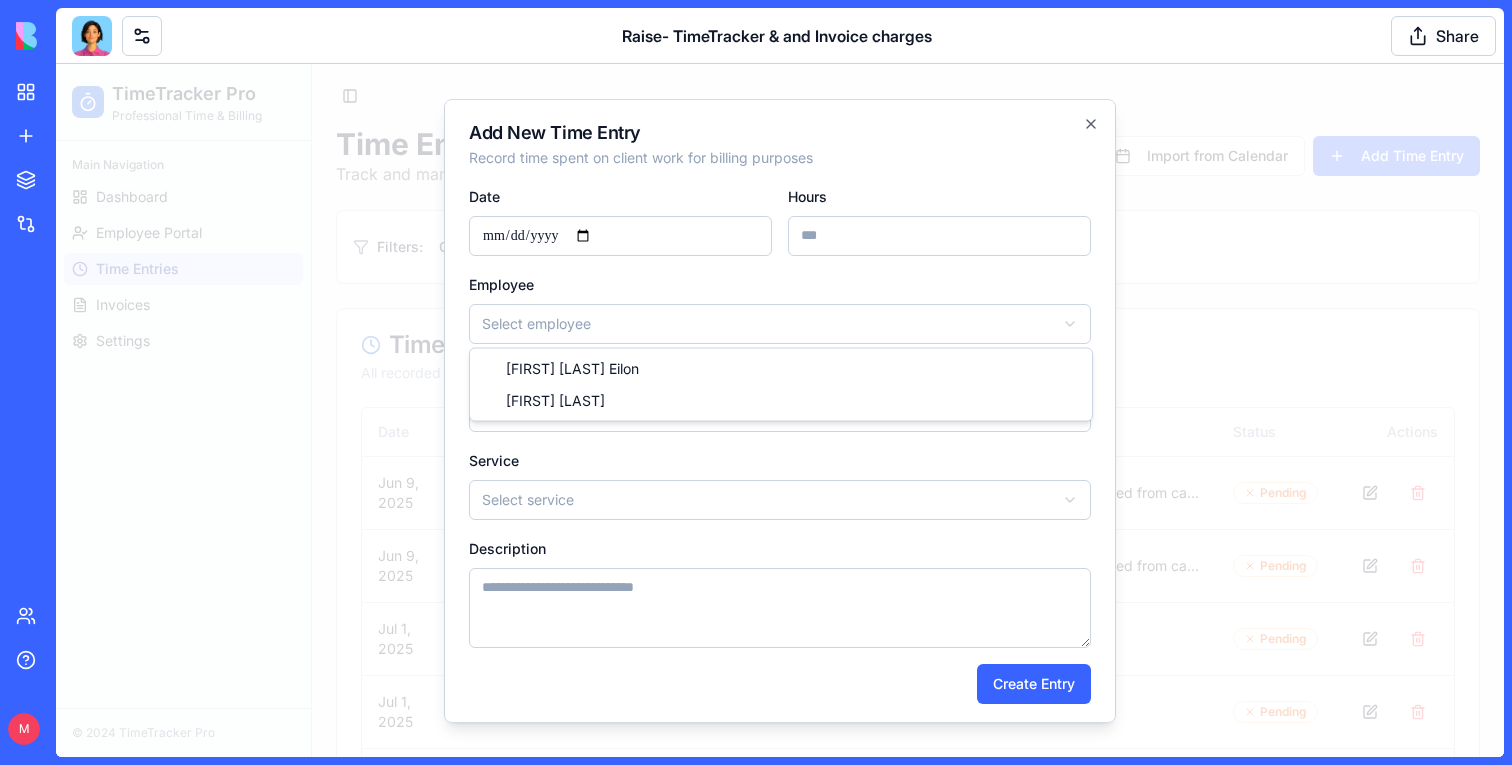 click on "**********" at bounding box center (780, 464) 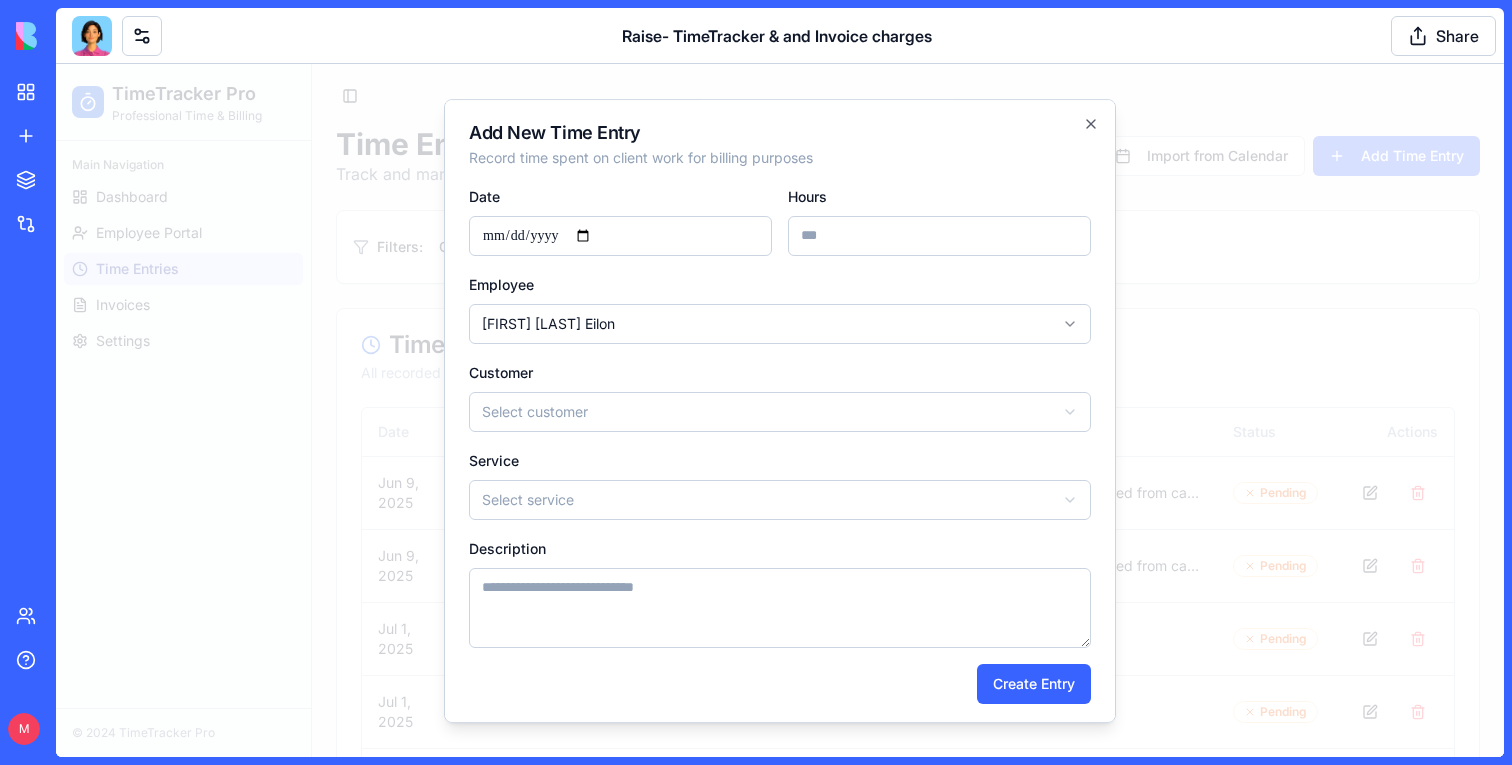 click on "**********" at bounding box center [780, 464] 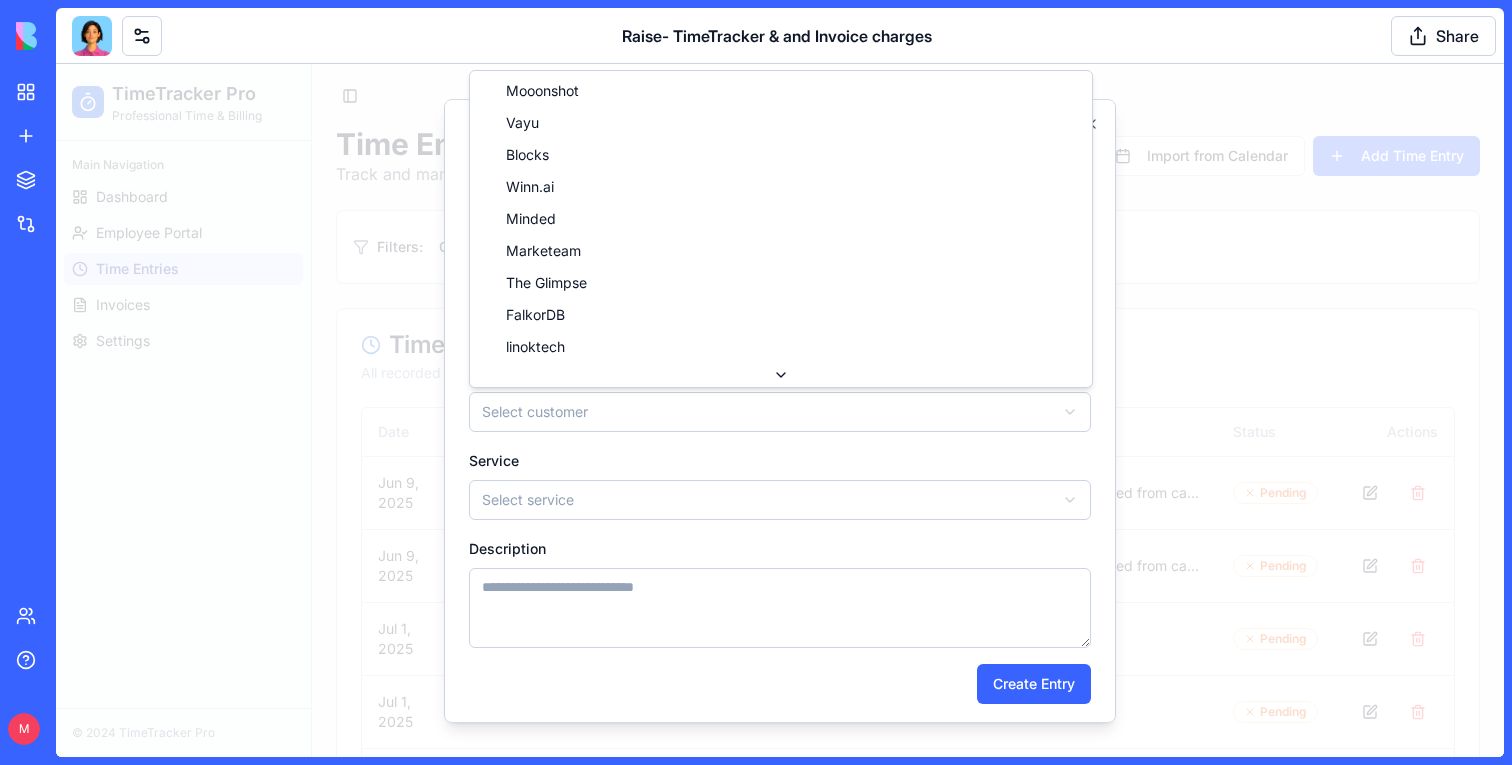 select on "*****" 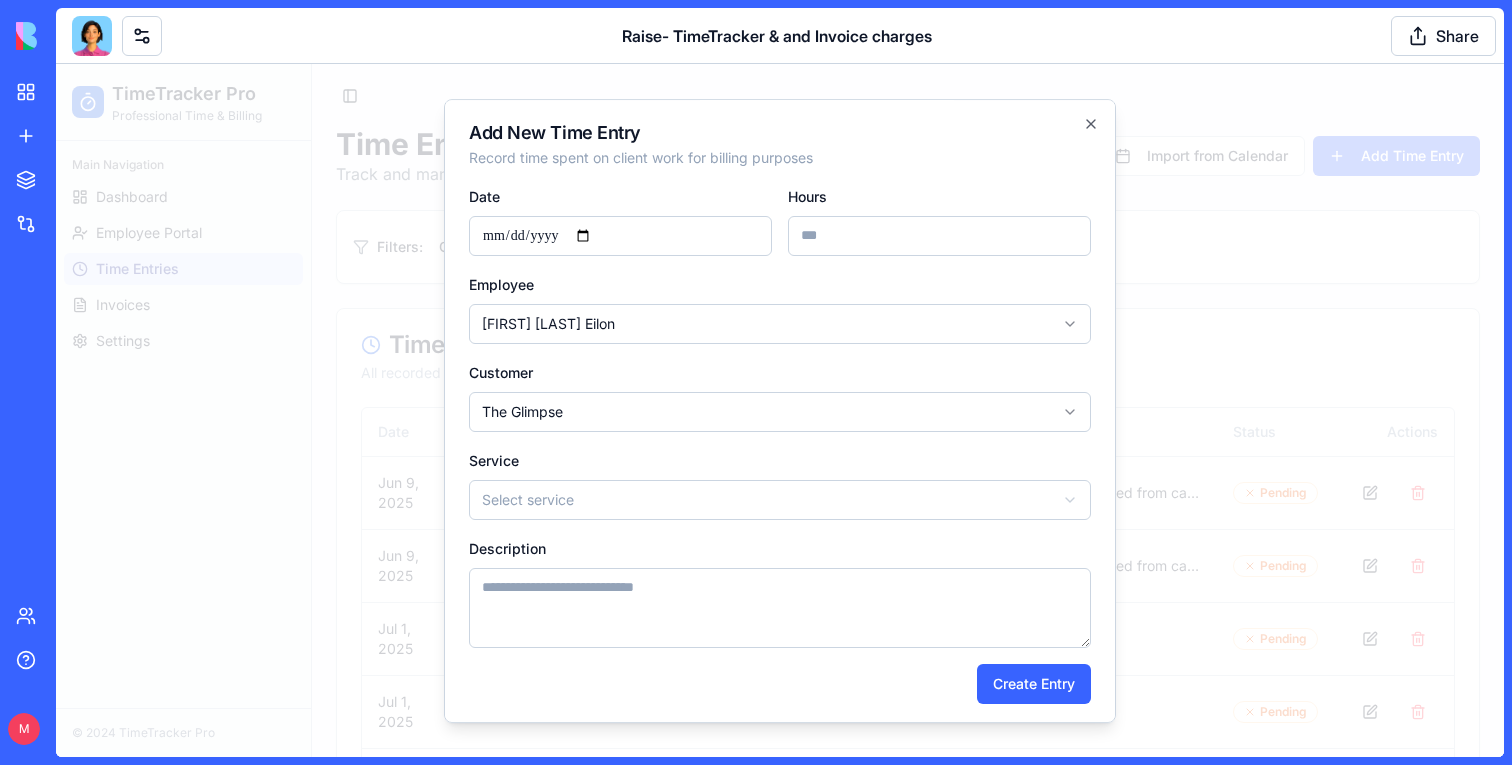 click on "**********" at bounding box center [780, 484] 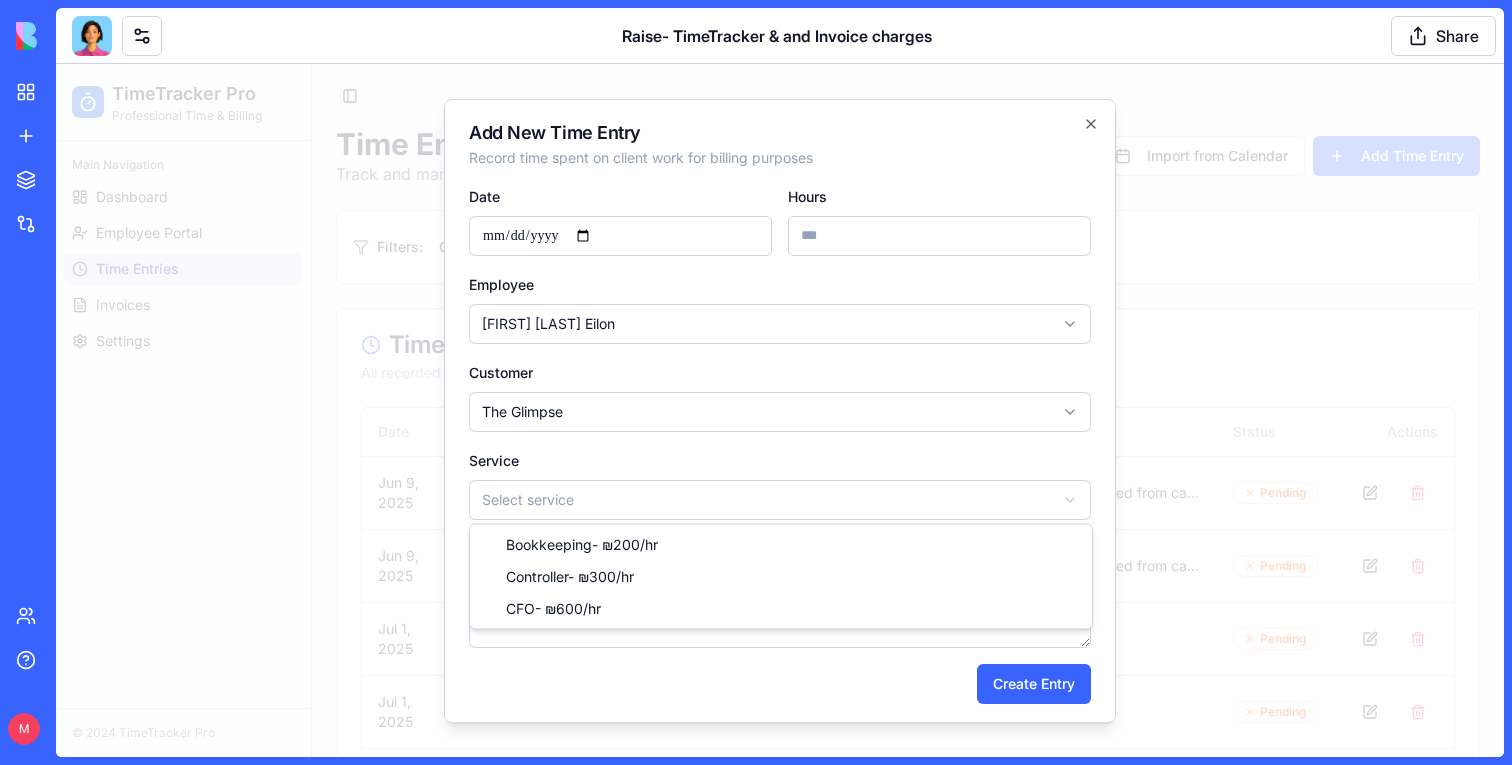 click on "**********" at bounding box center [780, 464] 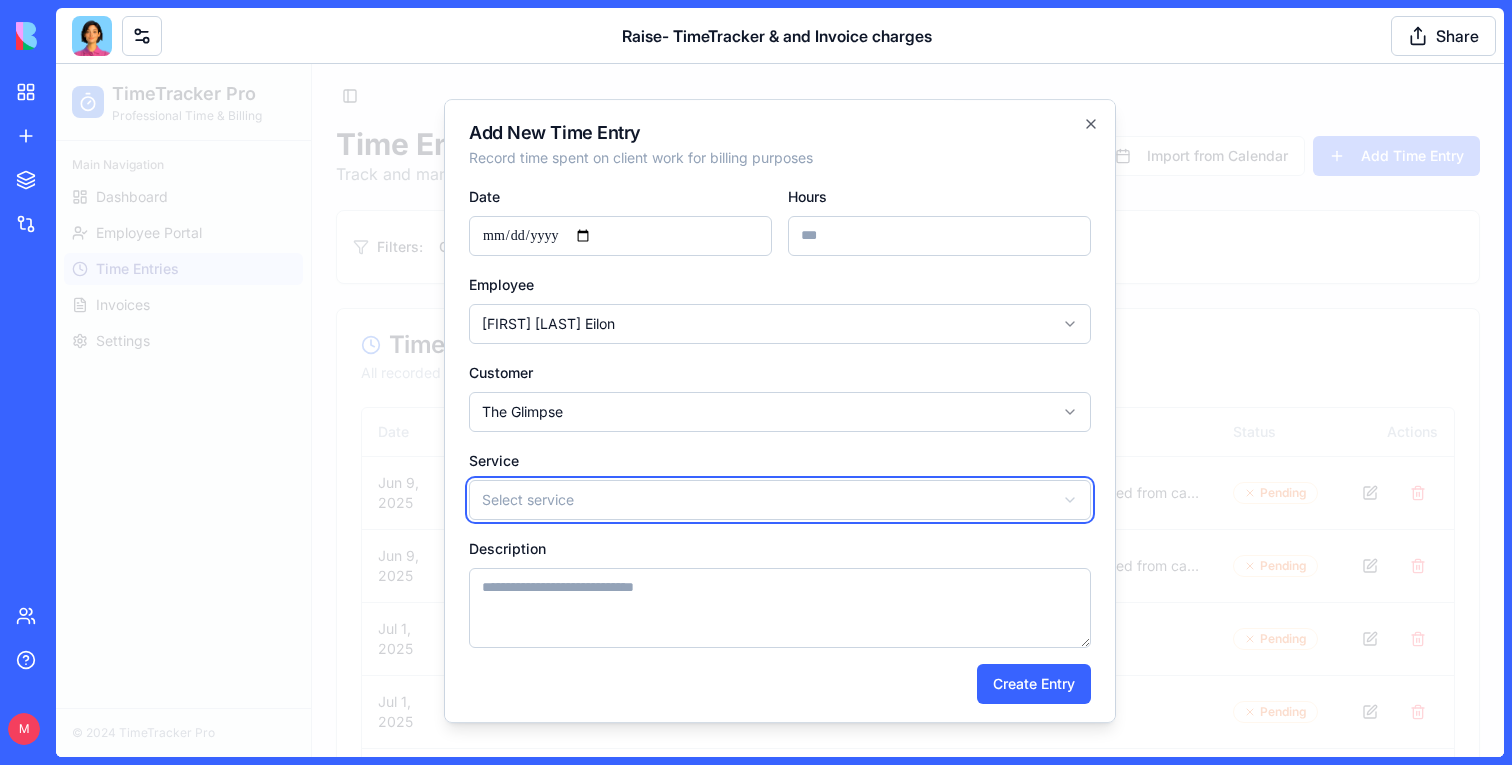 click at bounding box center [780, 410] 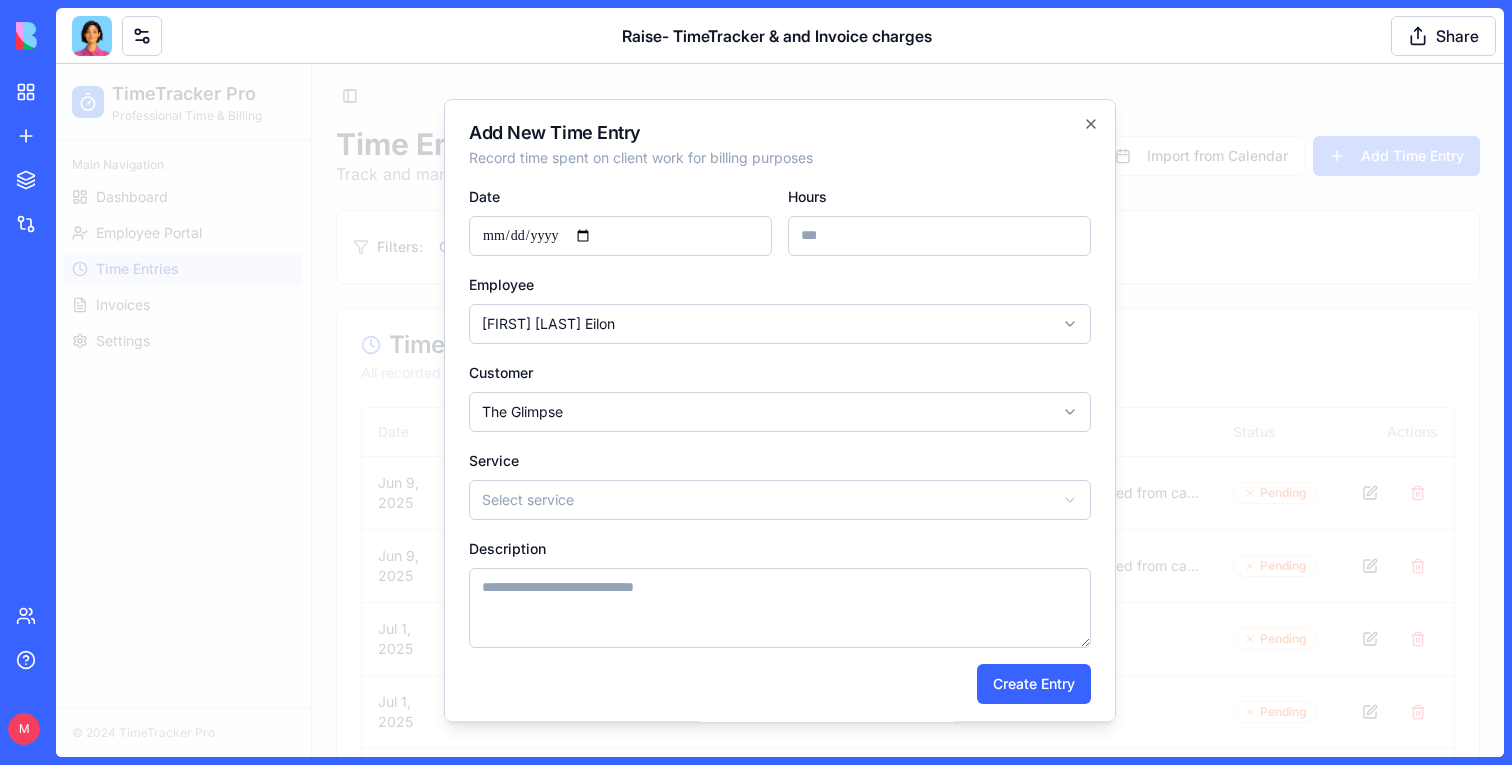 click on "**********" at bounding box center [780, 411] 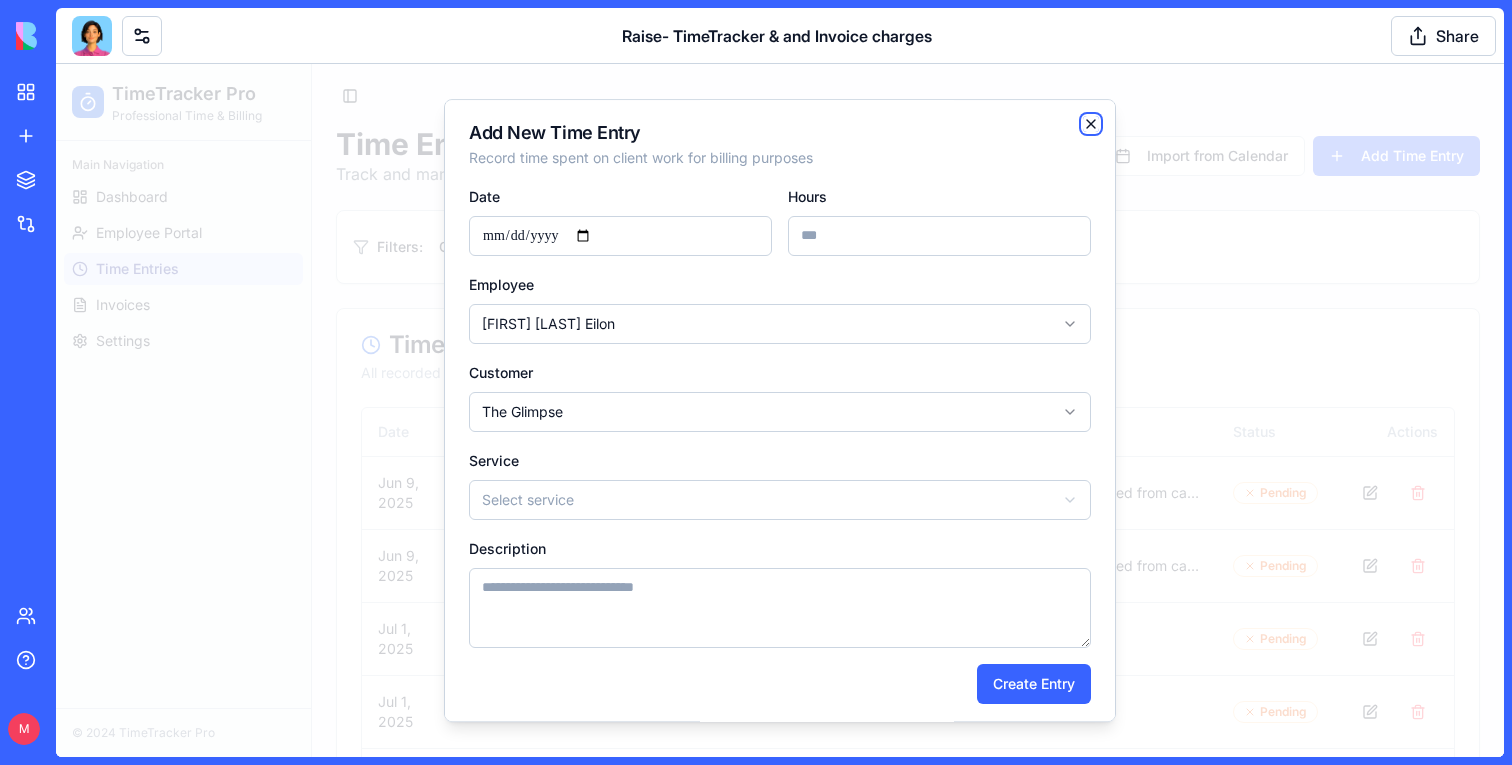 click 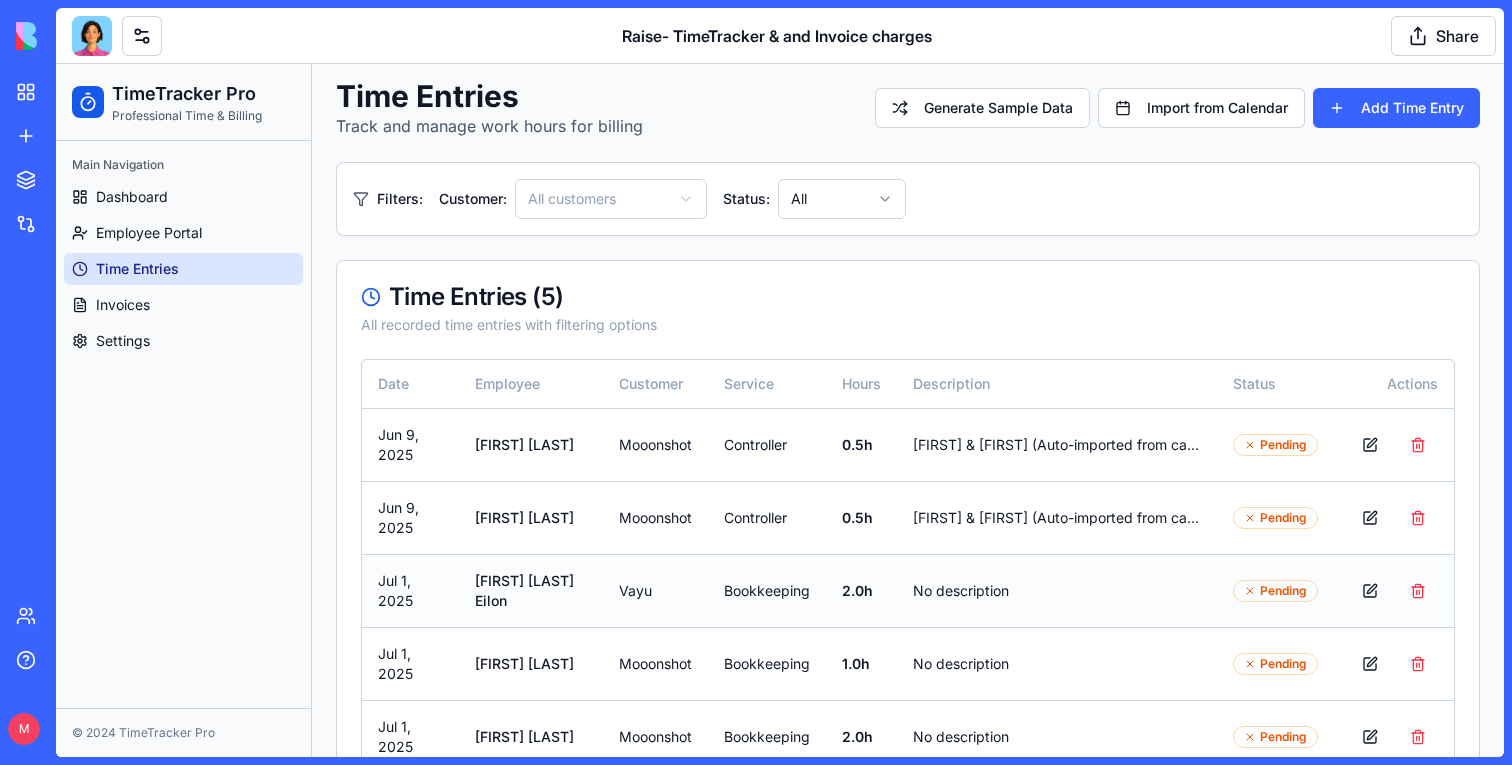 scroll, scrollTop: 9, scrollLeft: 0, axis: vertical 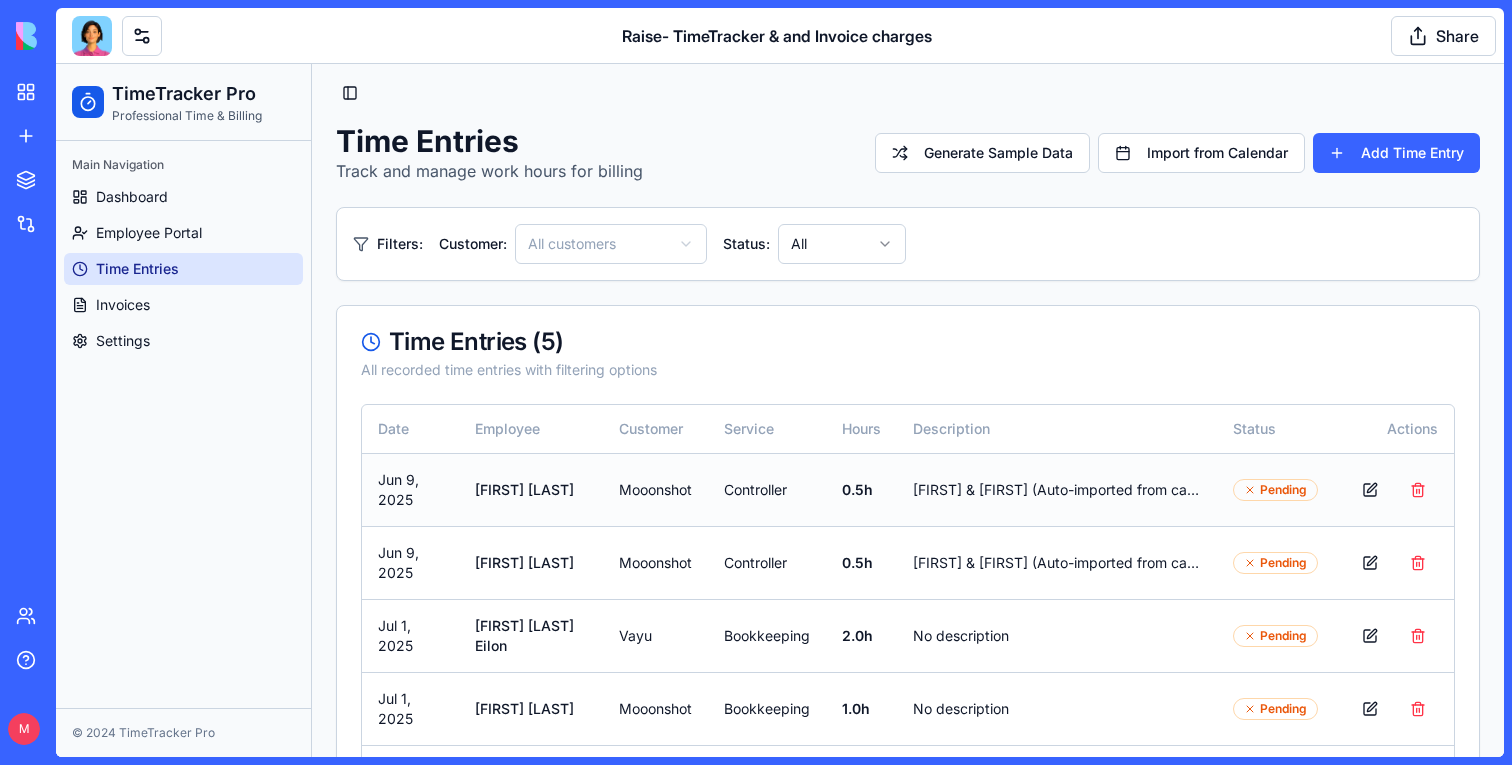 click on "0.5 h" at bounding box center (861, 489) 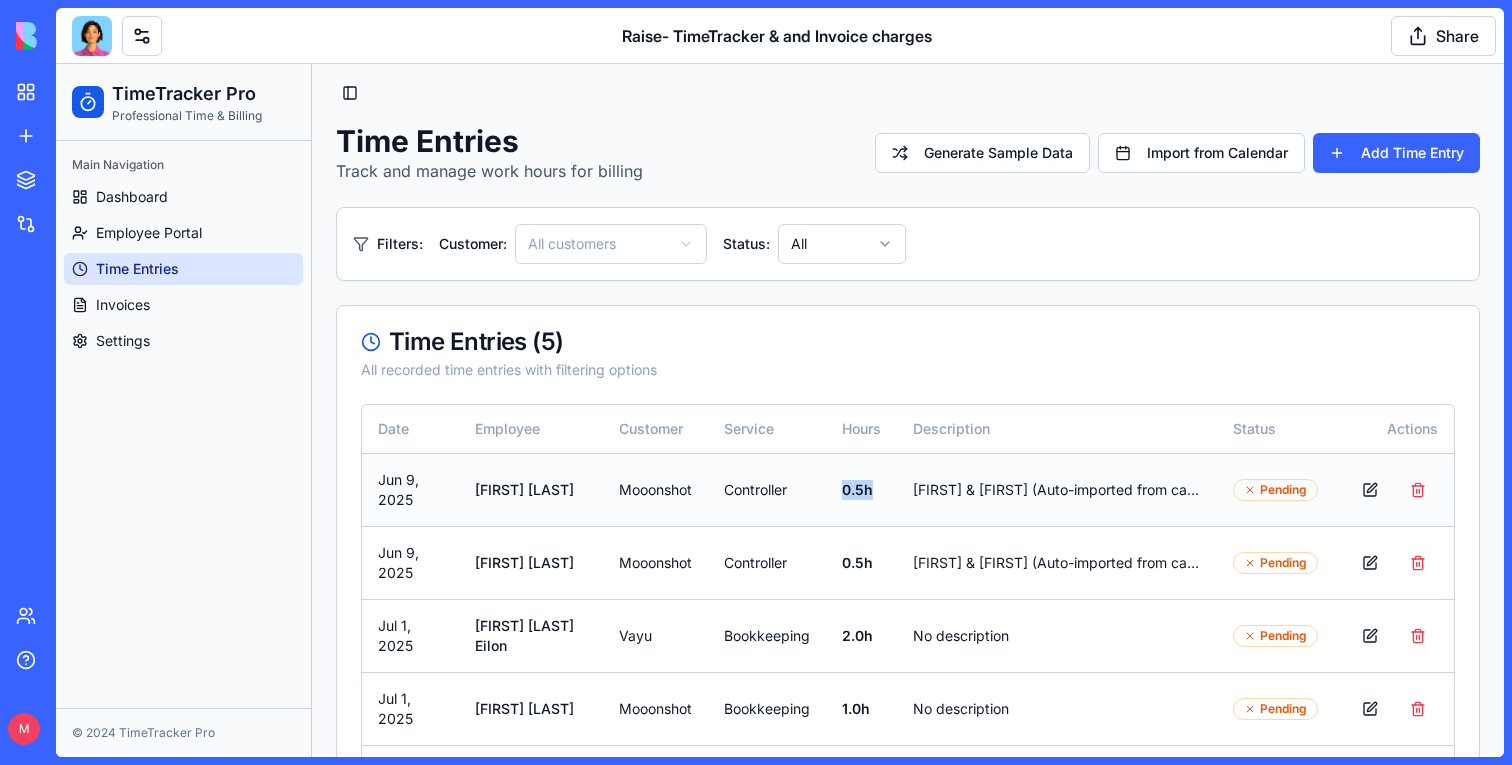 click on "0.5 h" at bounding box center [861, 489] 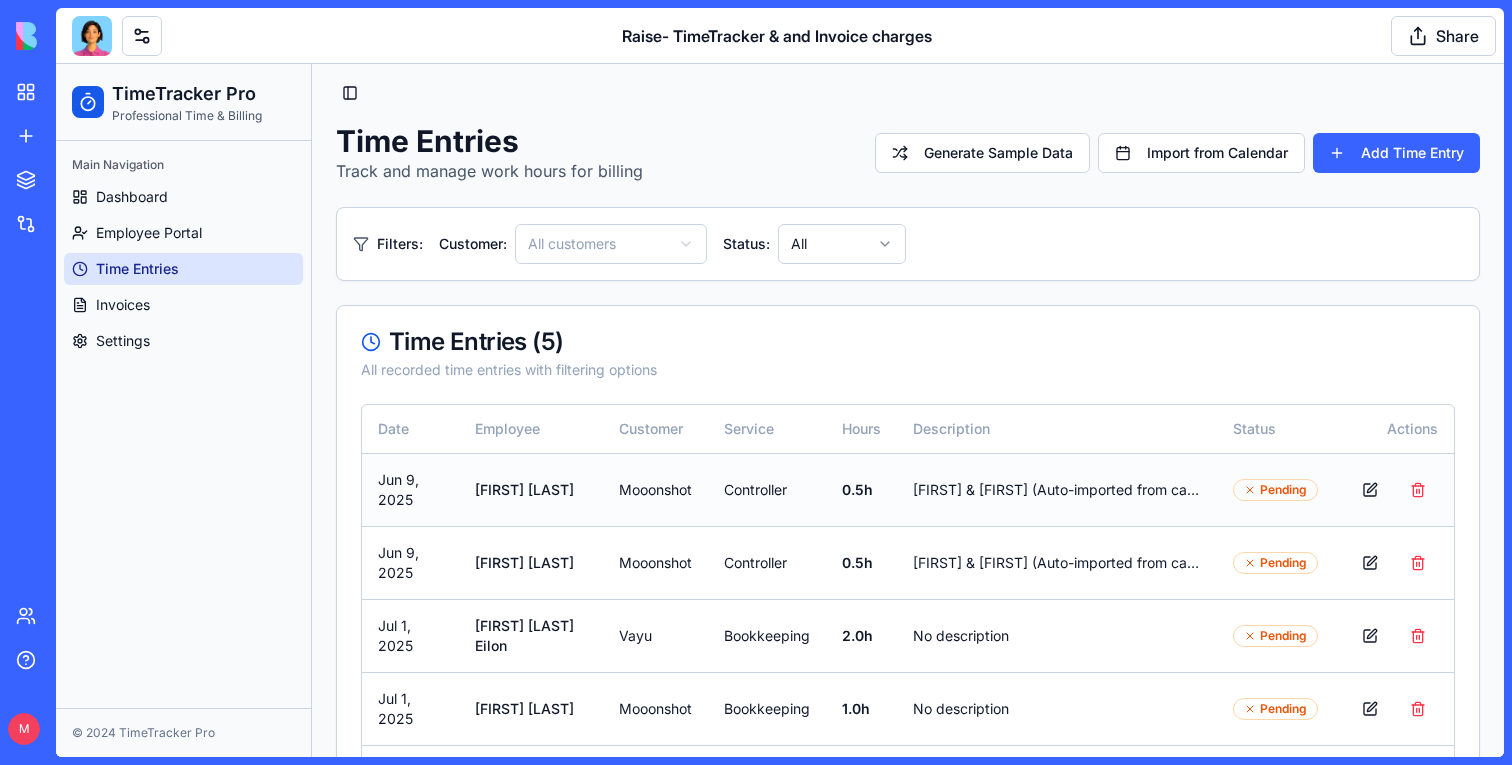 click on "[FIRST] & [FIRST] (Auto-imported from calendar)" at bounding box center [1057, 489] 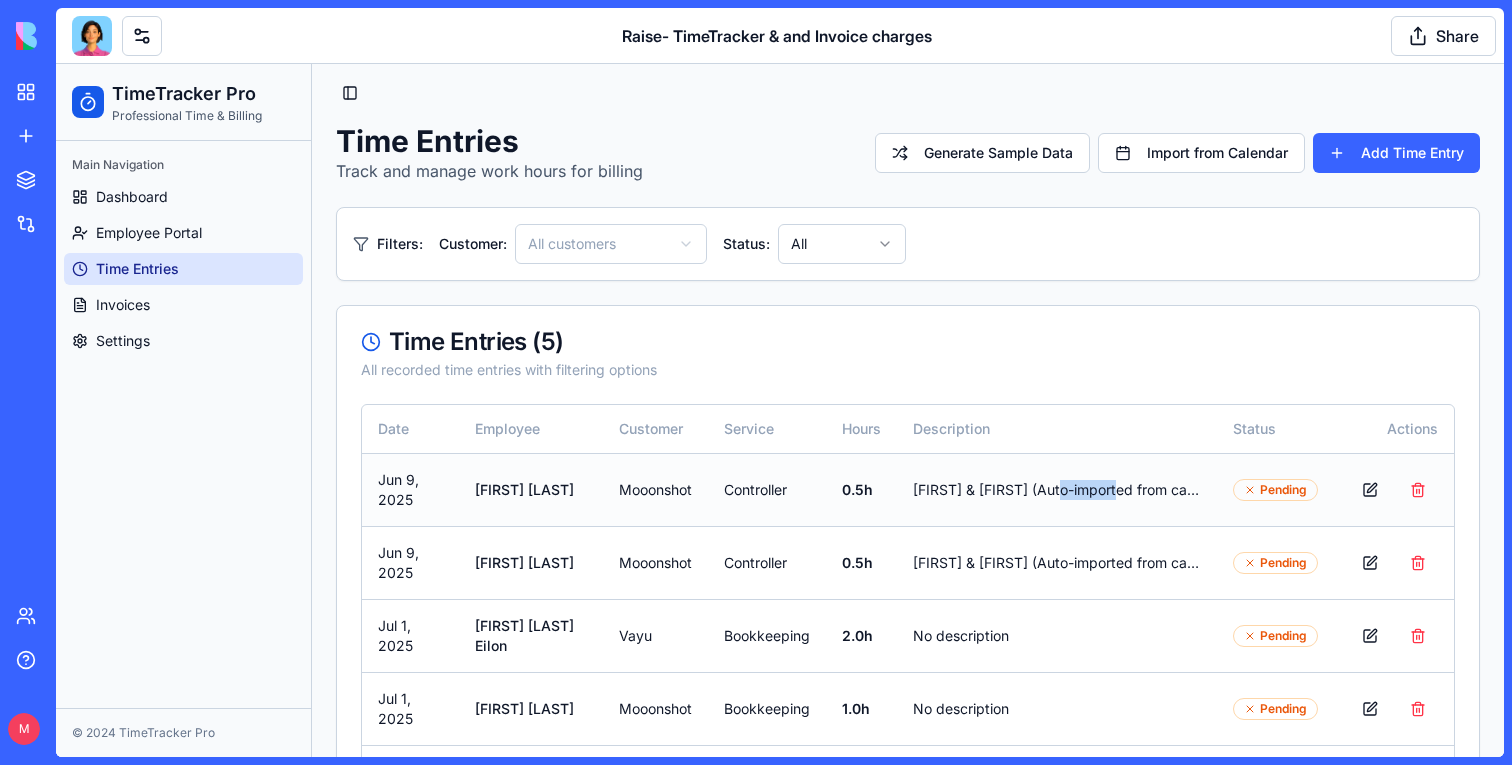 click on "[FIRST] & [FIRST] (Auto-imported from calendar)" at bounding box center [1057, 489] 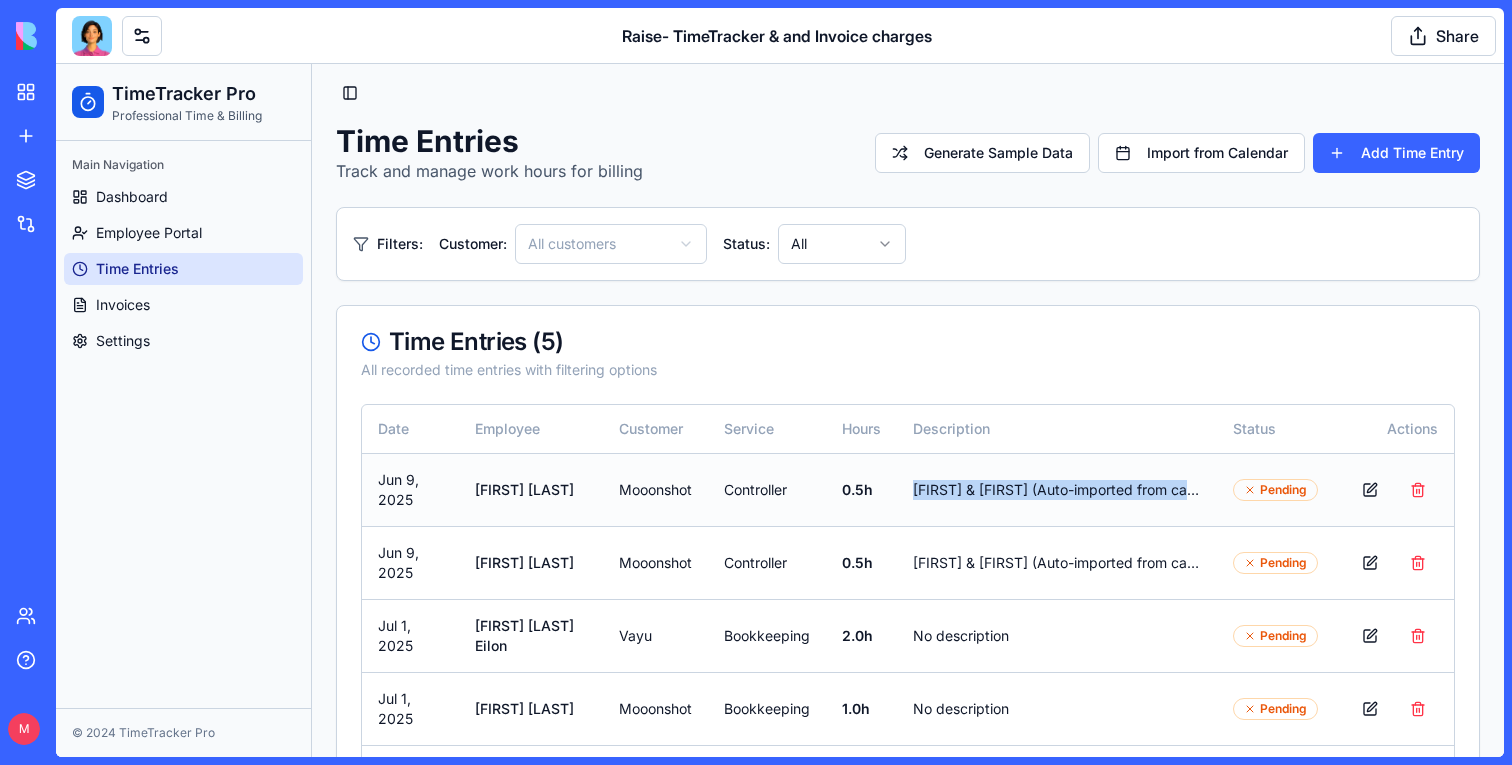 click on "[FIRST] & [FIRST] (Auto-imported from calendar)" at bounding box center (1057, 489) 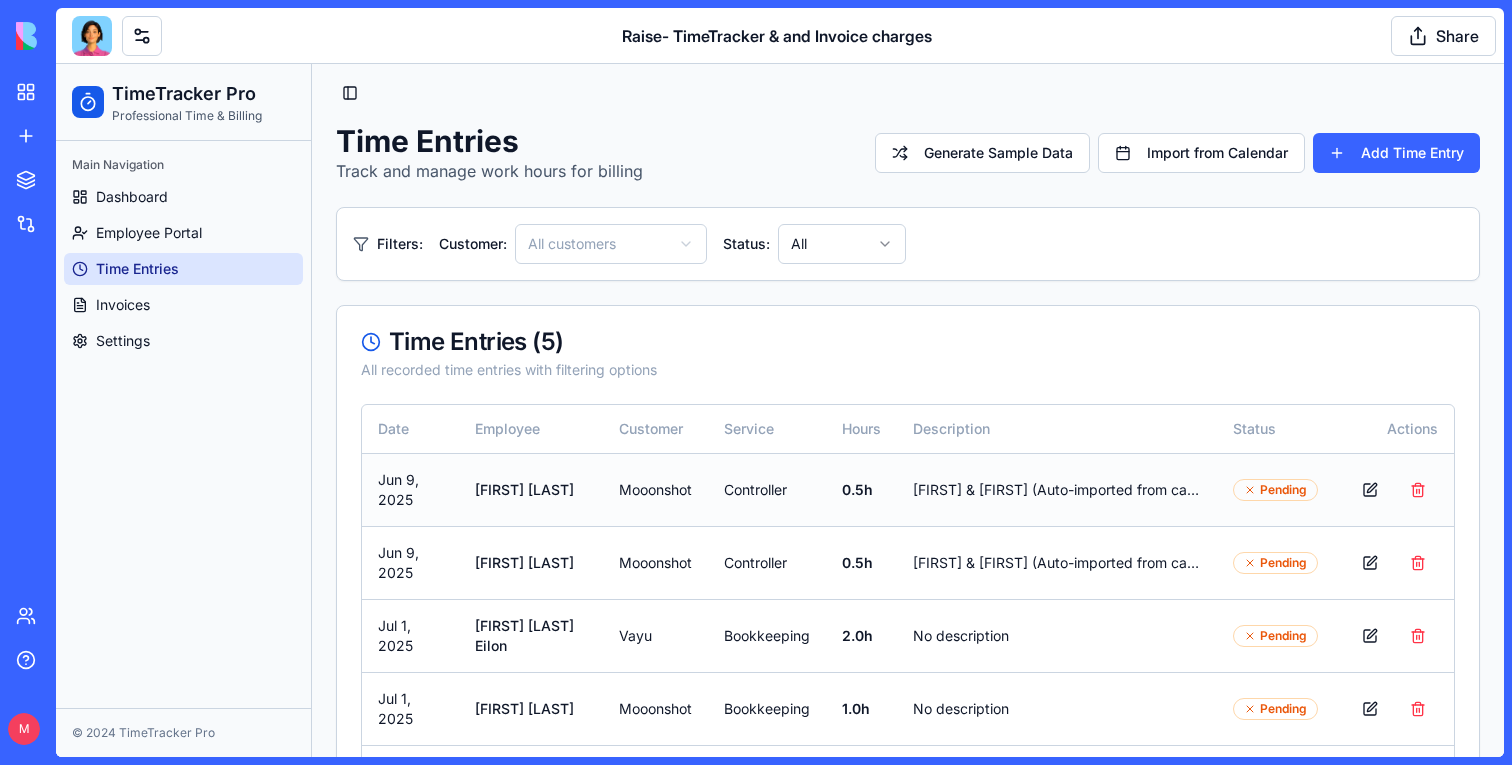 click on "0.5 h" at bounding box center (861, 489) 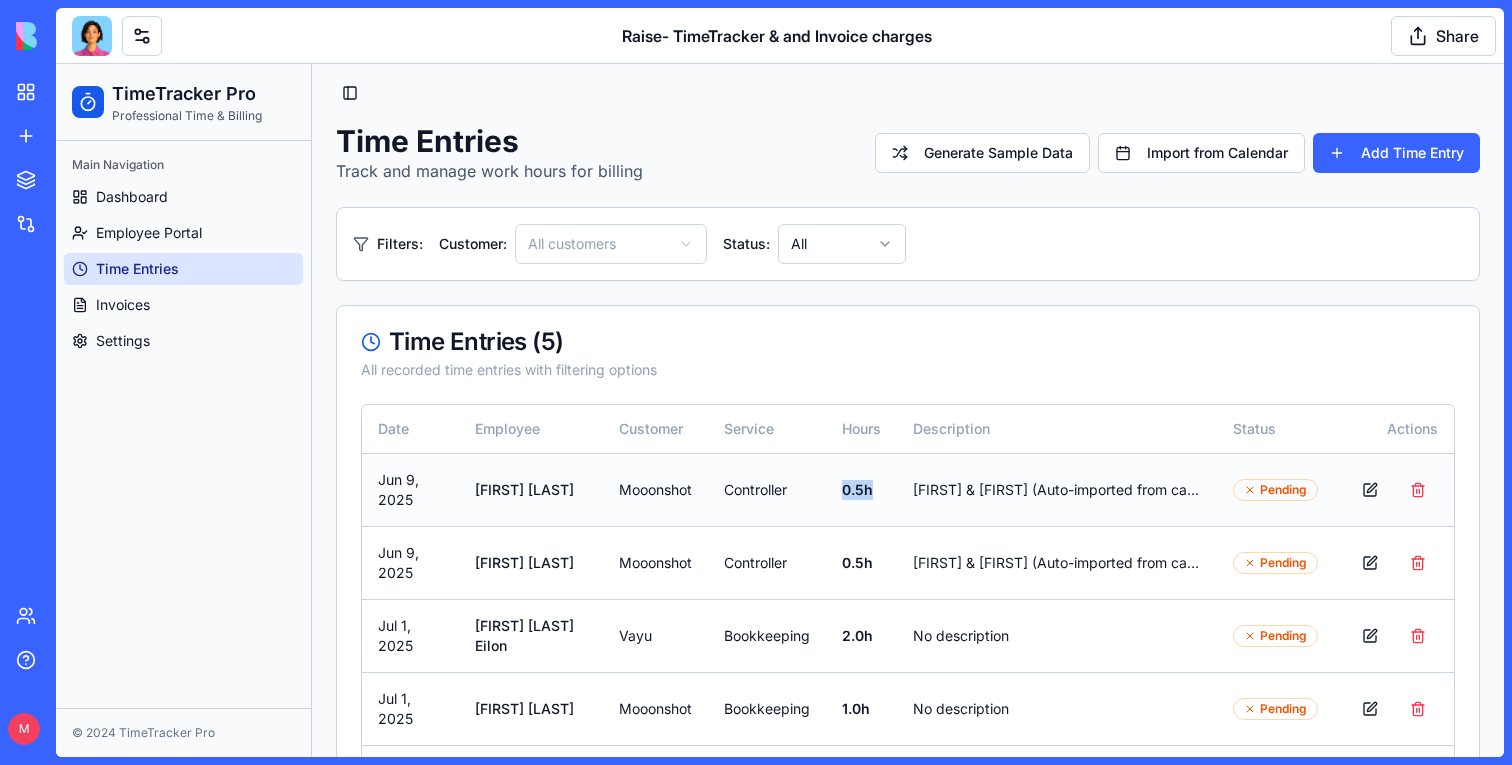 click on "0.5 h" at bounding box center (861, 489) 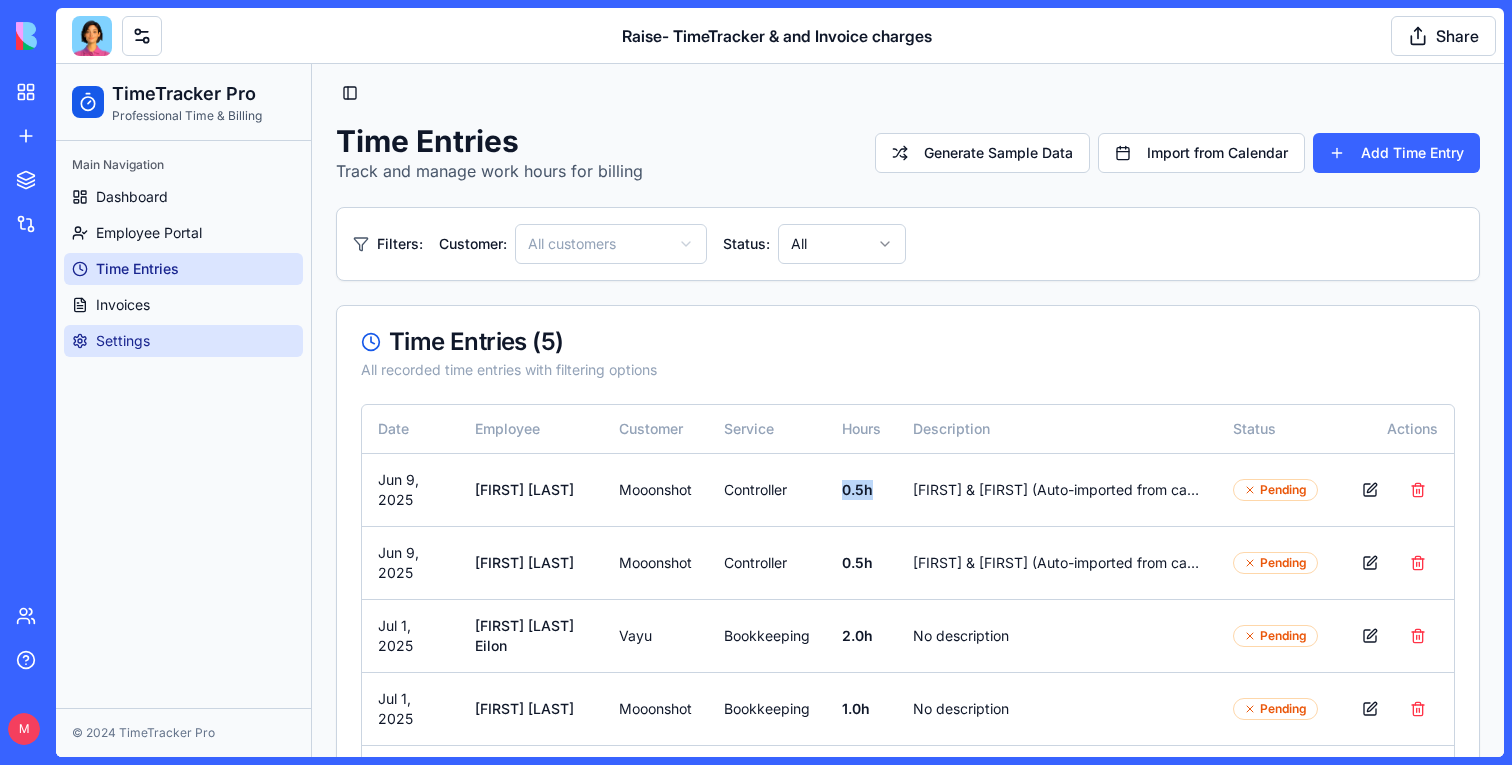 click on "Settings" at bounding box center (123, 341) 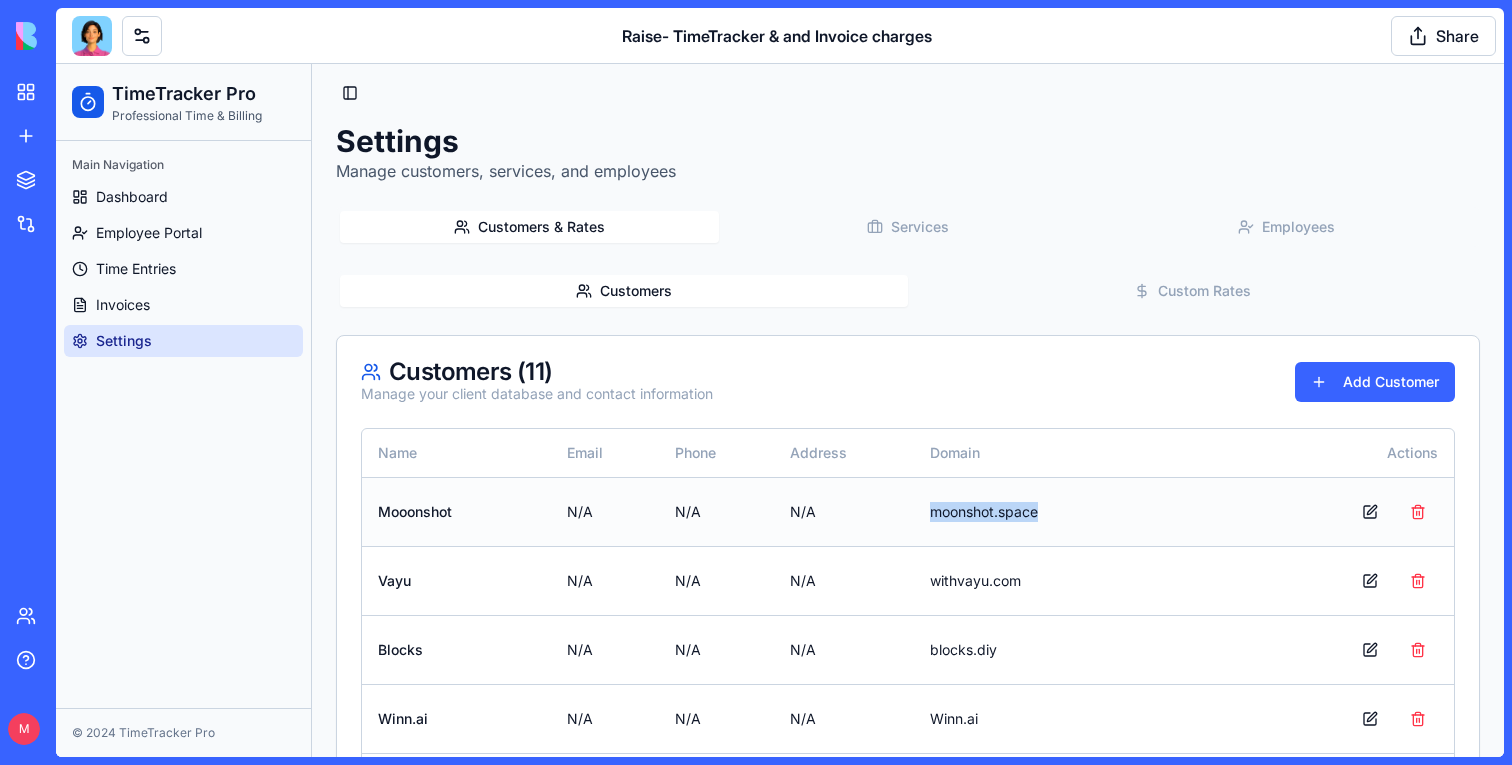 drag, startPoint x: 931, startPoint y: 511, endPoint x: 1063, endPoint y: 511, distance: 132 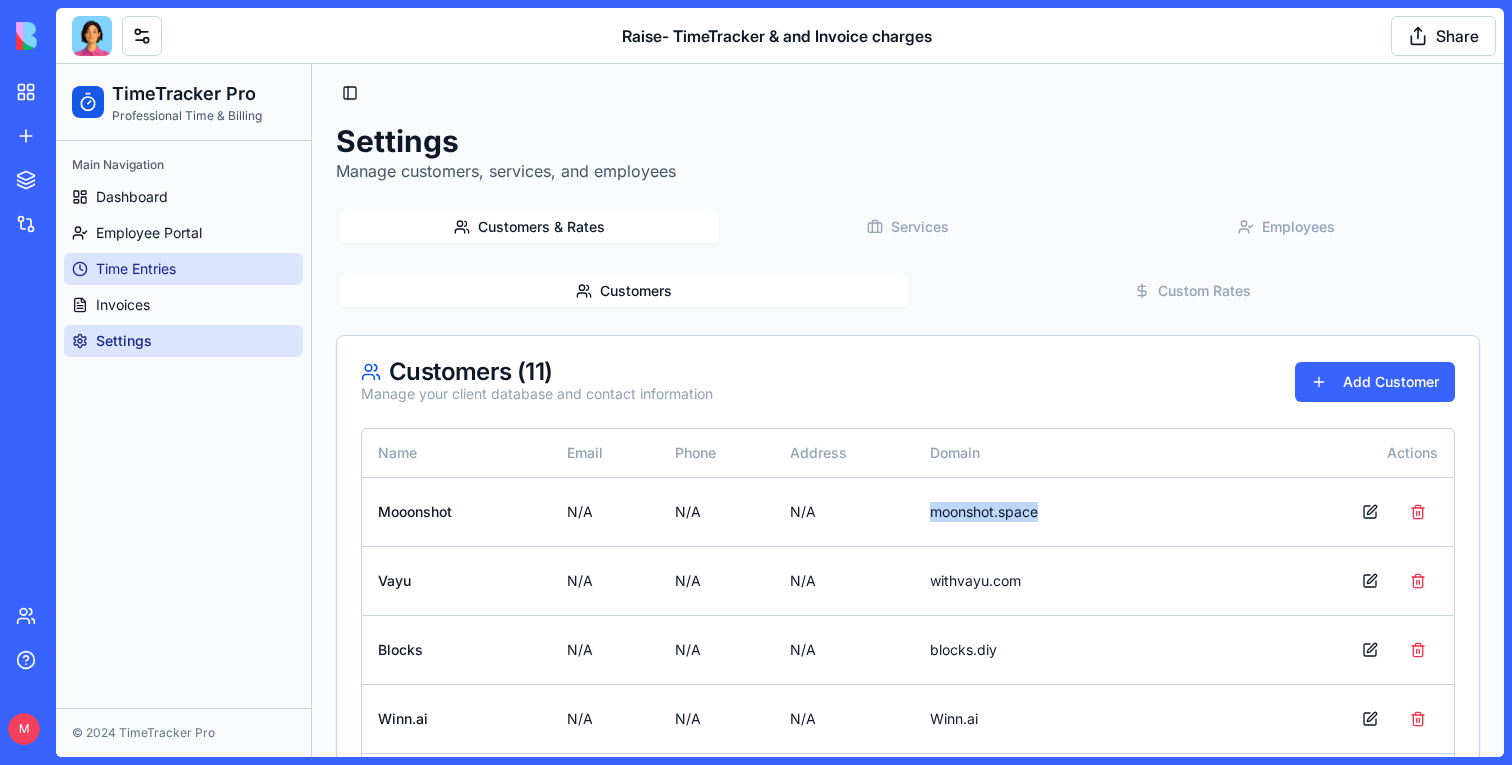 click on "Time Entries" at bounding box center [183, 269] 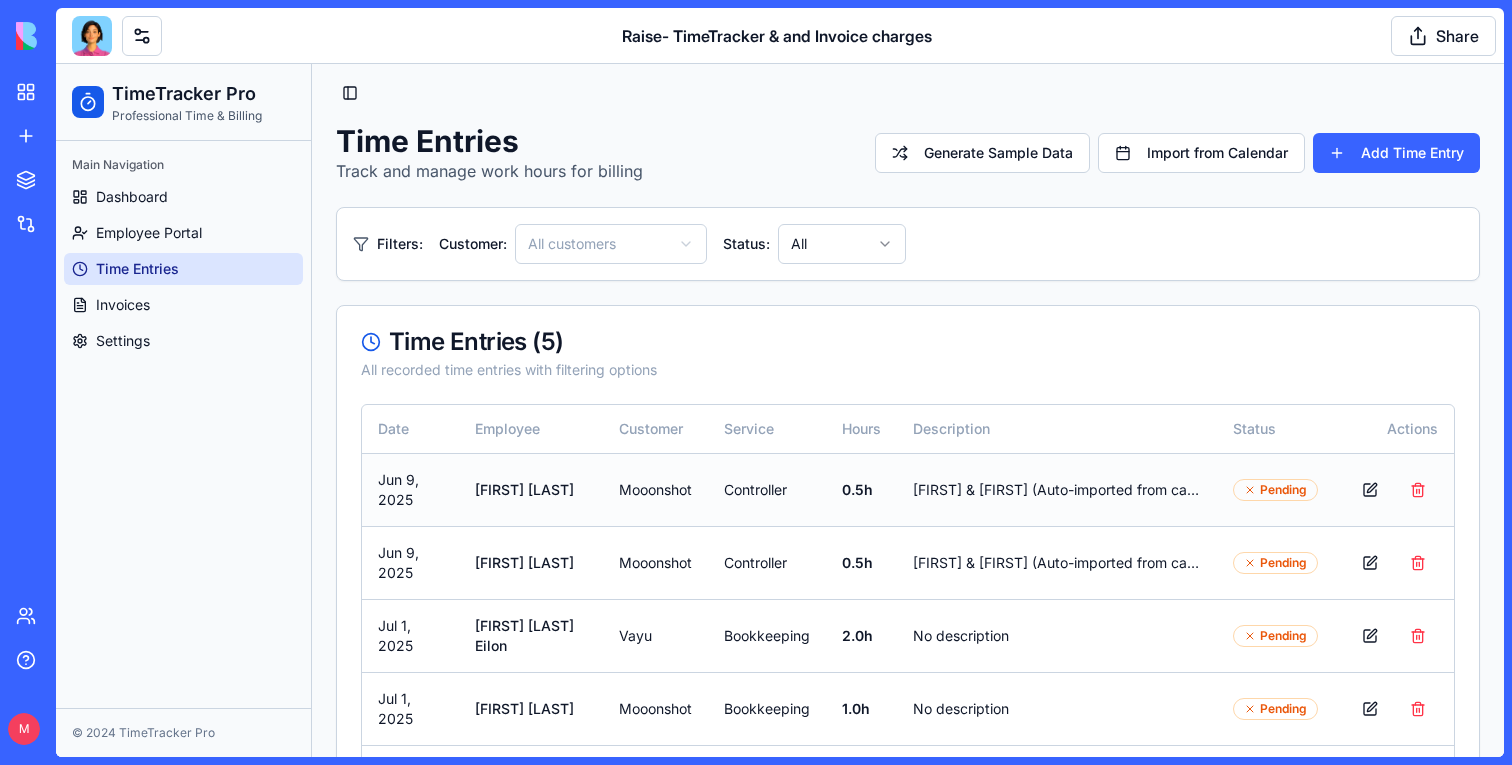 click on "0.5 h" at bounding box center (861, 489) 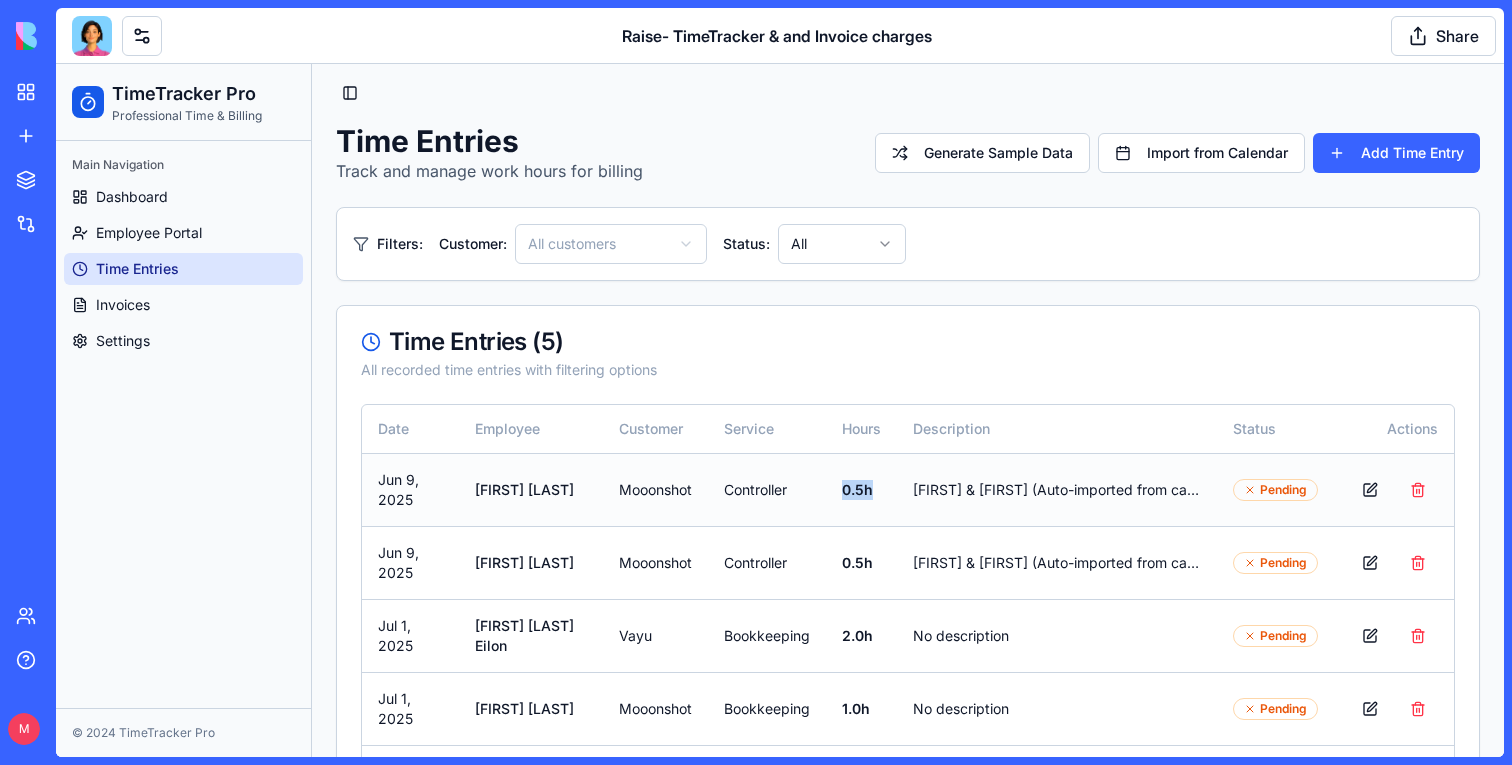 click on "0.5 h" at bounding box center [861, 489] 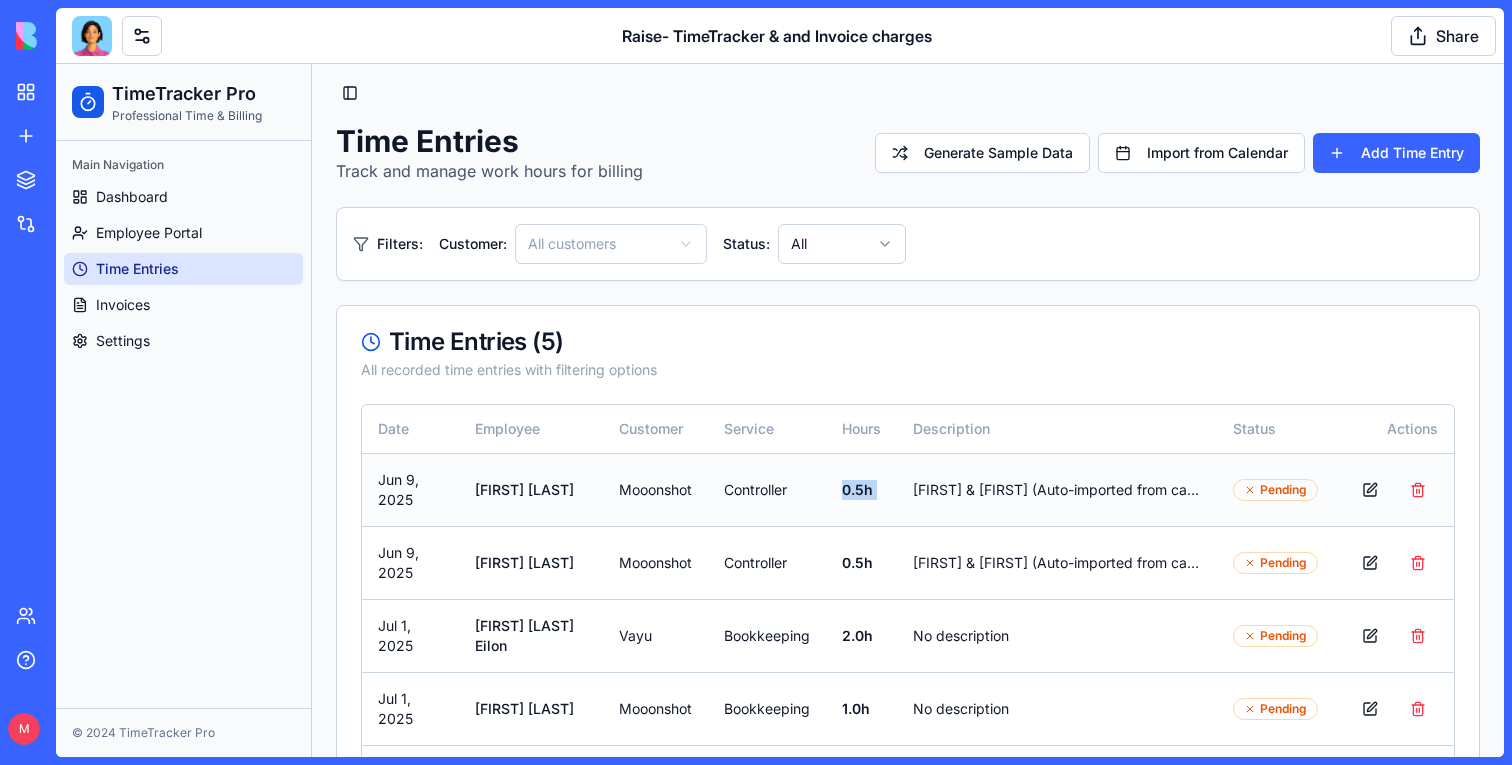 click on "0.5 h" at bounding box center (861, 489) 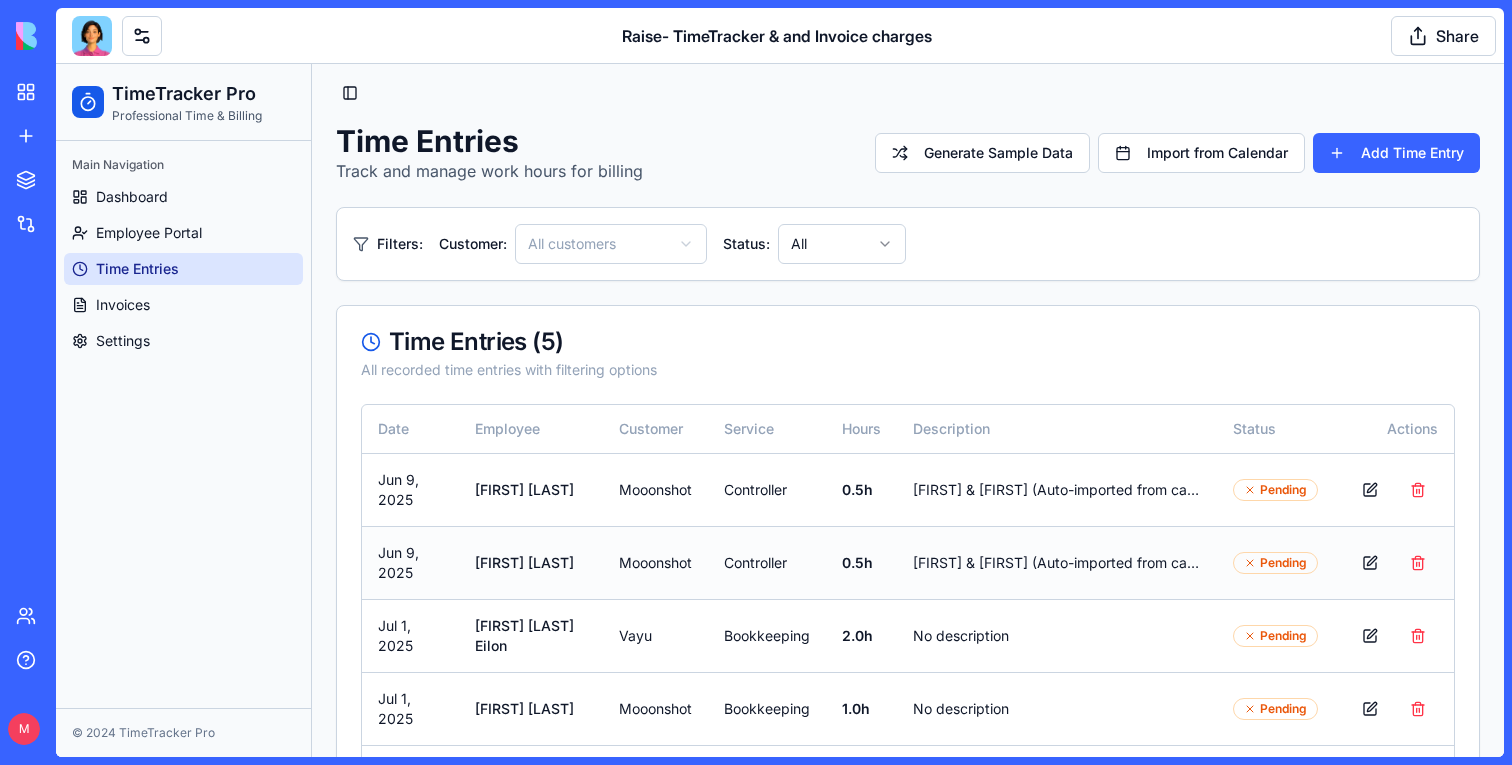 click on "0.5 h" at bounding box center [861, 562] 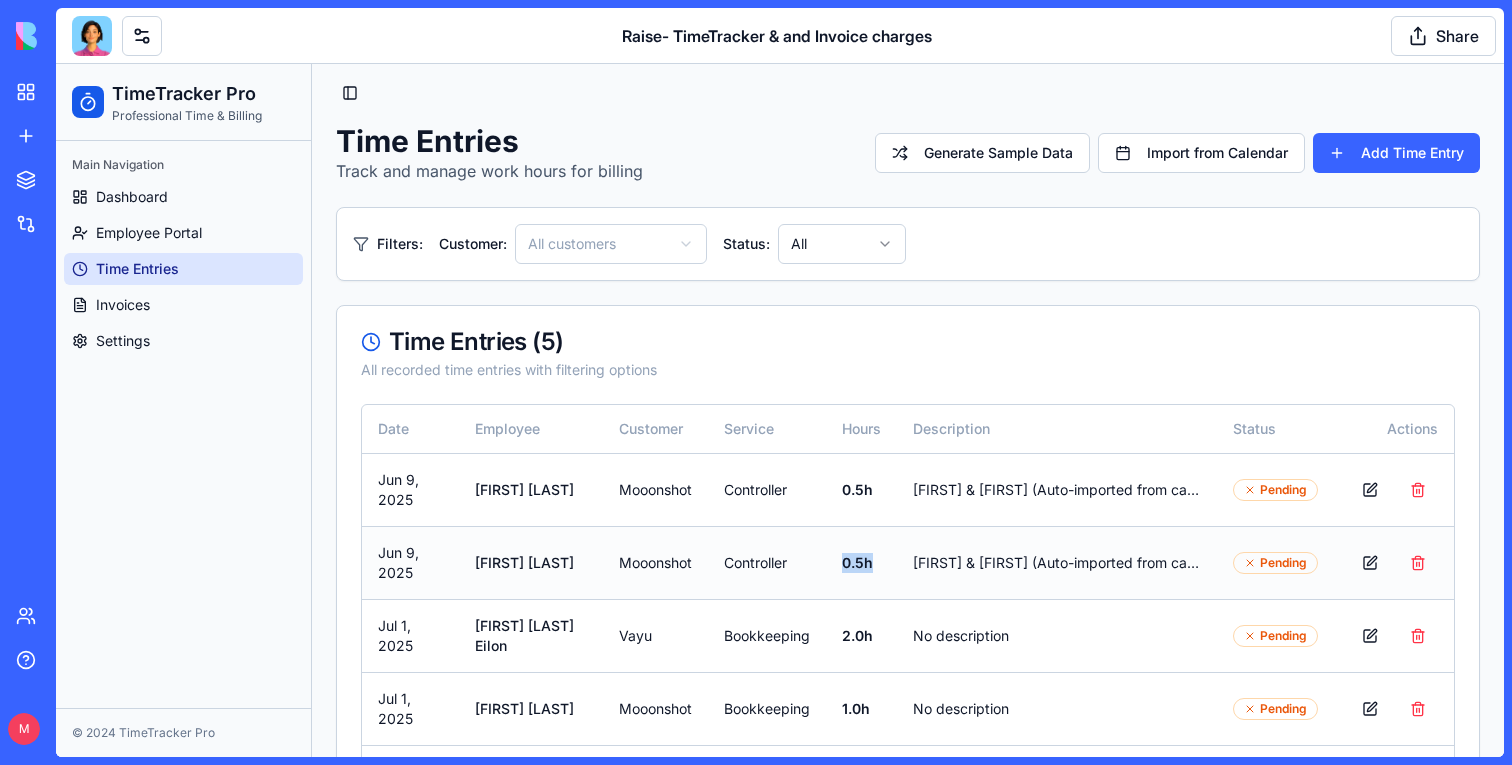 click on "0.5 h" at bounding box center [861, 562] 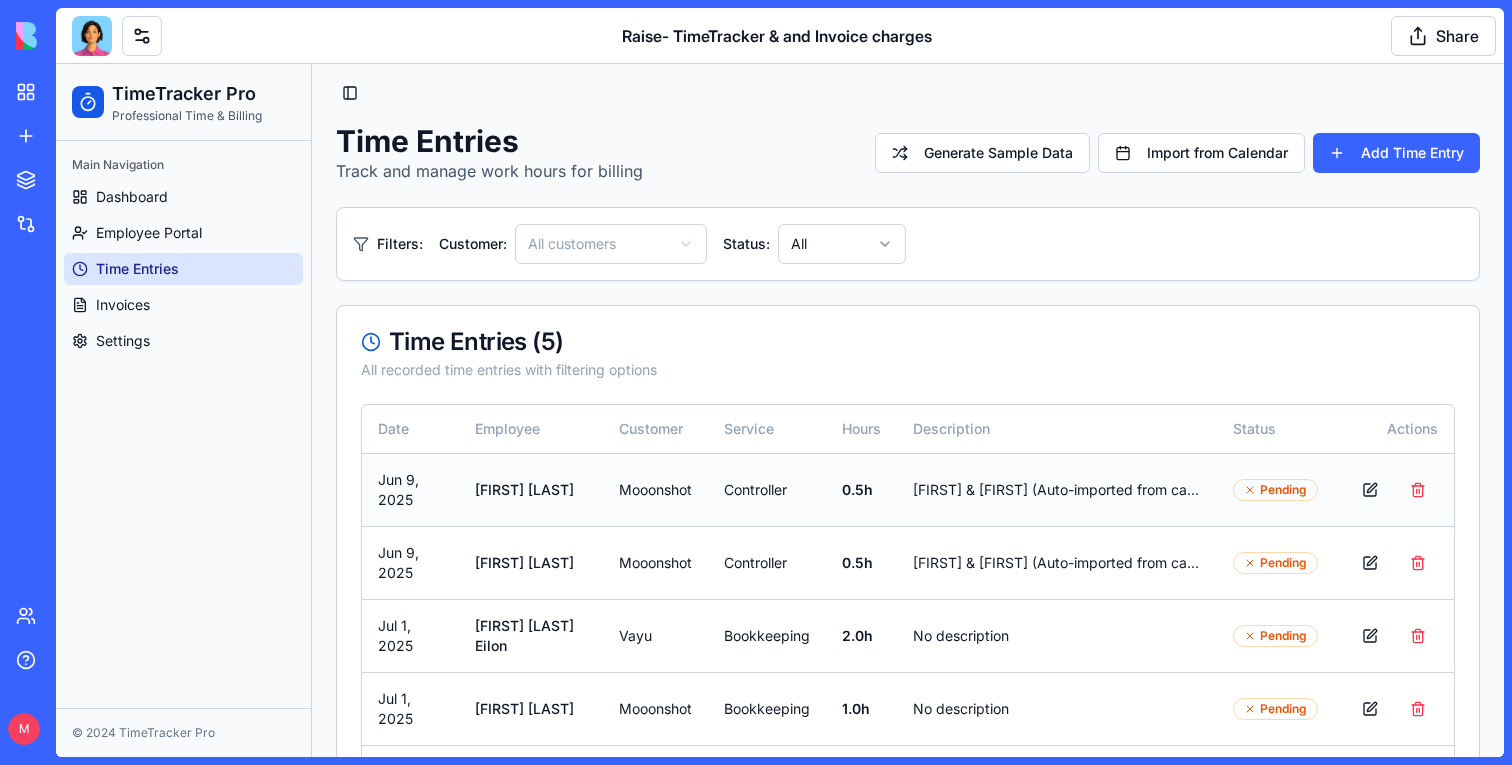 click on "0.5 h" at bounding box center [861, 489] 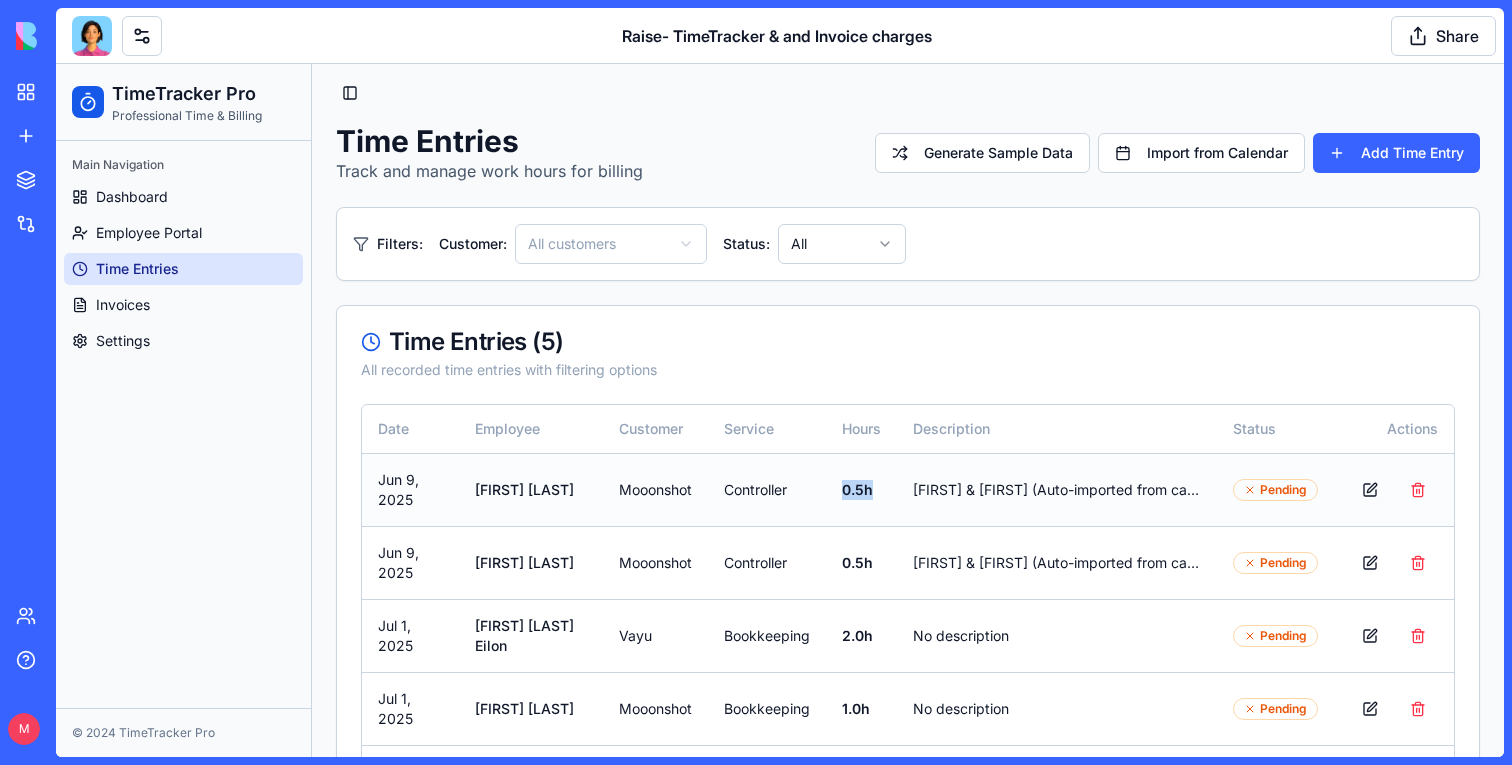 click on "0.5 h" at bounding box center (861, 489) 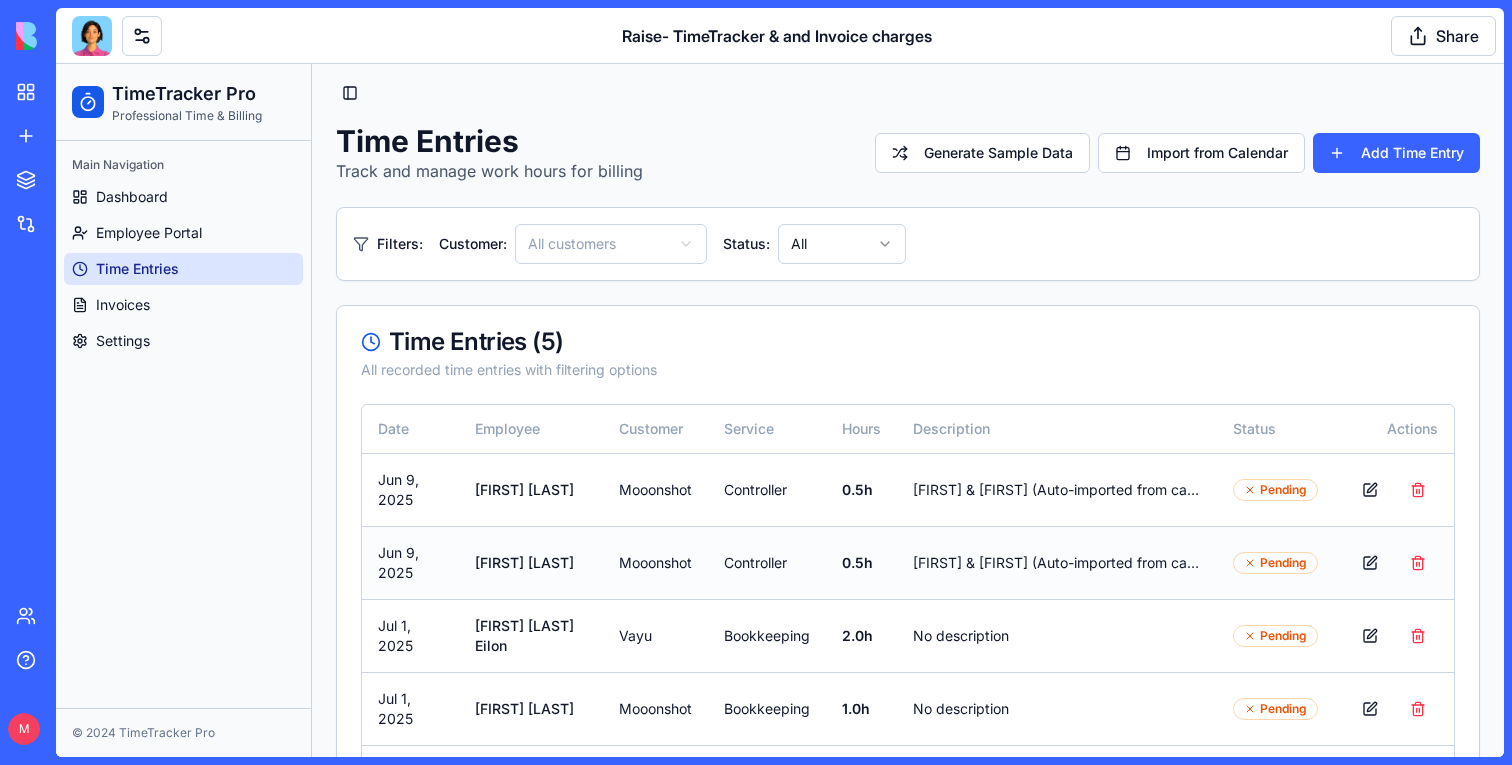 click on "0.5 h" at bounding box center (861, 562) 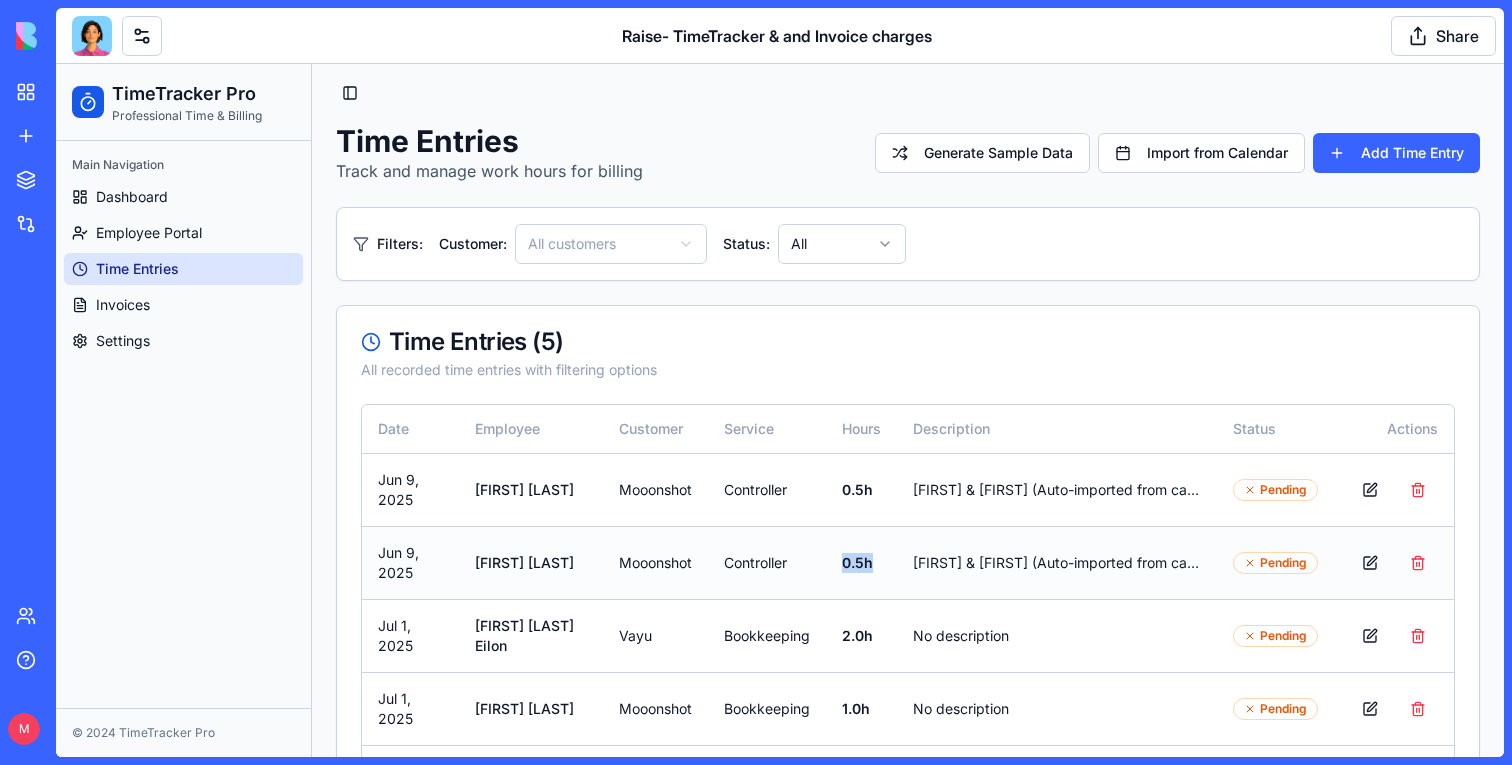 click on "0.5 h" at bounding box center (861, 562) 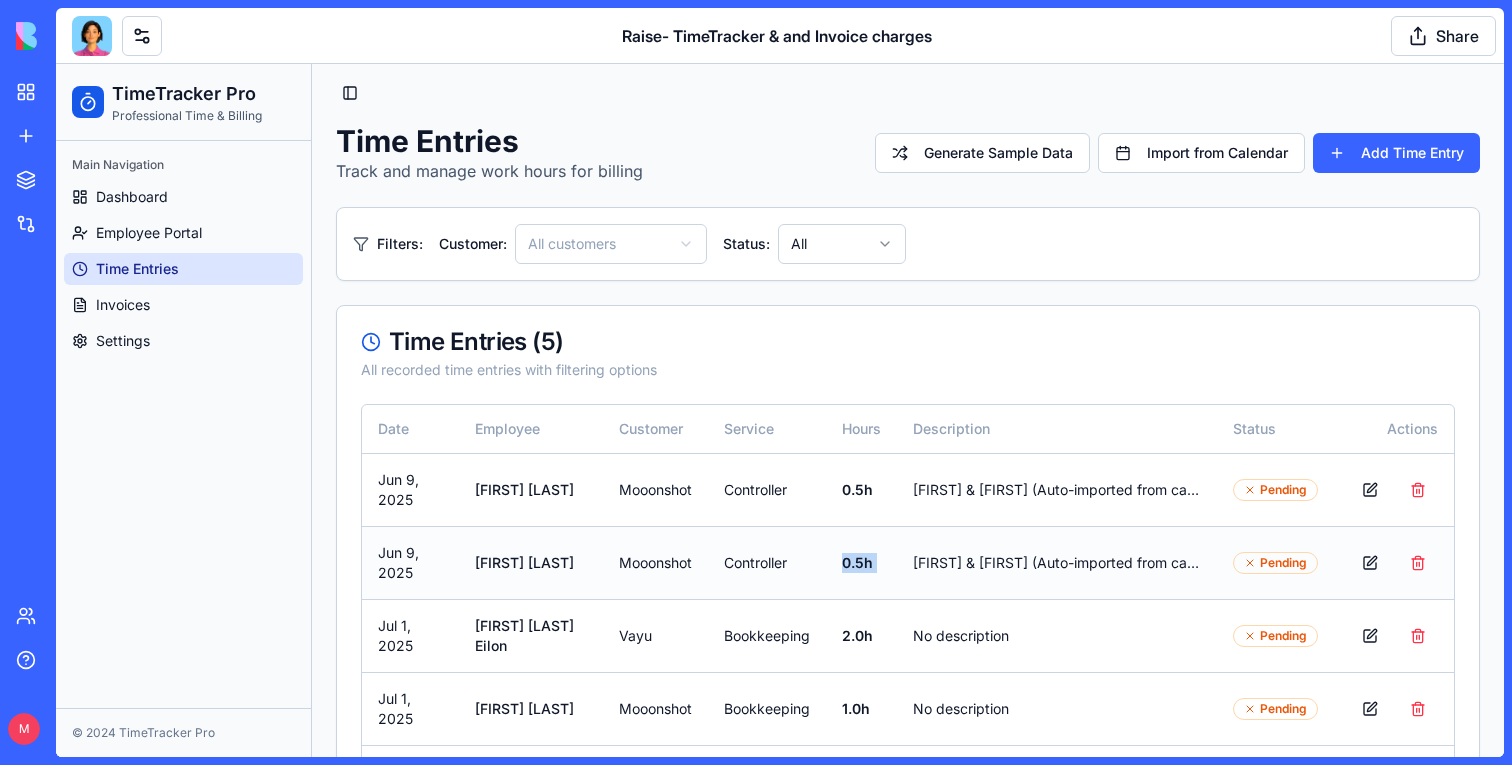 click on "0.5 h" at bounding box center [861, 562] 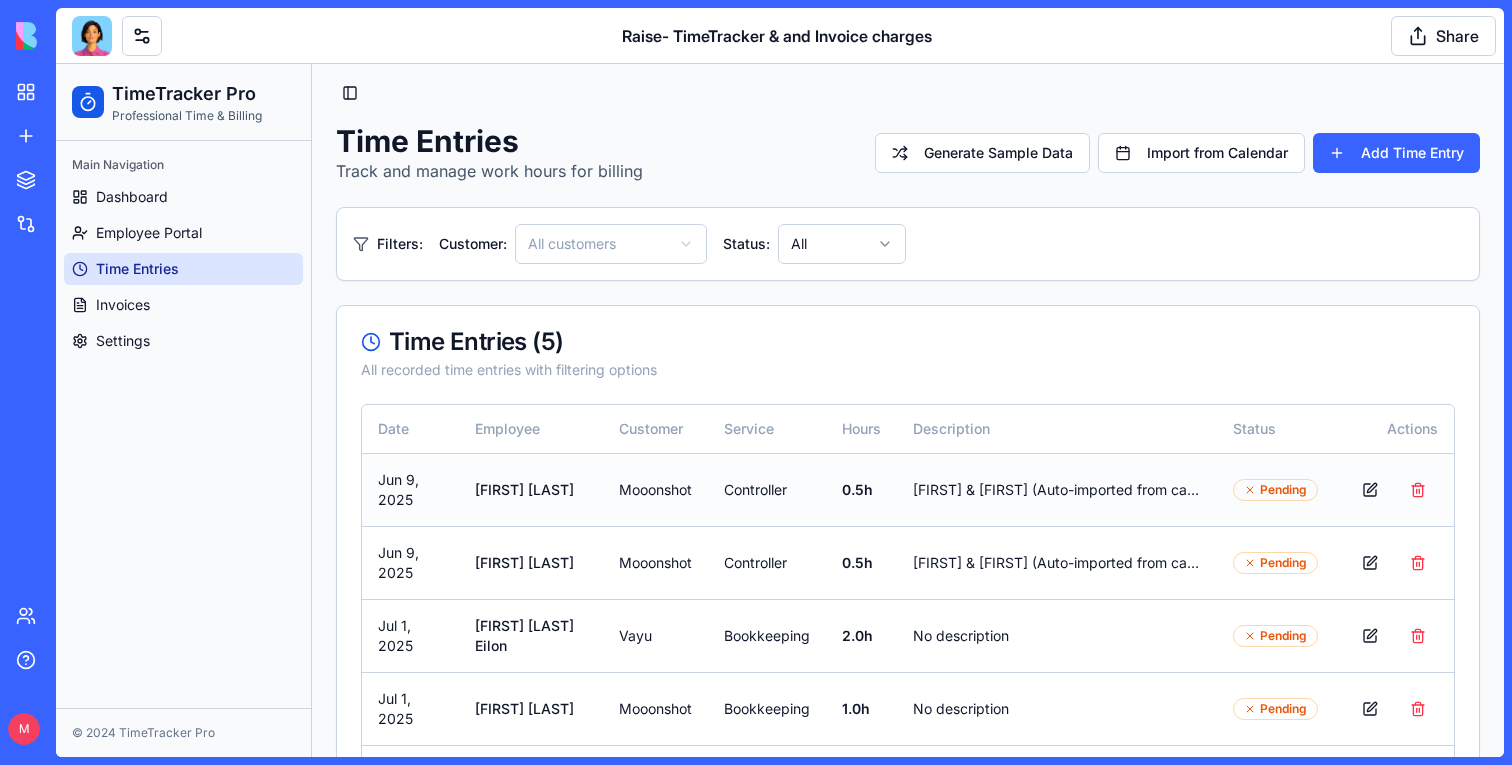 click on "0.5 h" at bounding box center (861, 489) 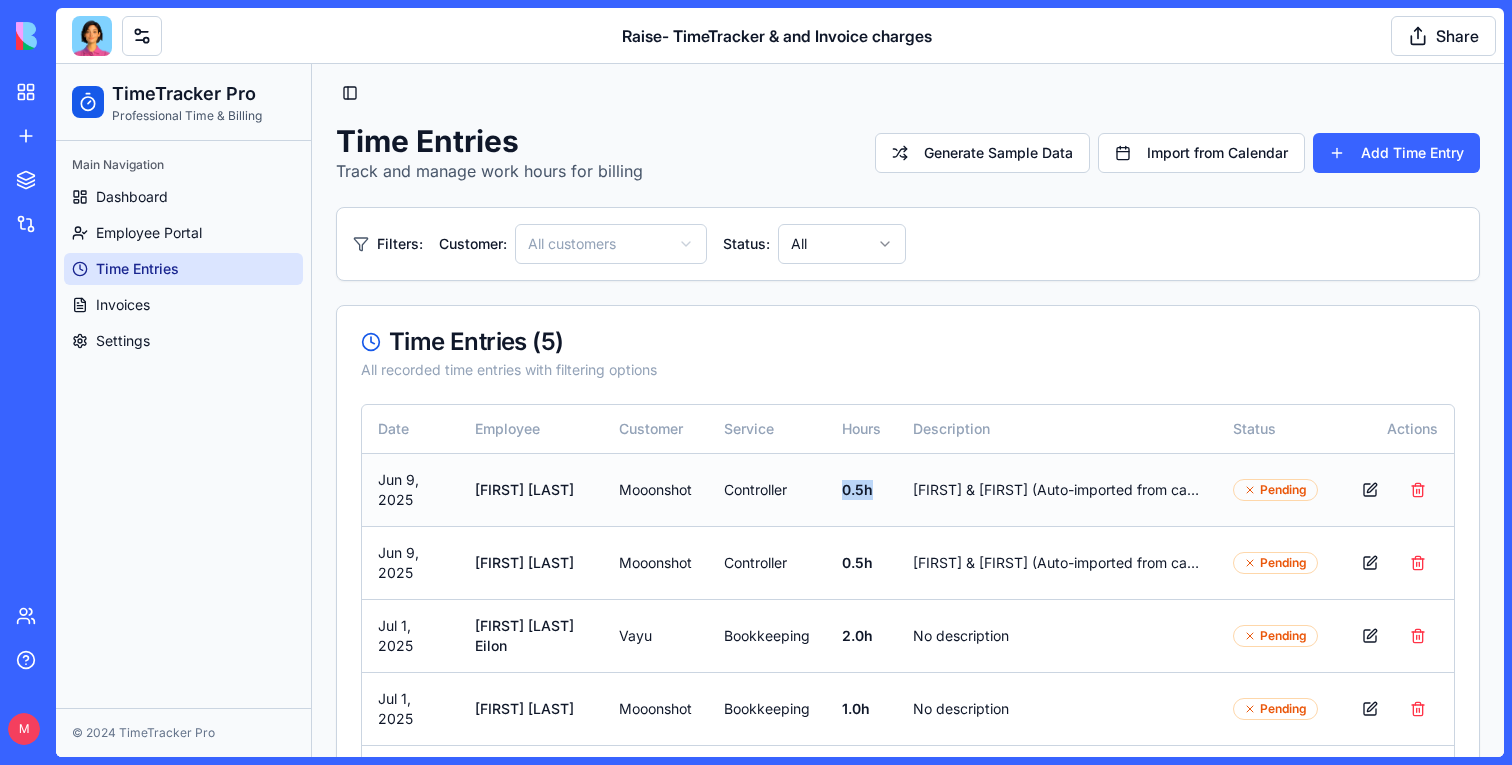 click on "0.5 h" at bounding box center [861, 489] 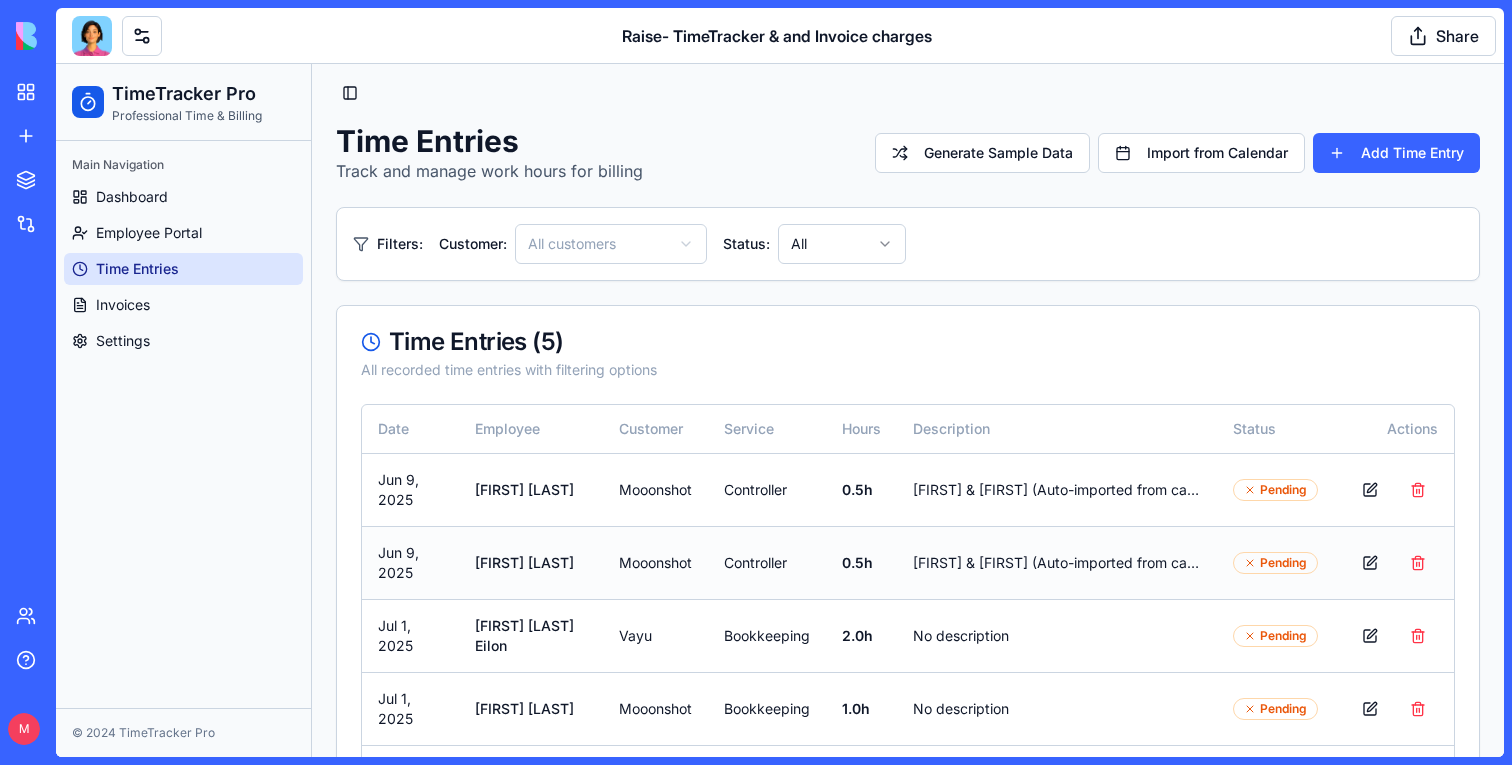 click on "0.5 h" at bounding box center (861, 562) 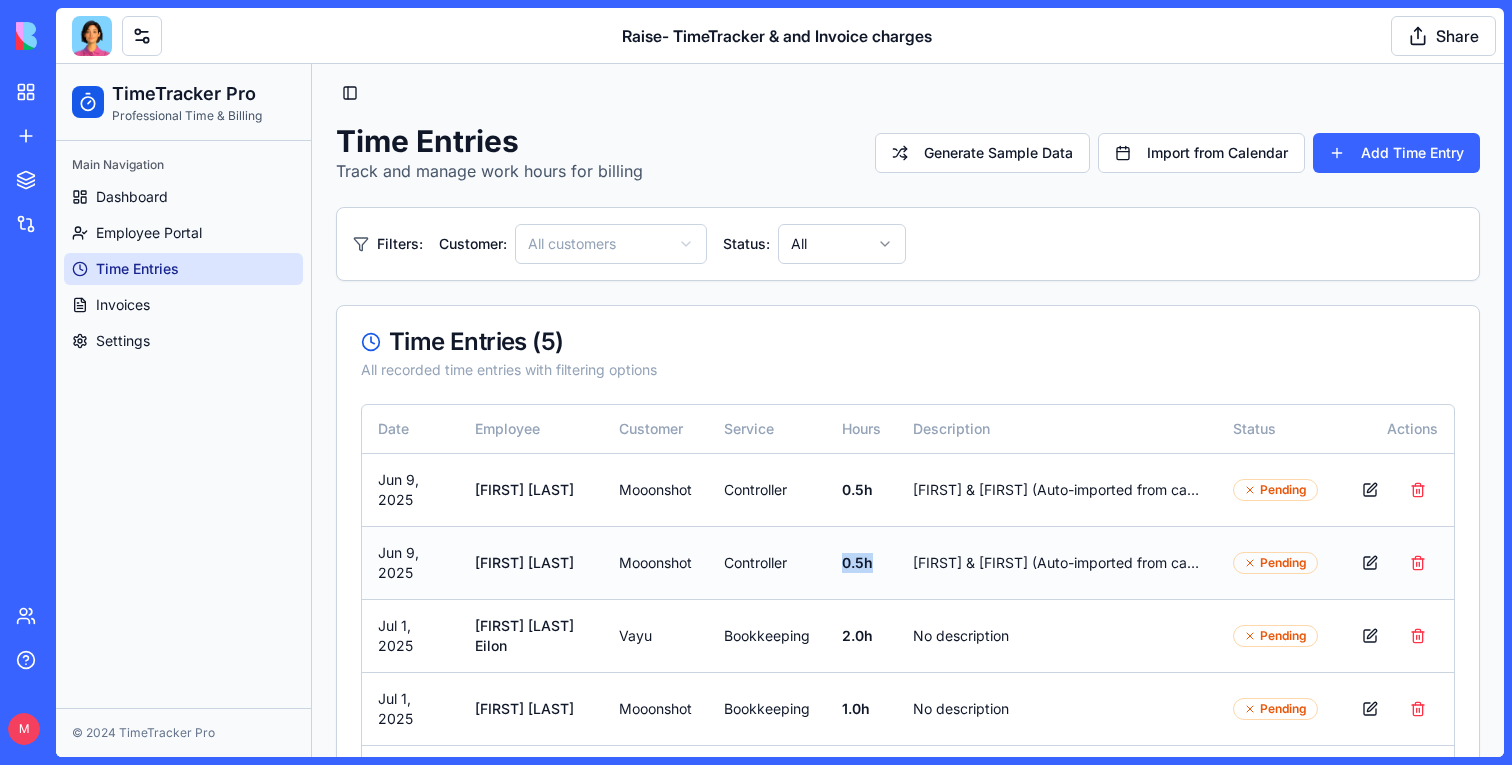 click on "0.5 h" at bounding box center [861, 562] 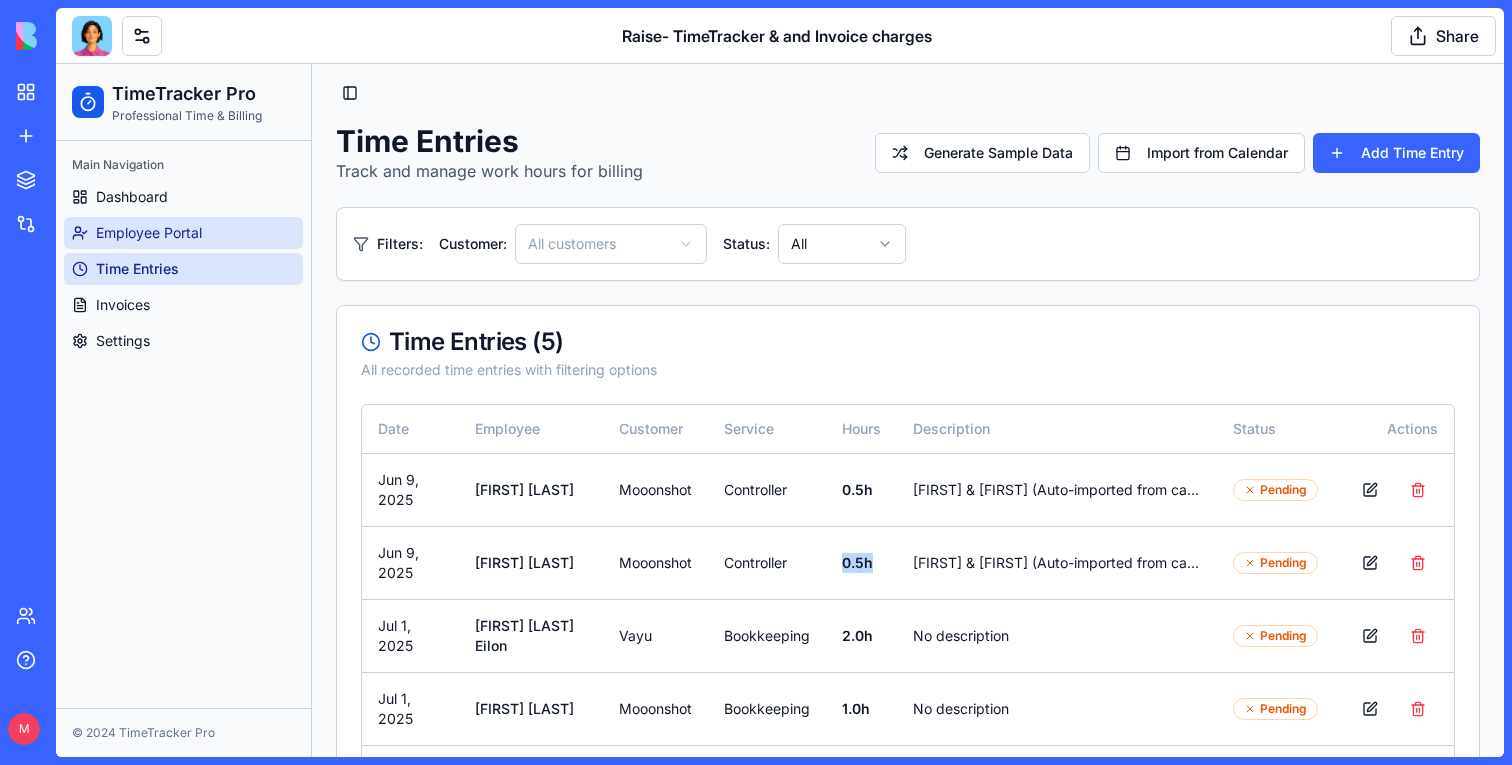 click on "Employee Portal" at bounding box center (149, 233) 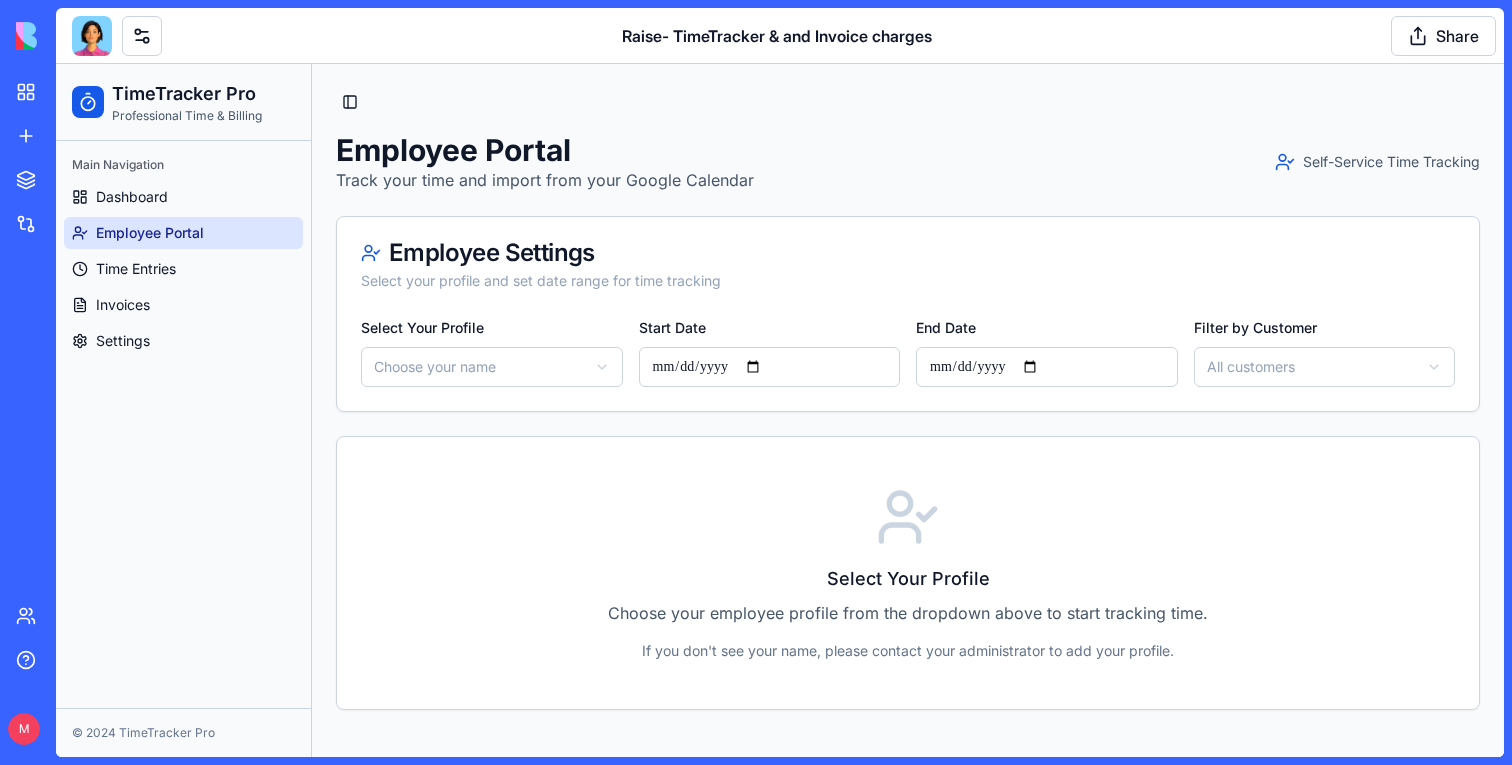 scroll, scrollTop: 0, scrollLeft: 0, axis: both 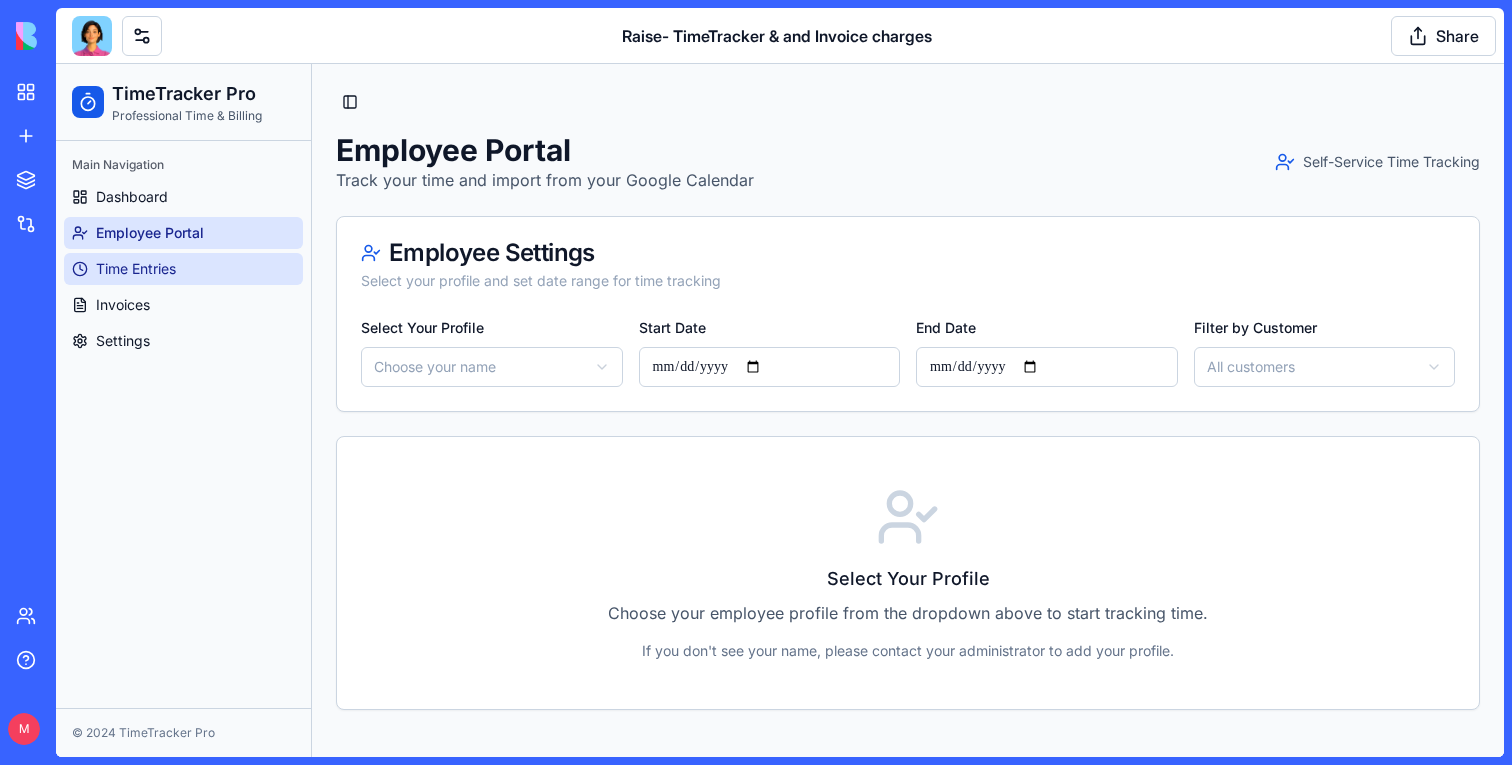 click on "Time Entries" at bounding box center (136, 269) 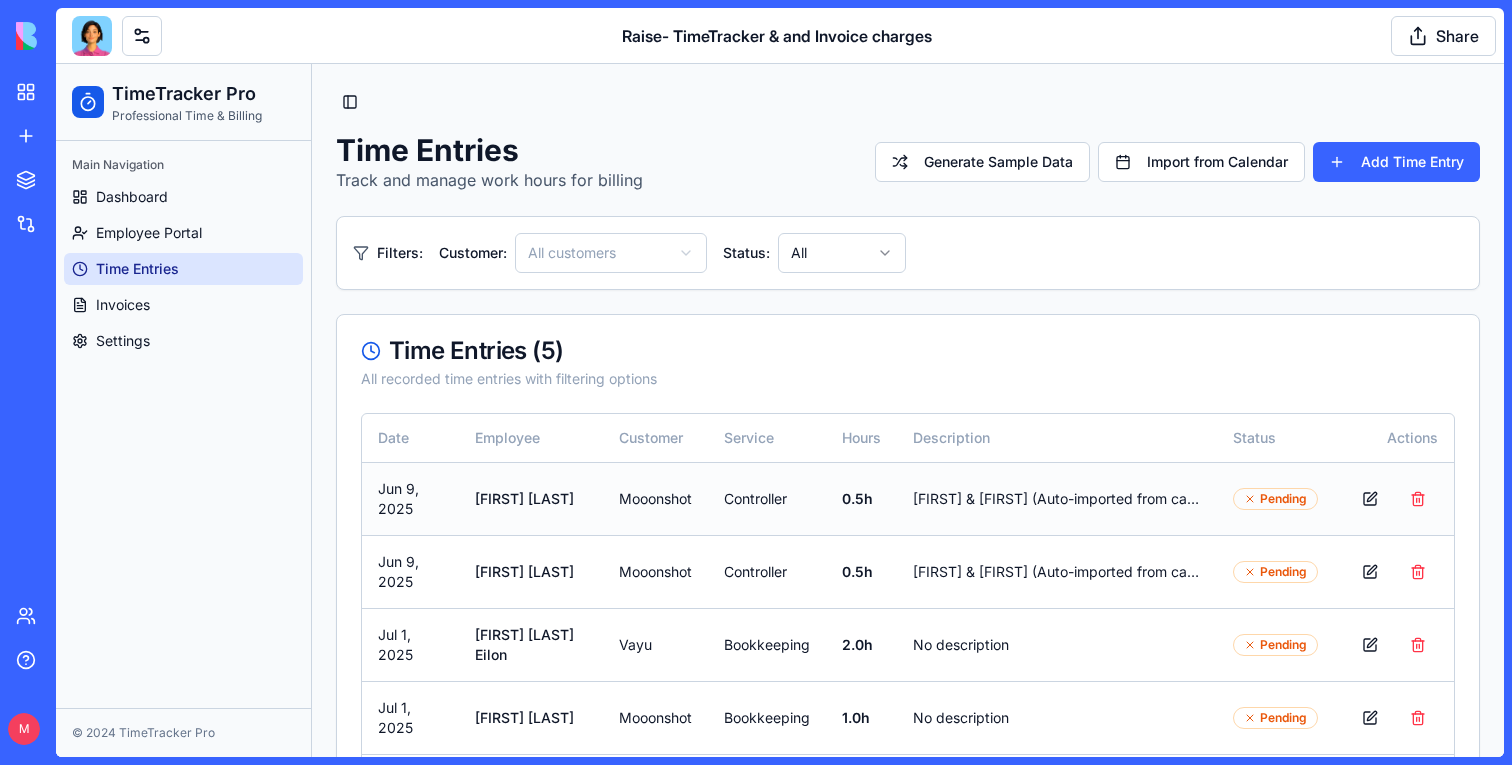 click on "0.5 h" at bounding box center (861, 498) 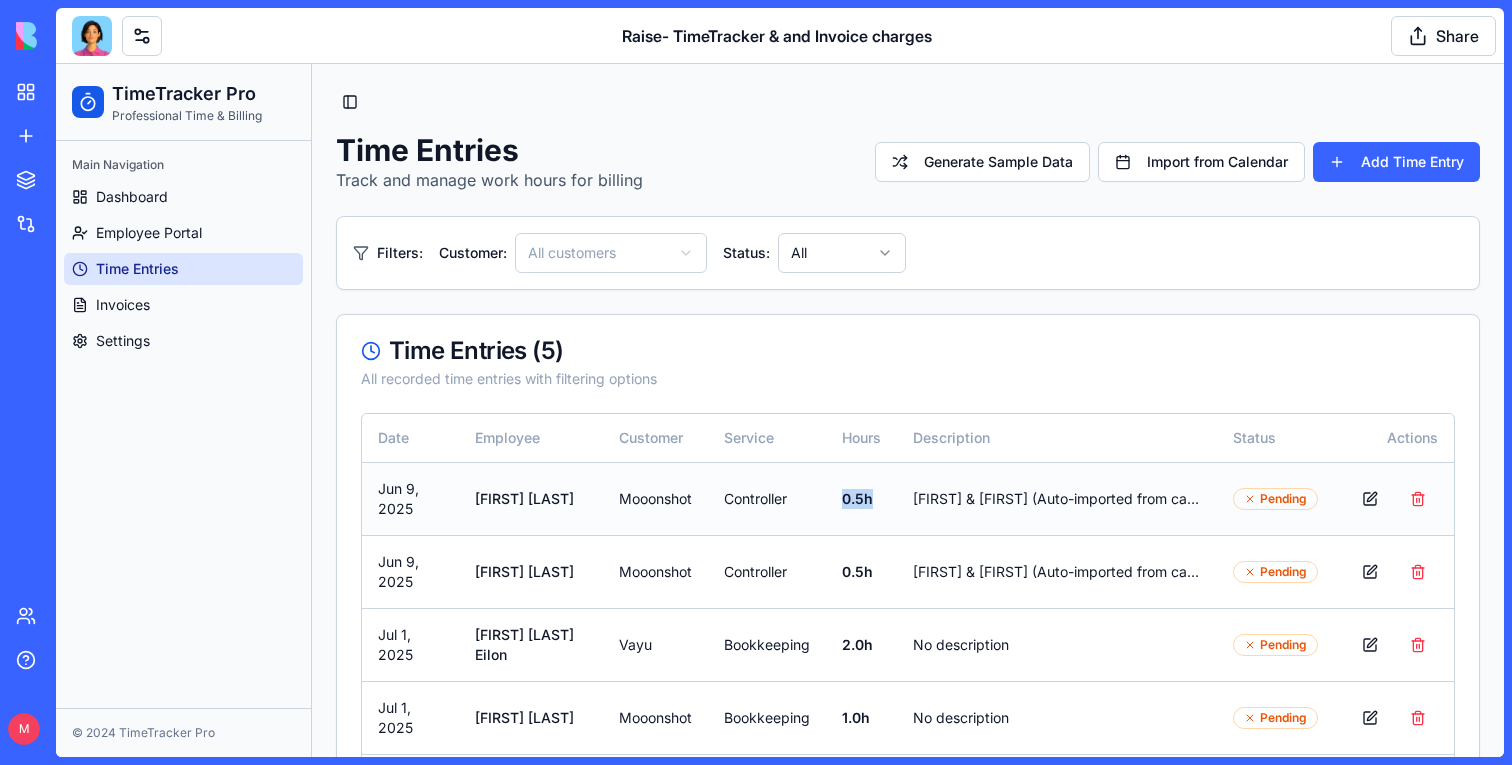 click on "0.5 h" at bounding box center [861, 498] 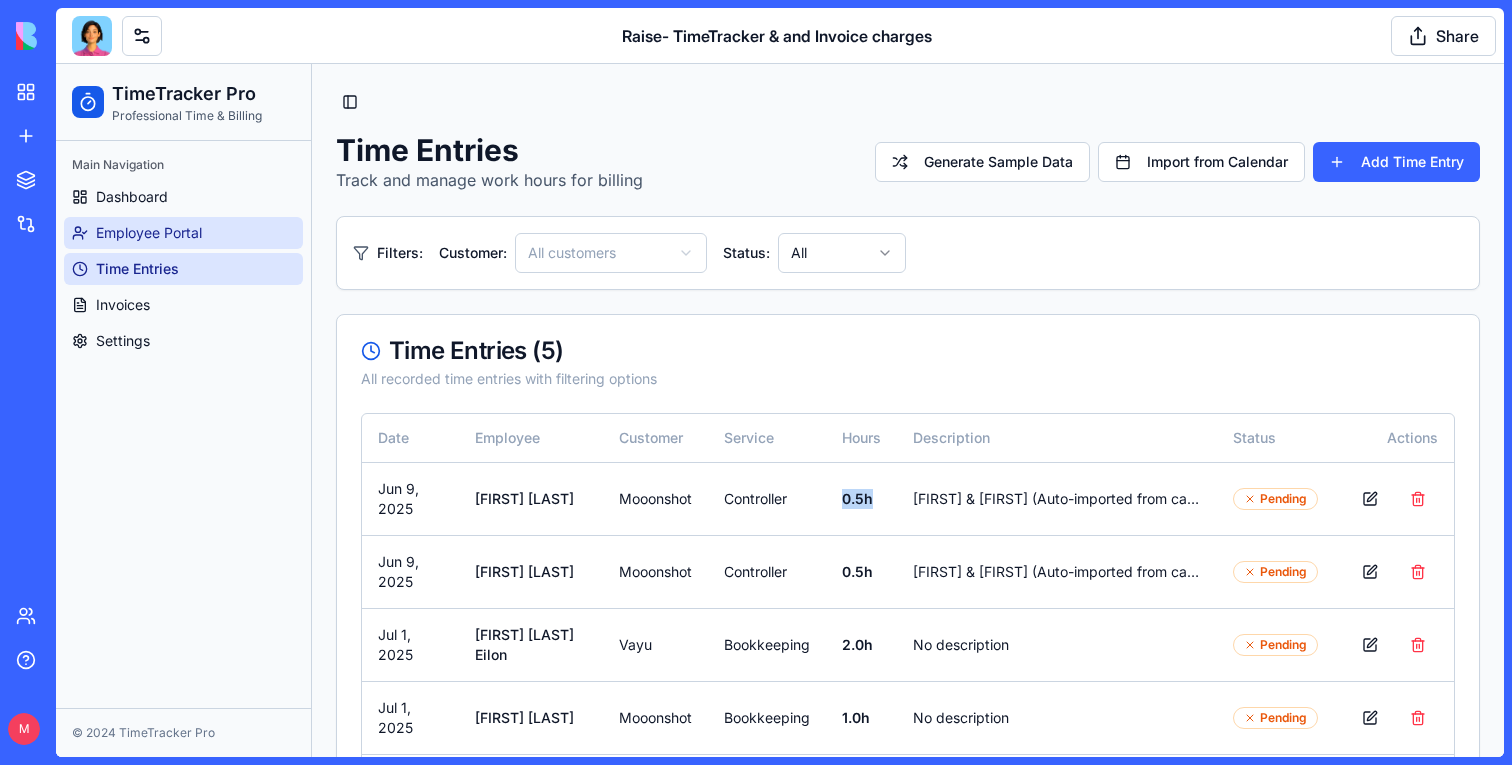 click on "Employee Portal" at bounding box center (149, 233) 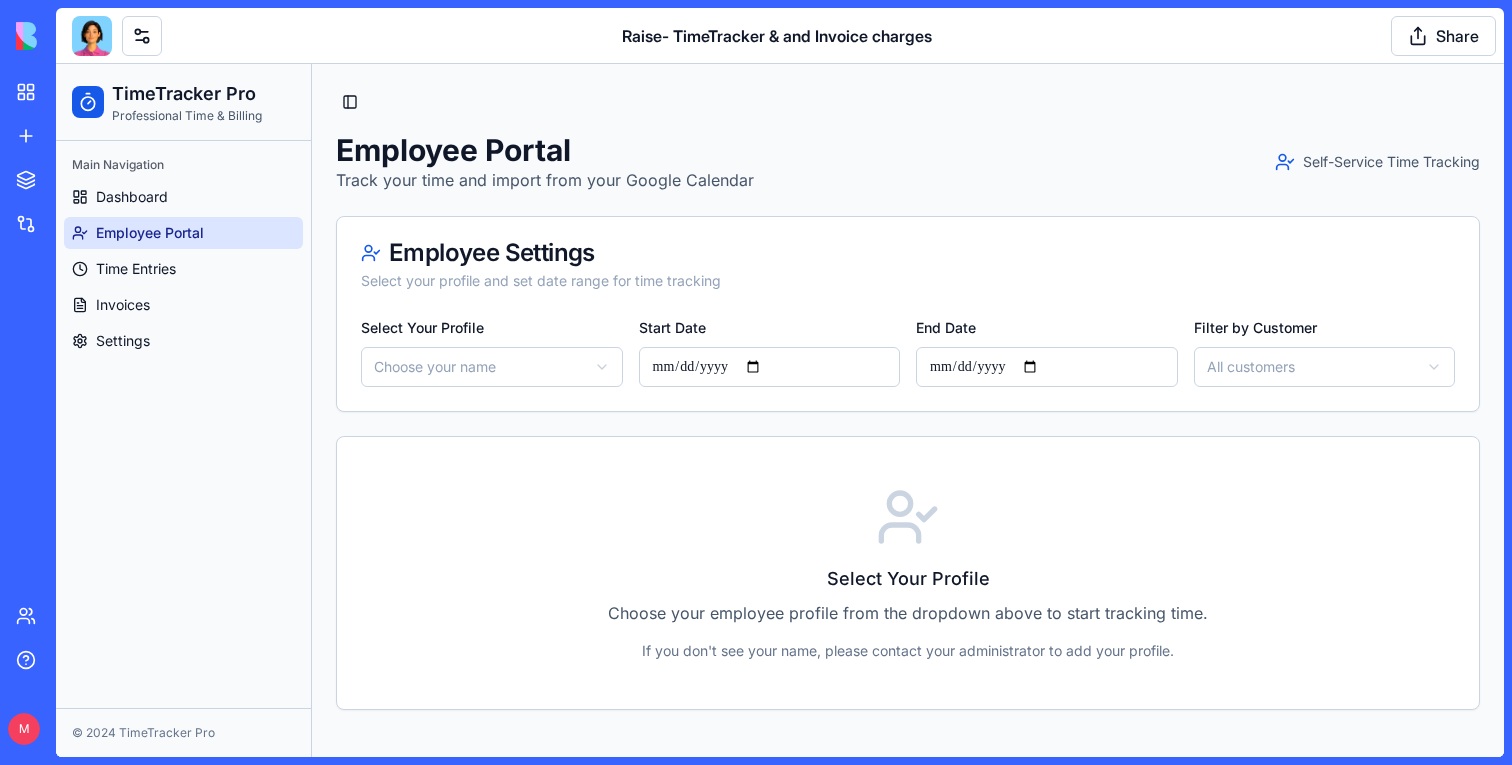 click on "**********" at bounding box center [780, 410] 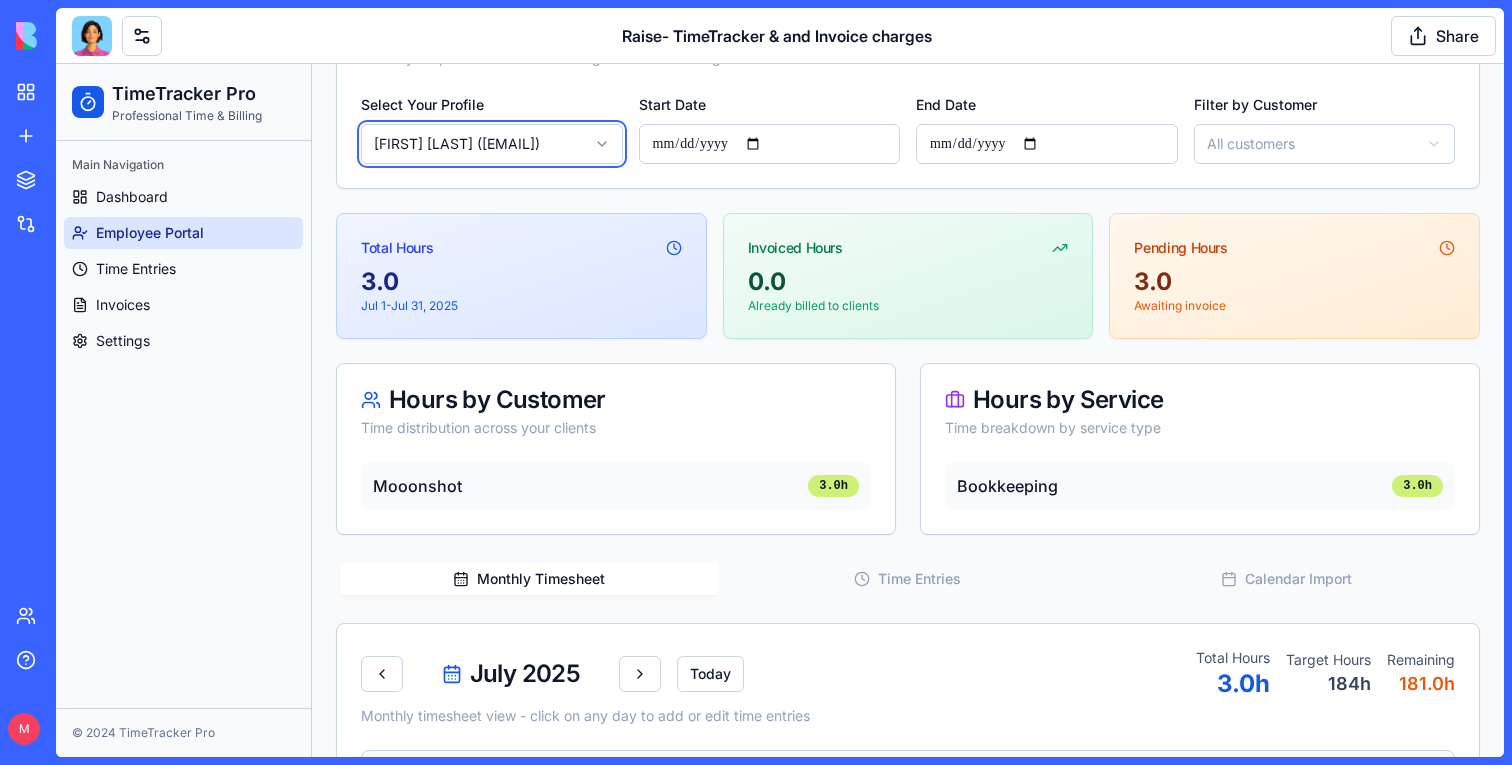 scroll, scrollTop: 222, scrollLeft: 0, axis: vertical 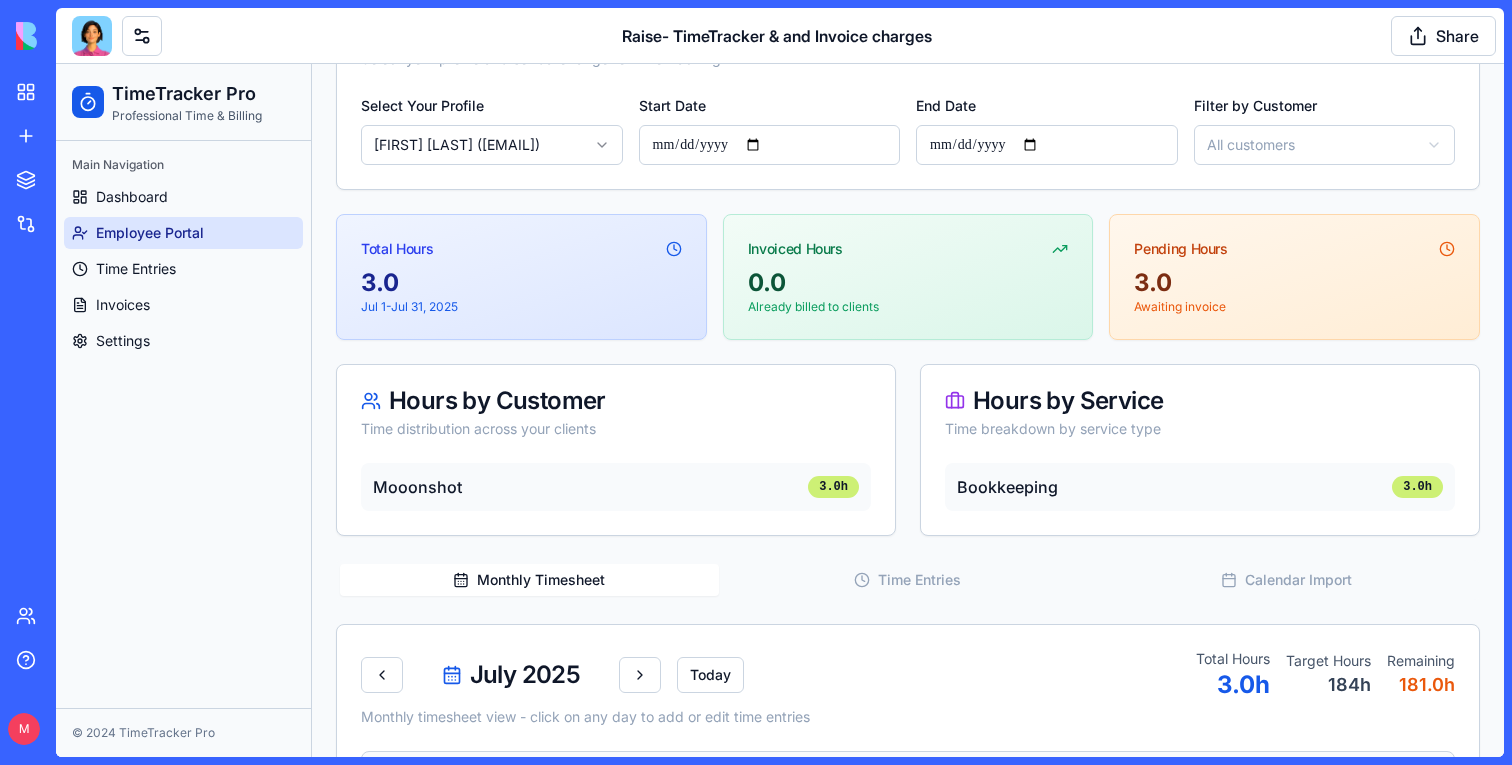 click at bounding box center [92, 36] 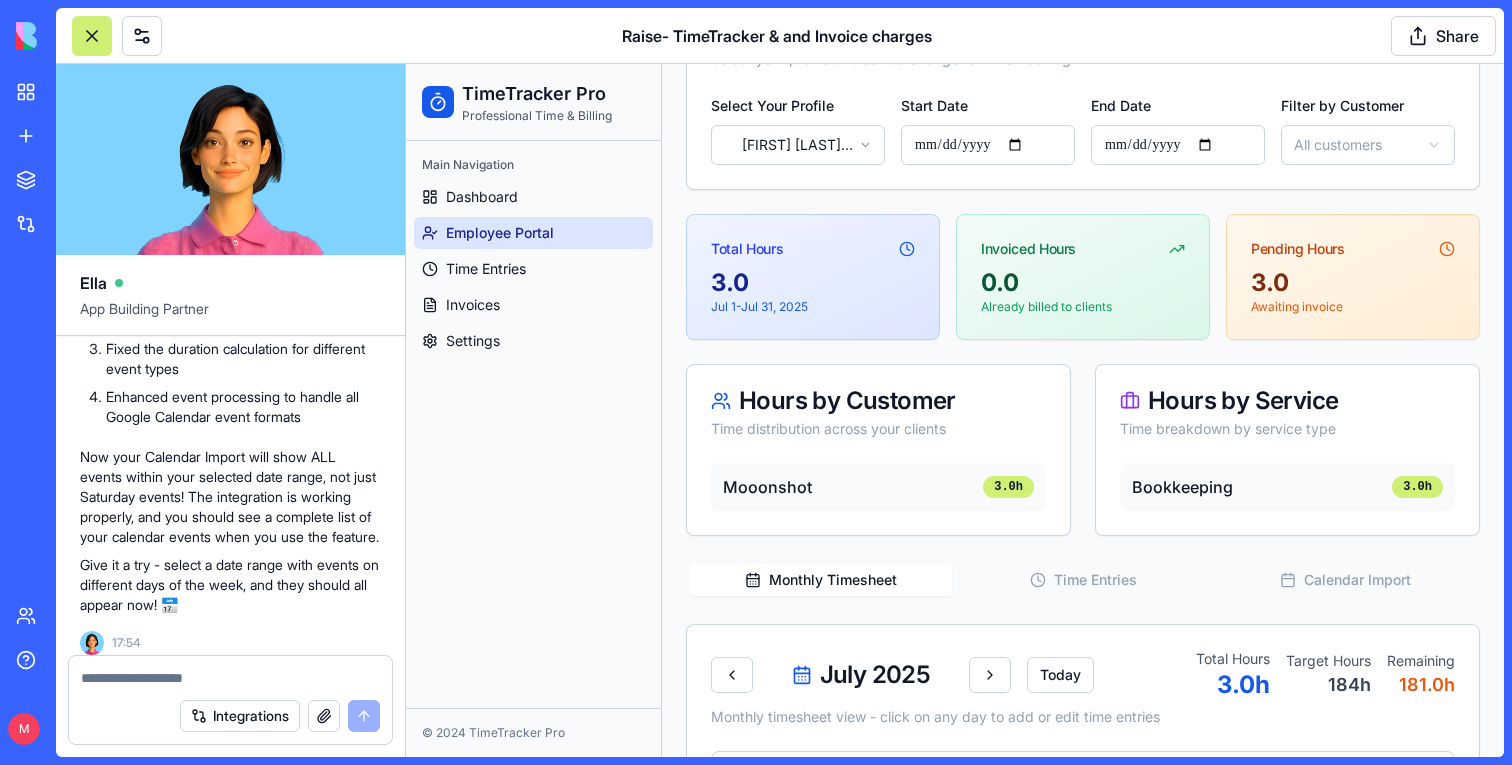 scroll, scrollTop: 7532, scrollLeft: 0, axis: vertical 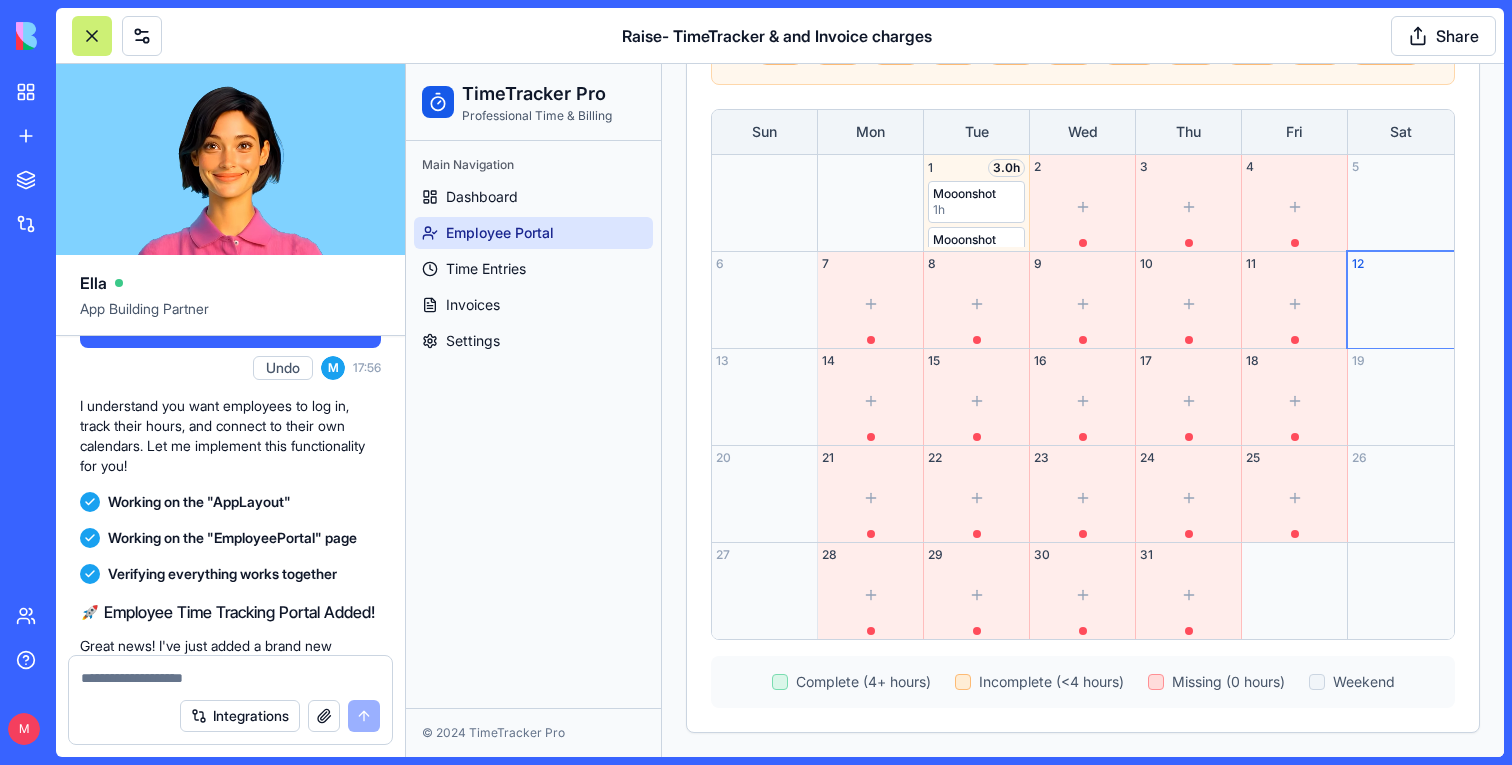 click on "Dashboard Employee Portal Time Entries Invoices Settings" at bounding box center [533, 269] 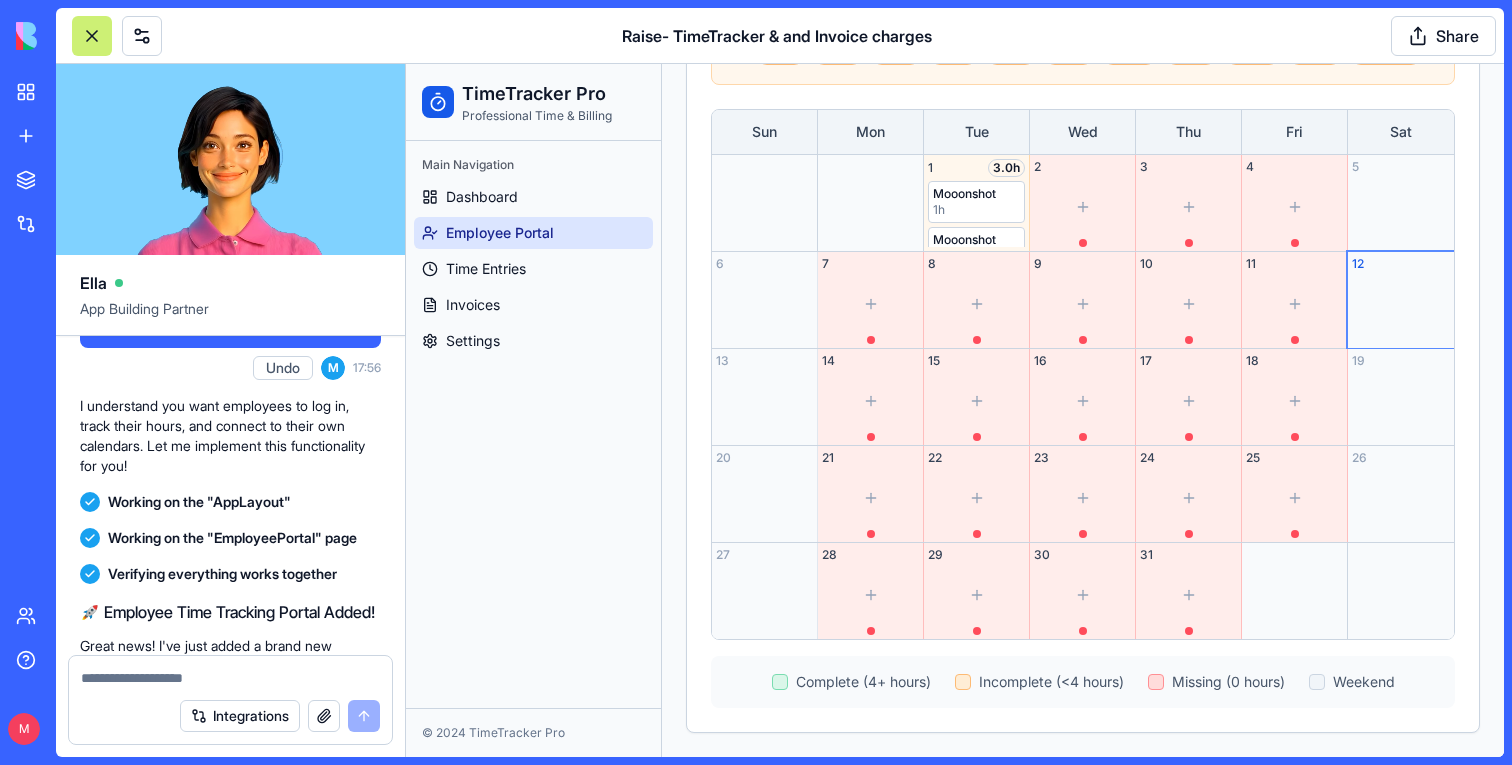 click on "Dashboard Employee Portal Time Entries Invoices Settings" at bounding box center [533, 269] 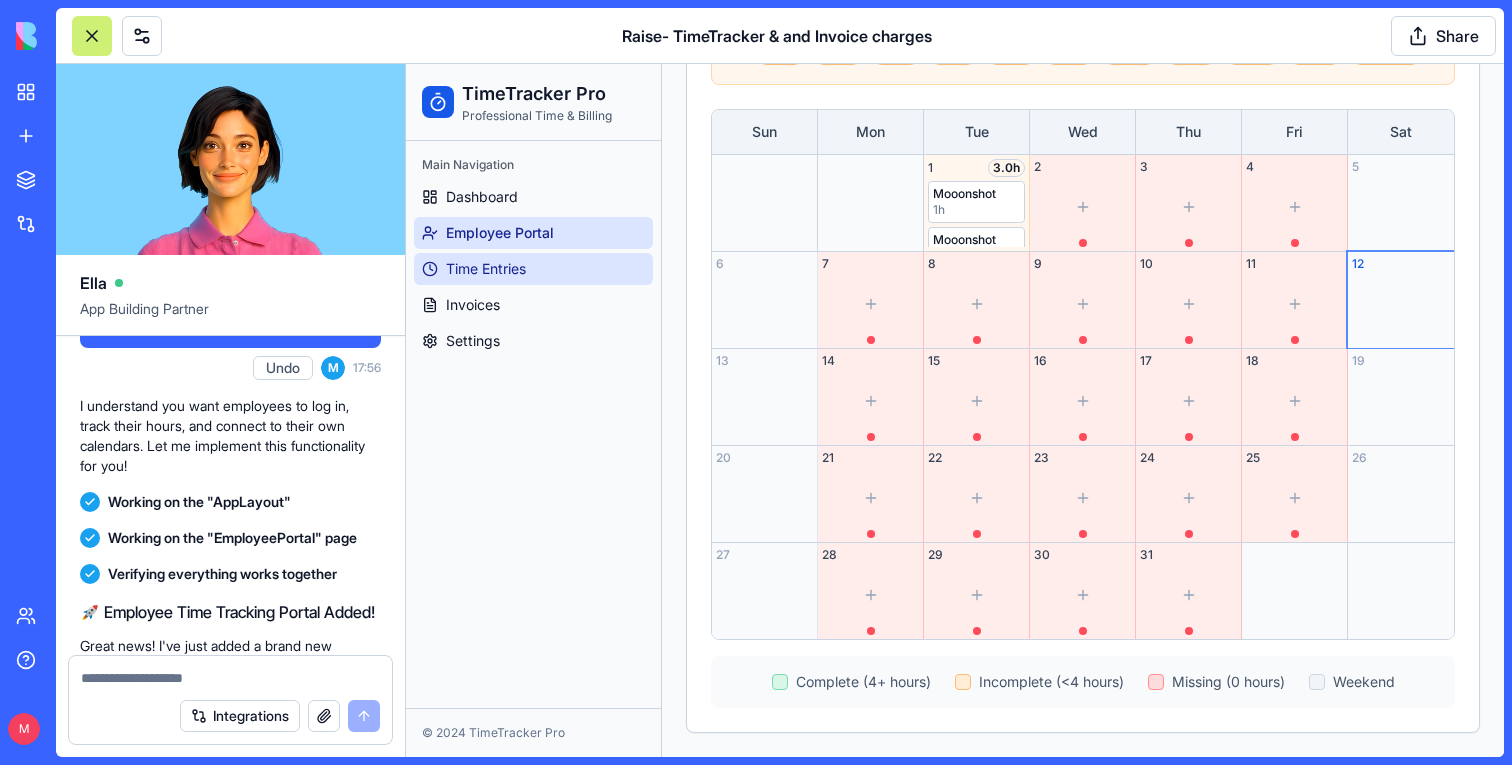 click on "Time Entries" at bounding box center [486, 269] 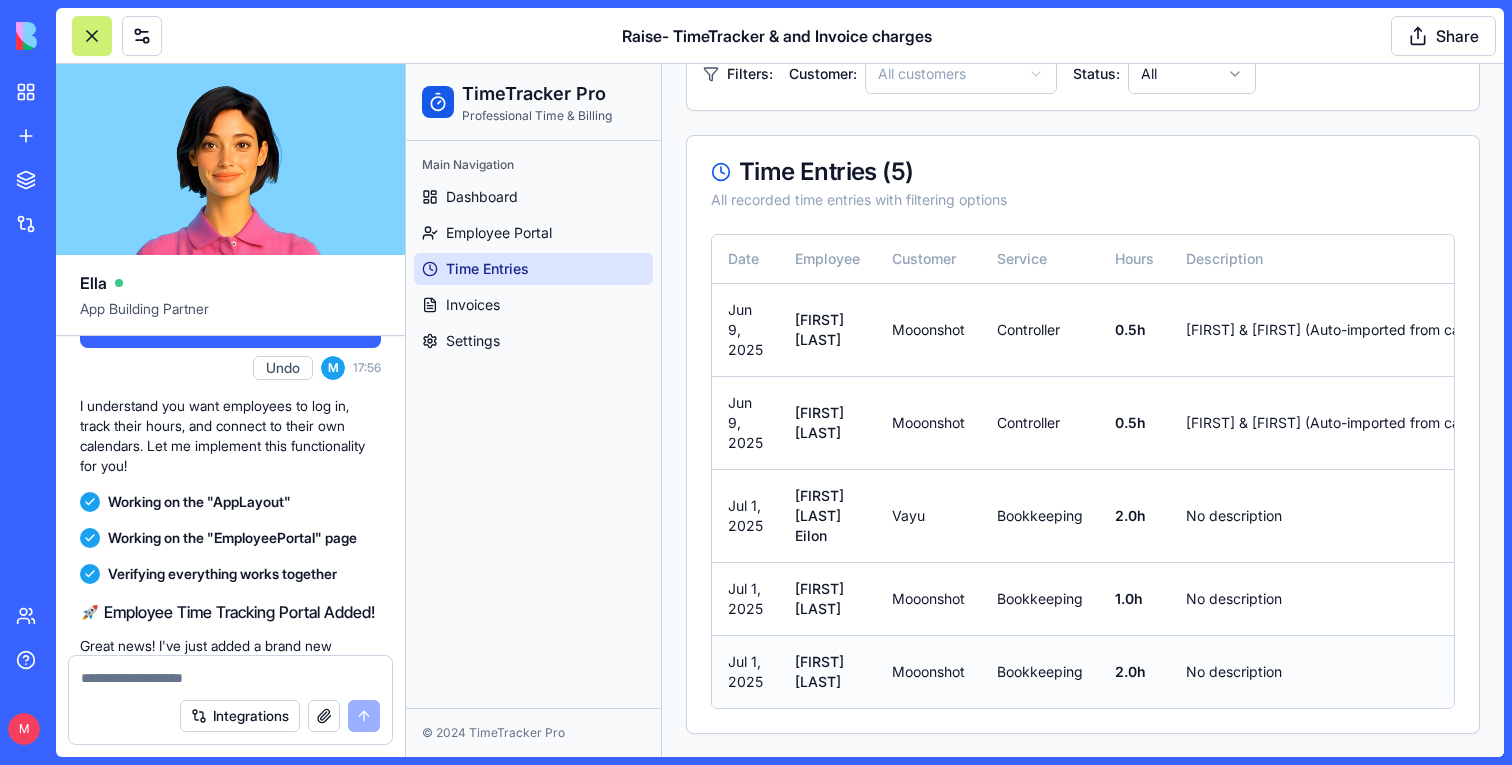scroll, scrollTop: 0, scrollLeft: 0, axis: both 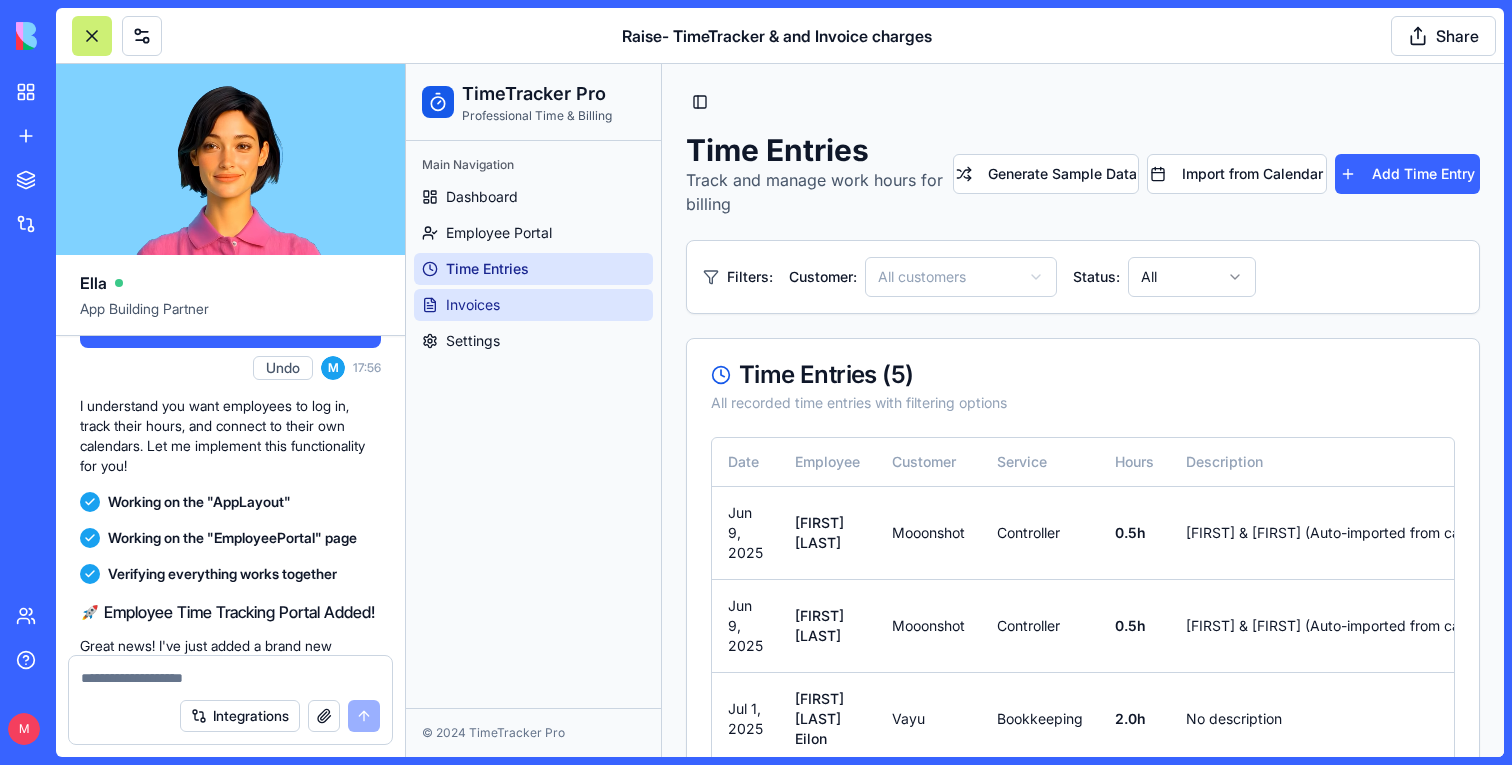 click on "Invoices" at bounding box center [533, 305] 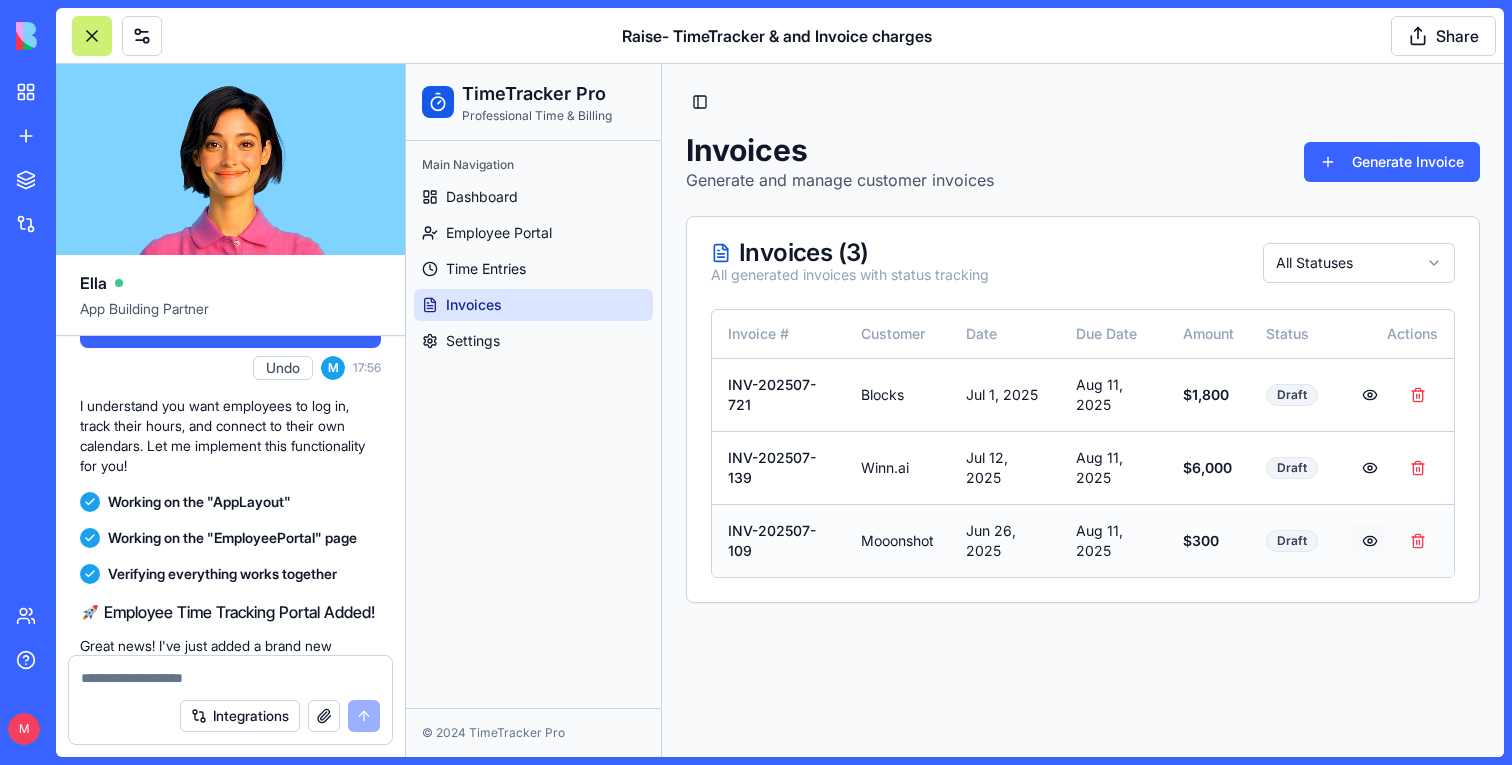 click at bounding box center (1370, 541) 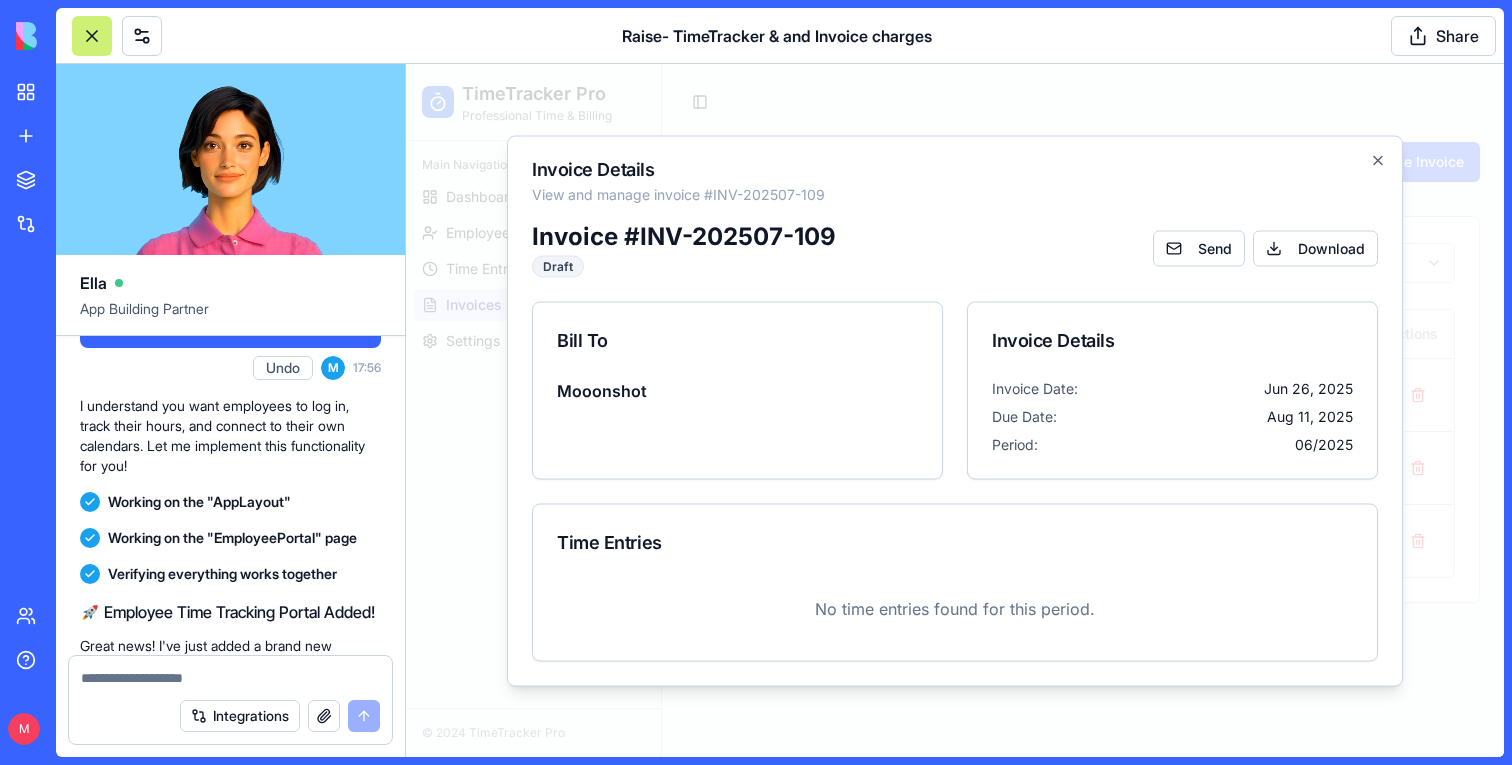 click at bounding box center [955, 410] 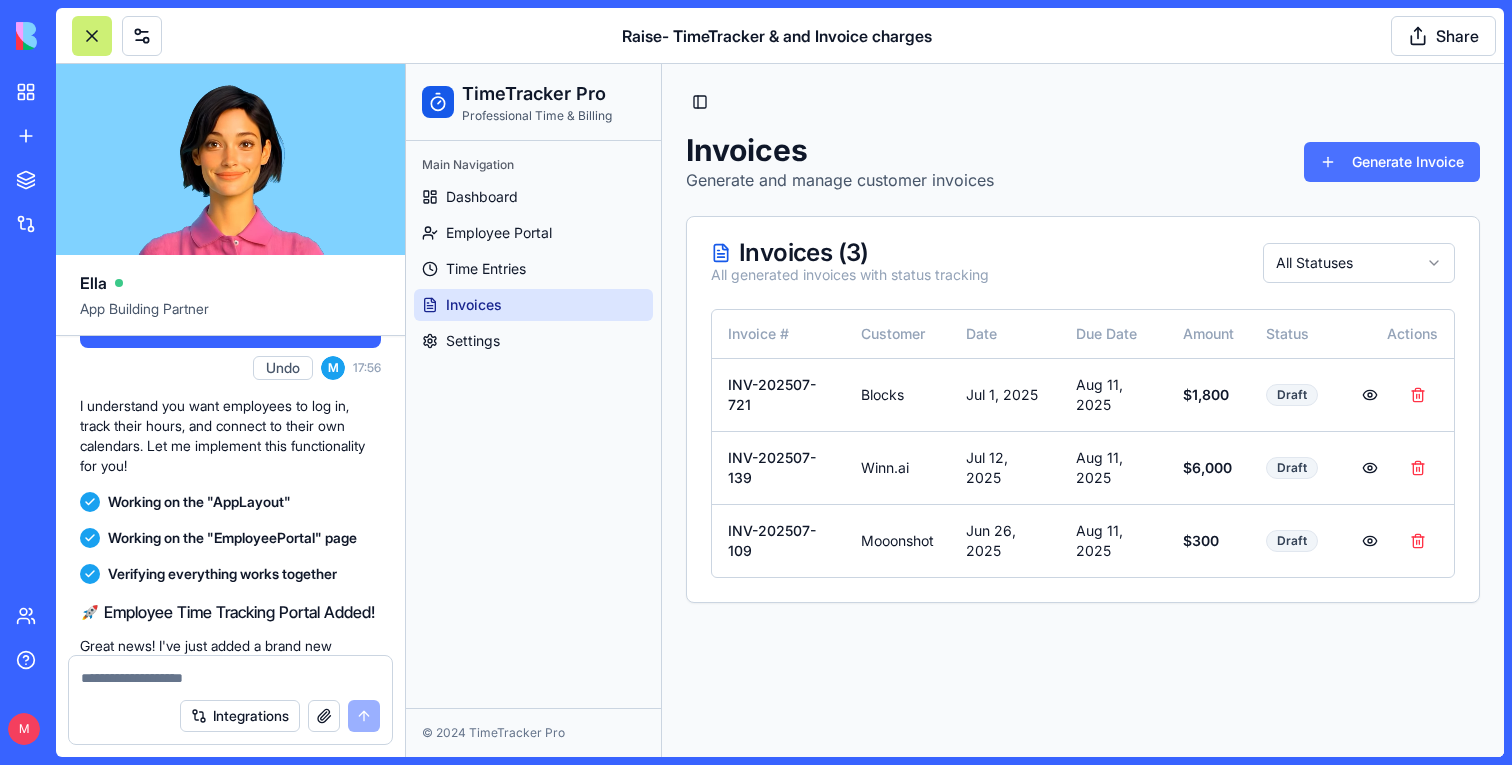 click on "Generate Invoice" at bounding box center [1392, 162] 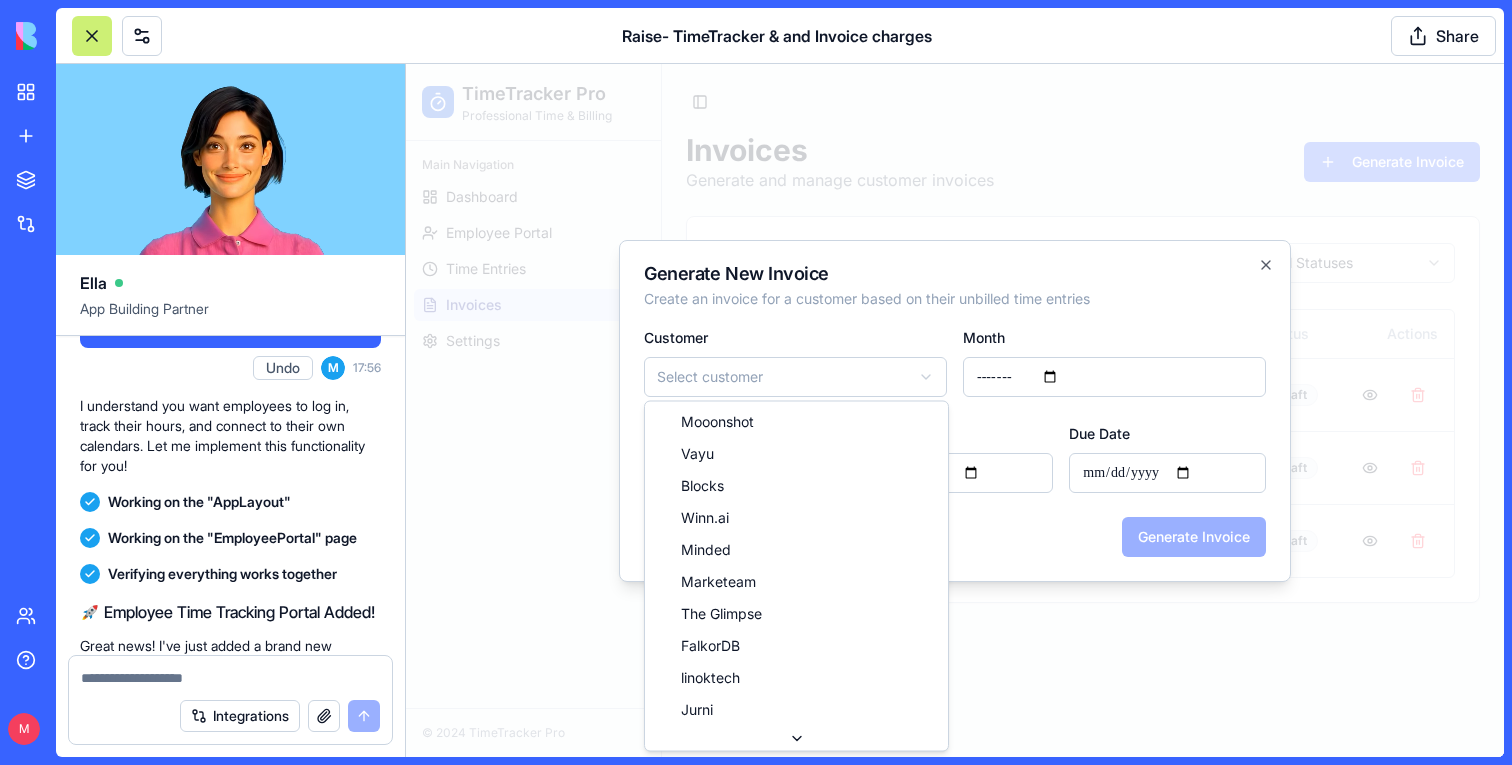click on "**********" at bounding box center [955, 410] 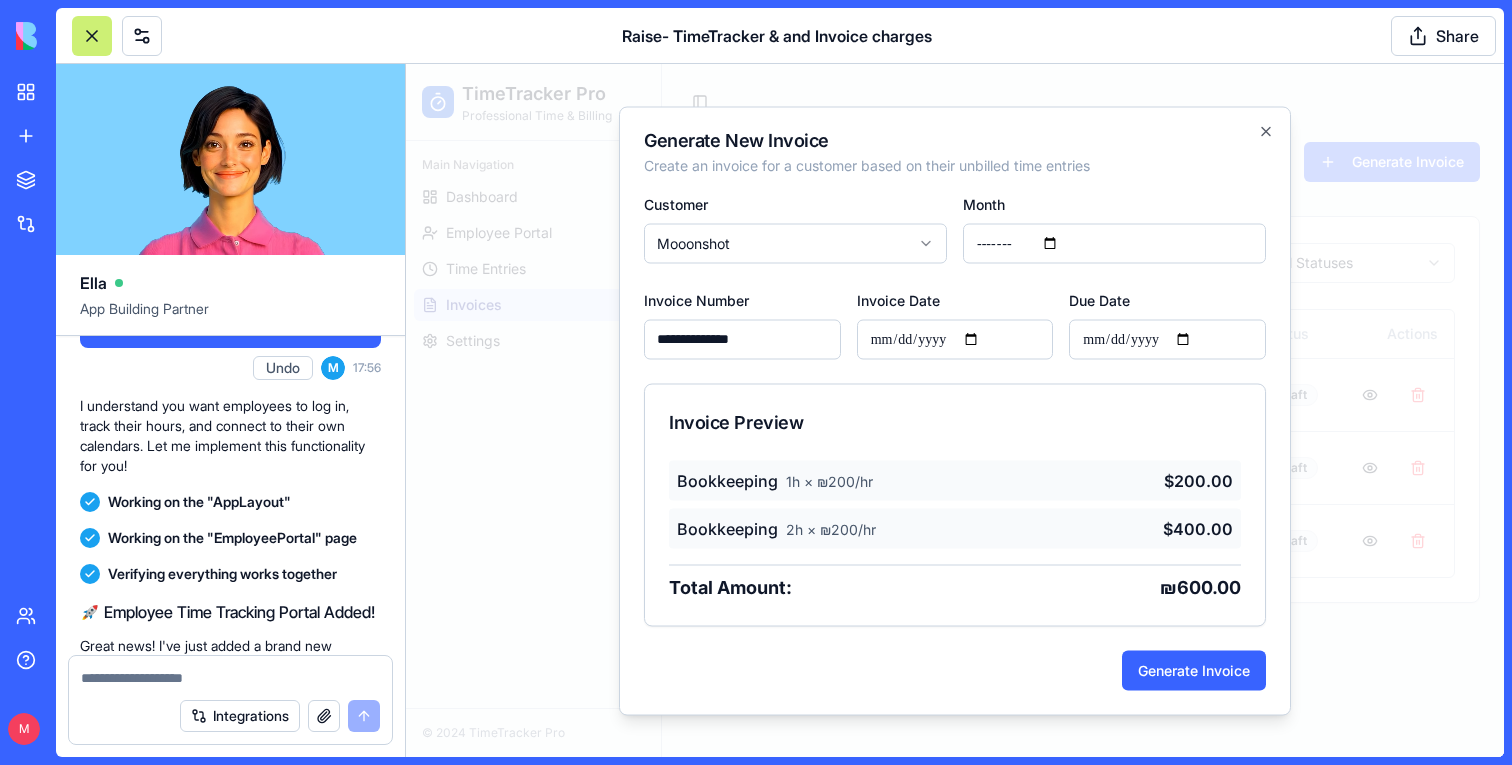 click at bounding box center [955, 410] 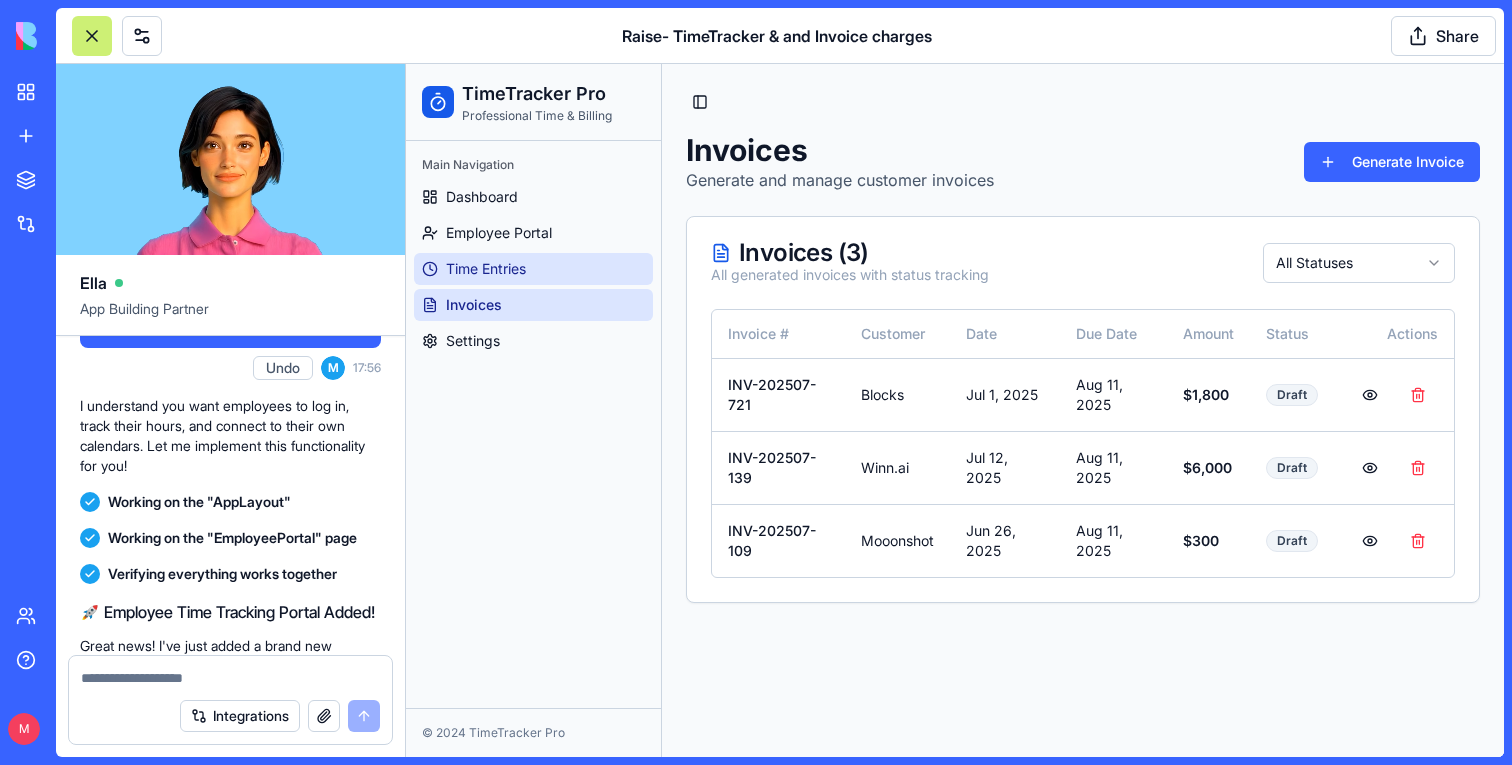 click on "Time Entries" at bounding box center (533, 269) 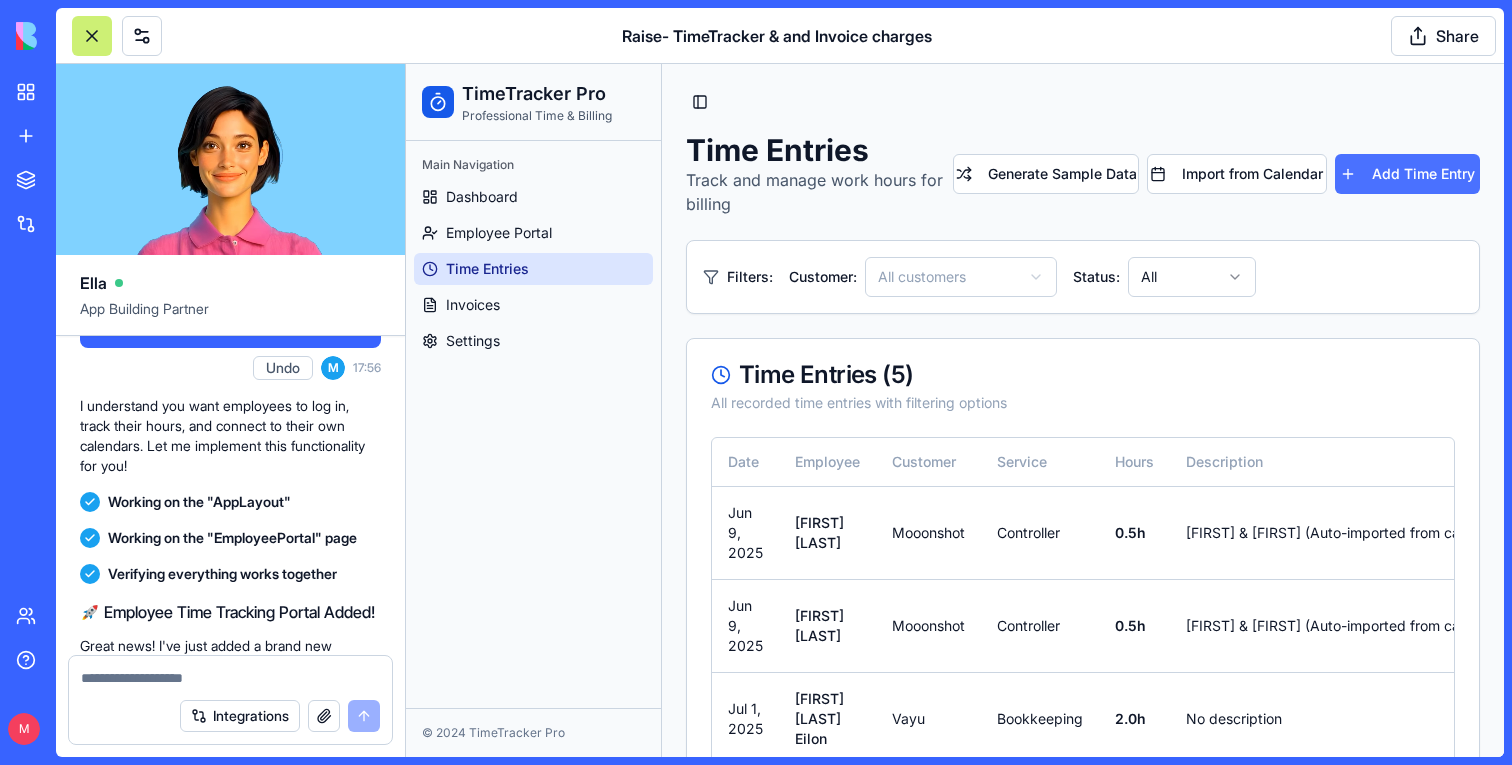 click on "Add Time Entry" at bounding box center [1407, 174] 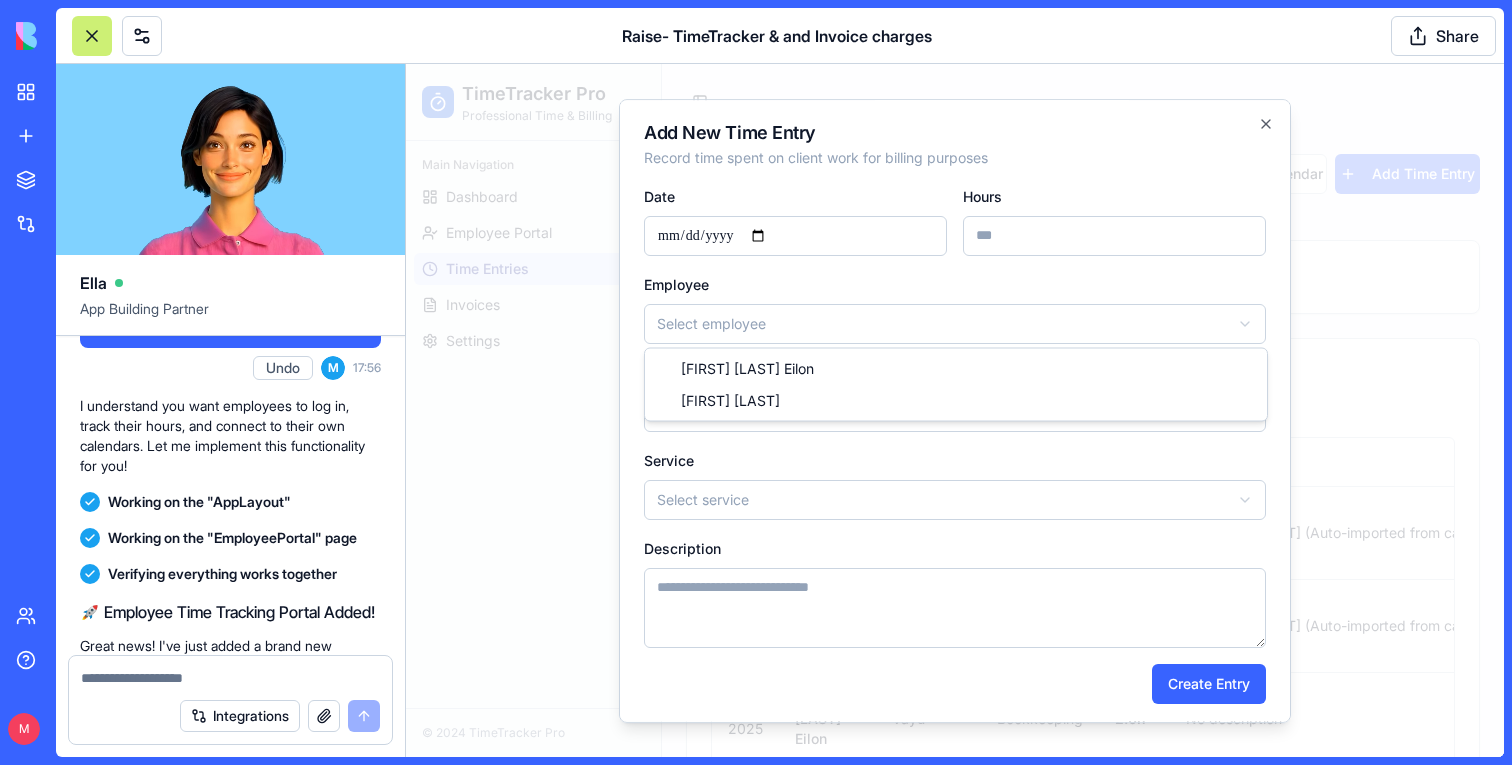 click on "**********" at bounding box center (955, 512) 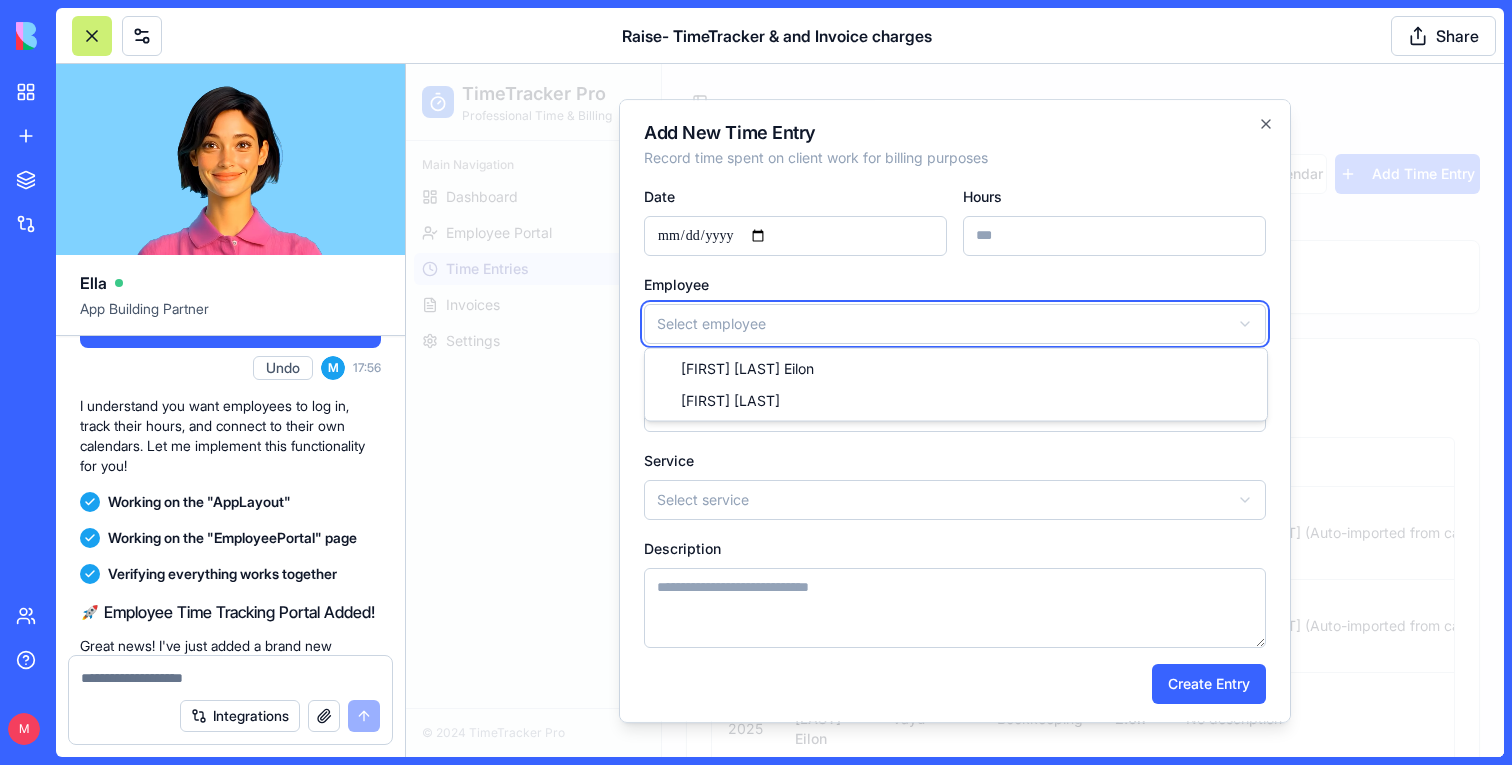 click on "**********" at bounding box center [955, 512] 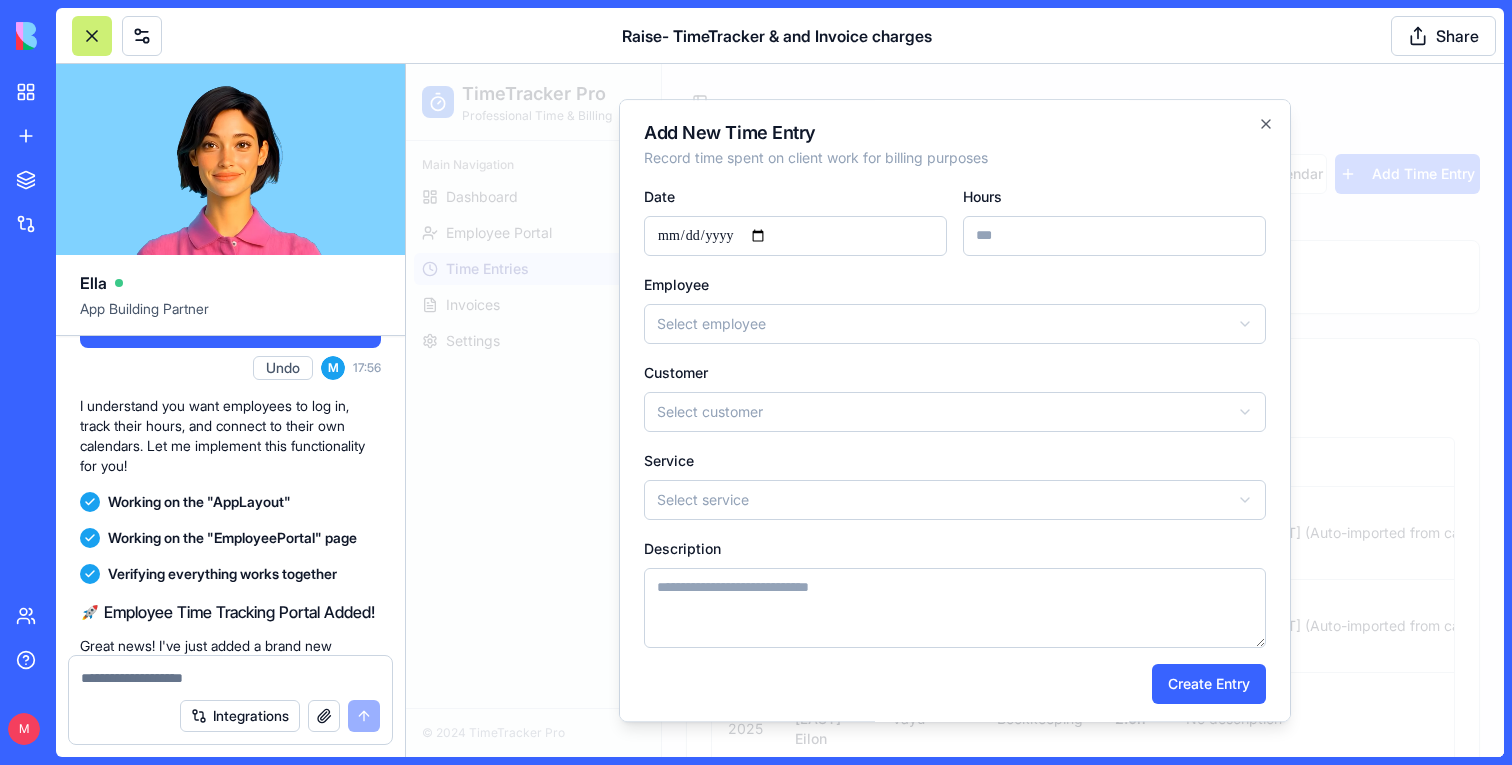 click at bounding box center (955, 410) 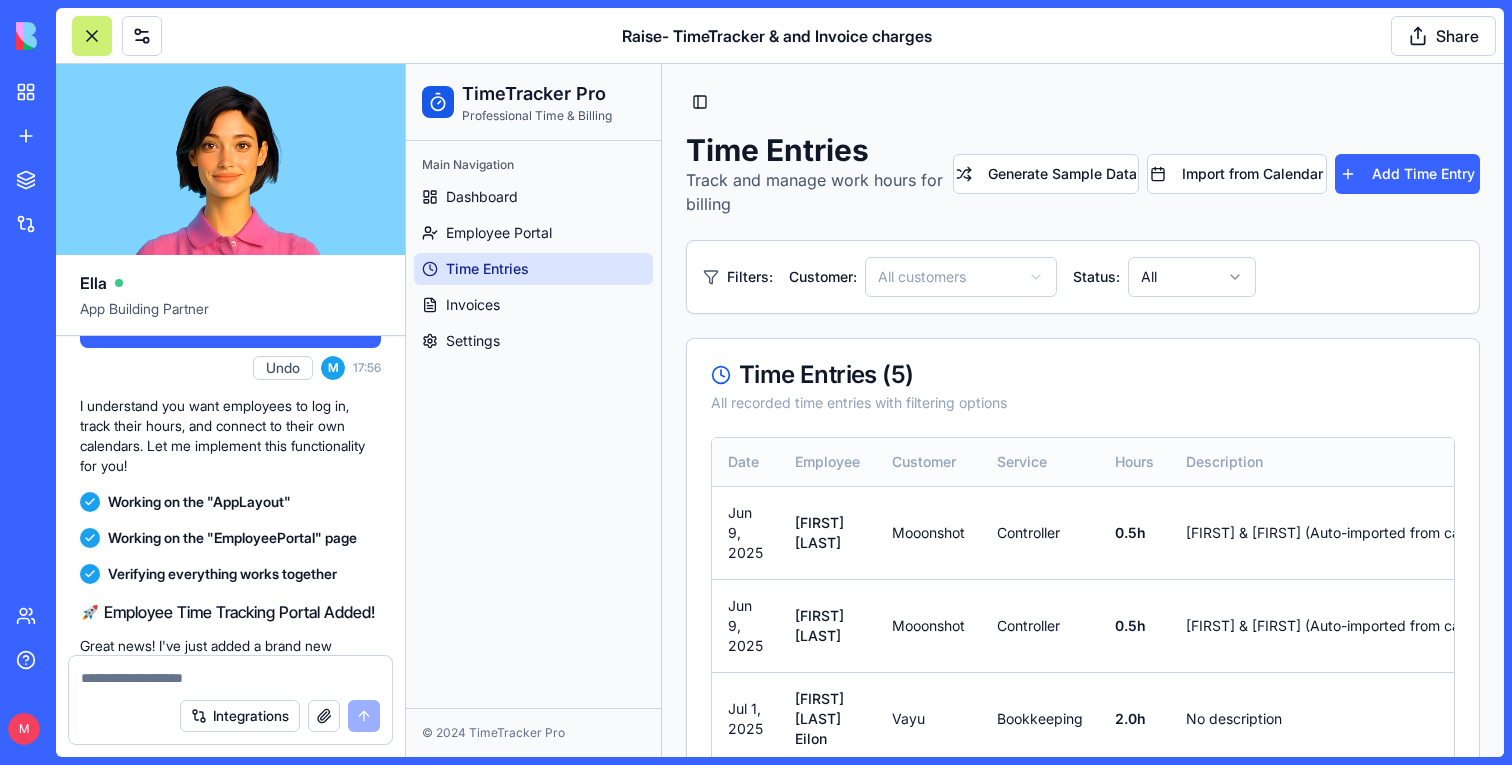 scroll, scrollTop: 203, scrollLeft: 0, axis: vertical 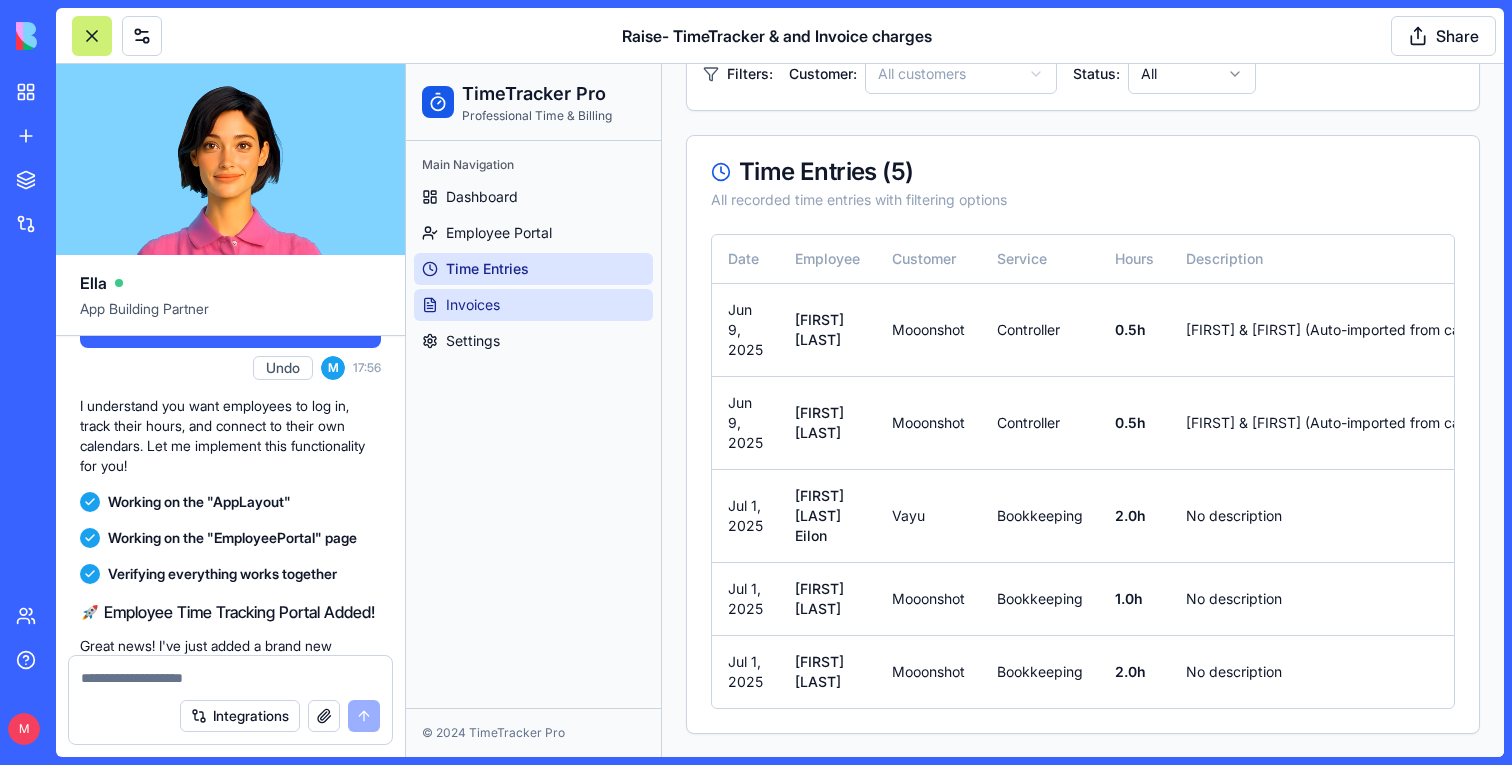 click on "Invoices" at bounding box center (533, 305) 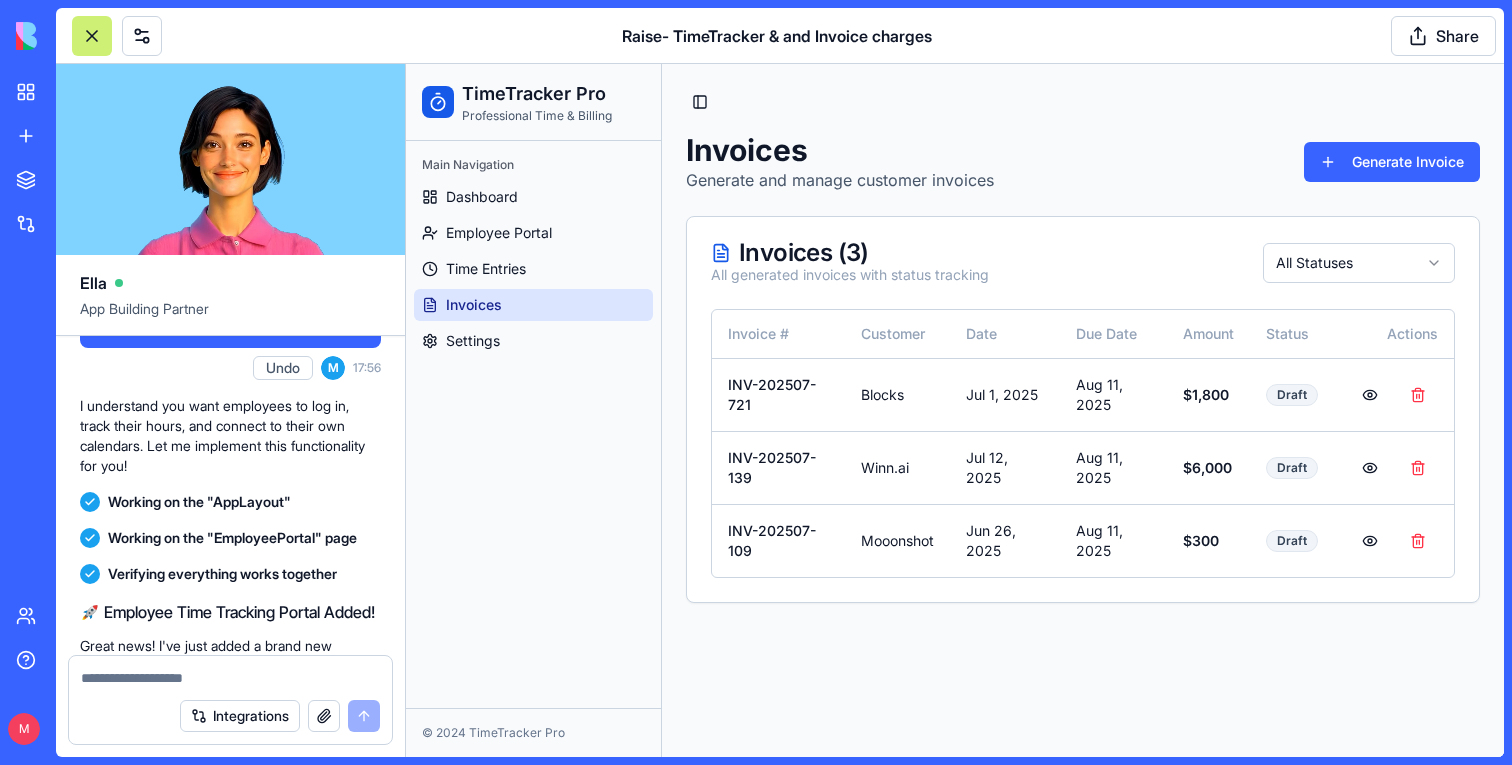 scroll, scrollTop: 0, scrollLeft: 0, axis: both 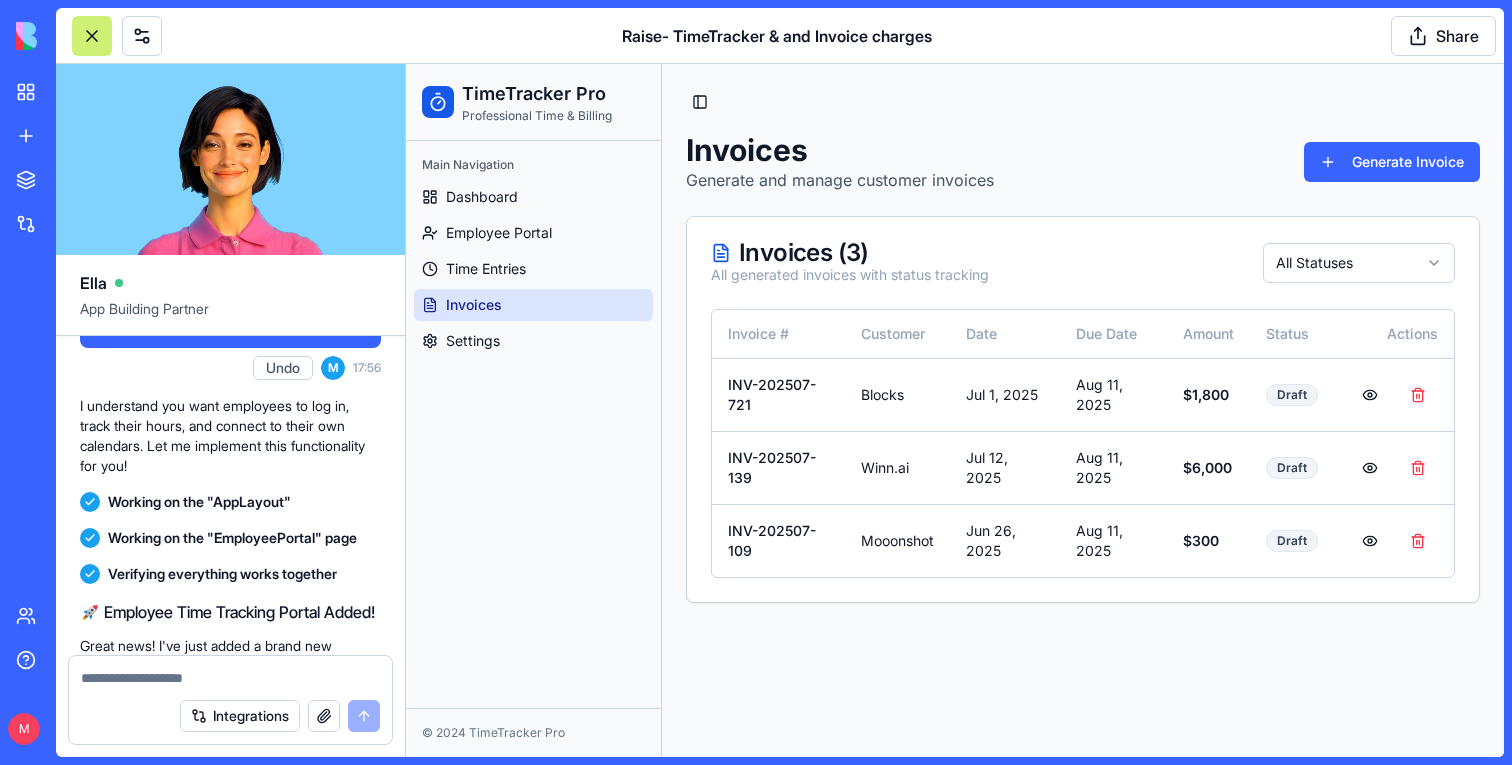 click on "Raise- TimeTracker & and Invoice charges Share" at bounding box center (780, 36) 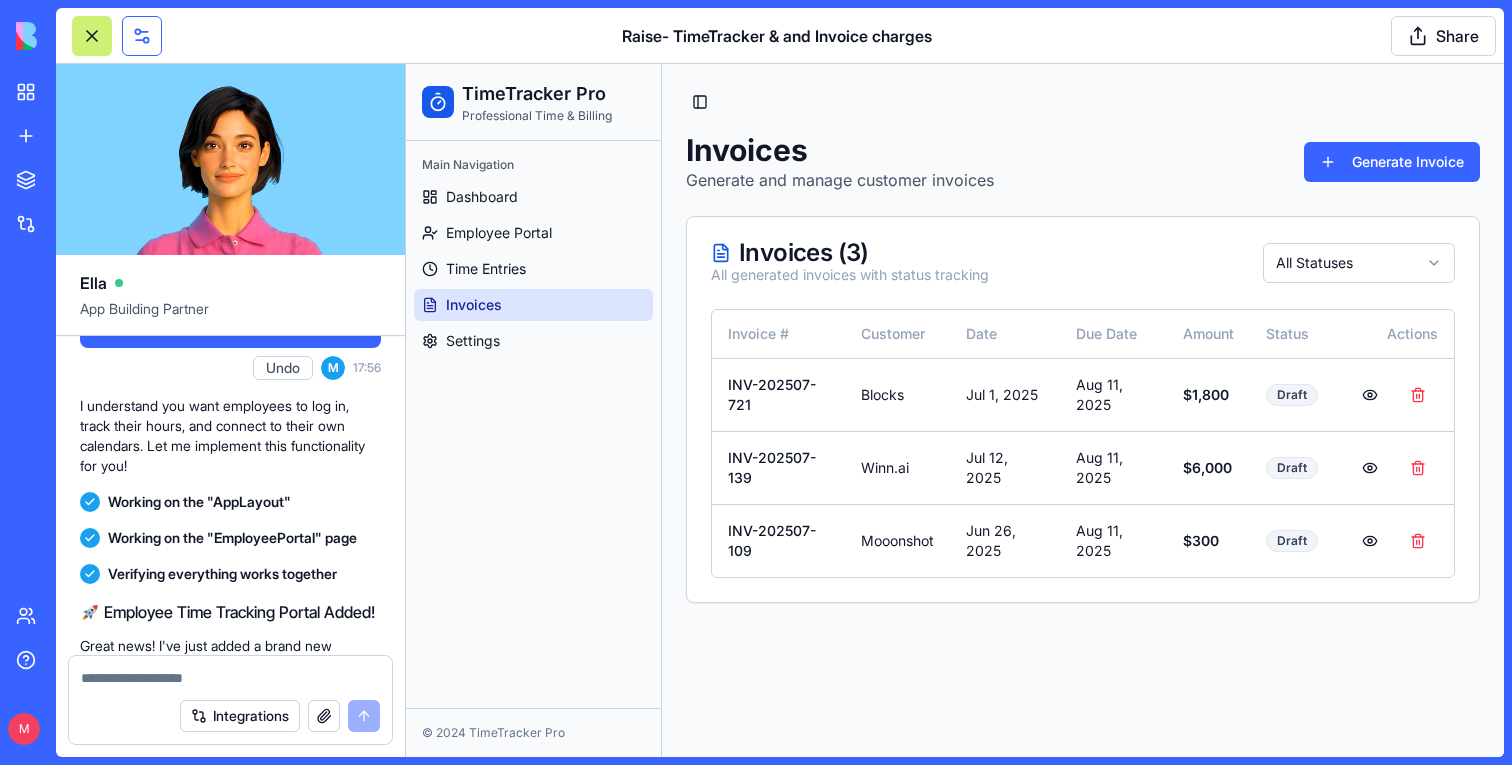 click at bounding box center [142, 36] 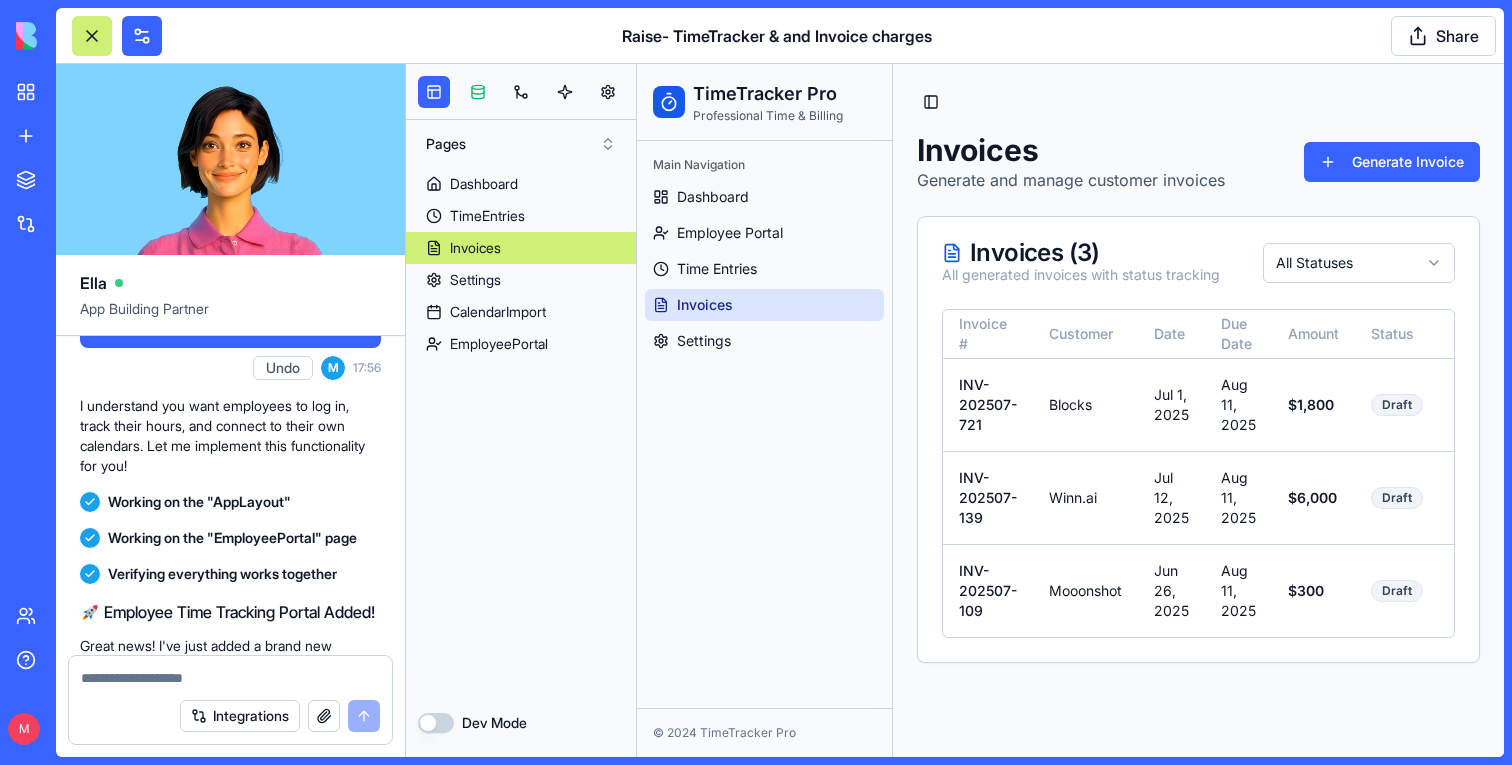 click at bounding box center (478, 92) 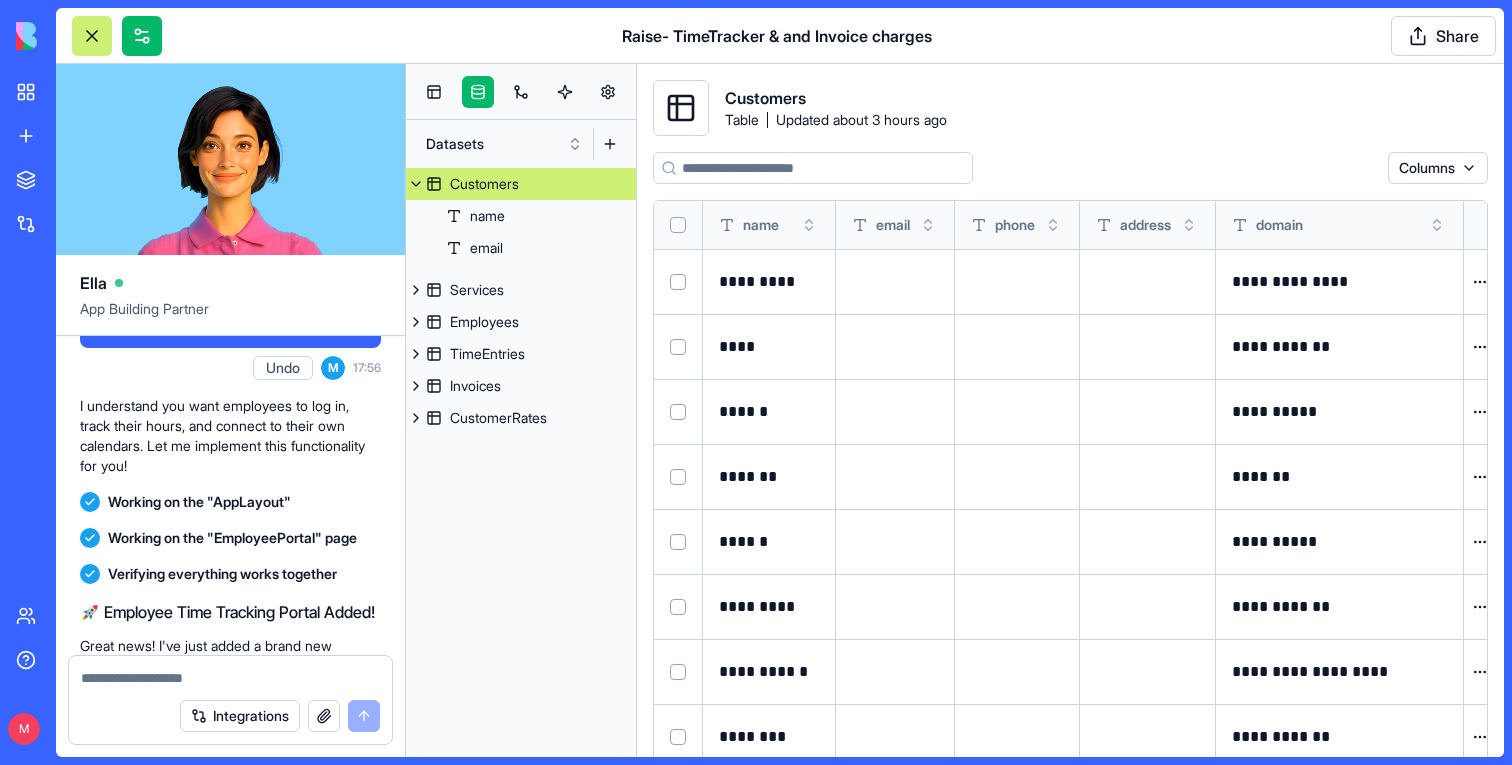 click on "Customers" at bounding box center (521, 184) 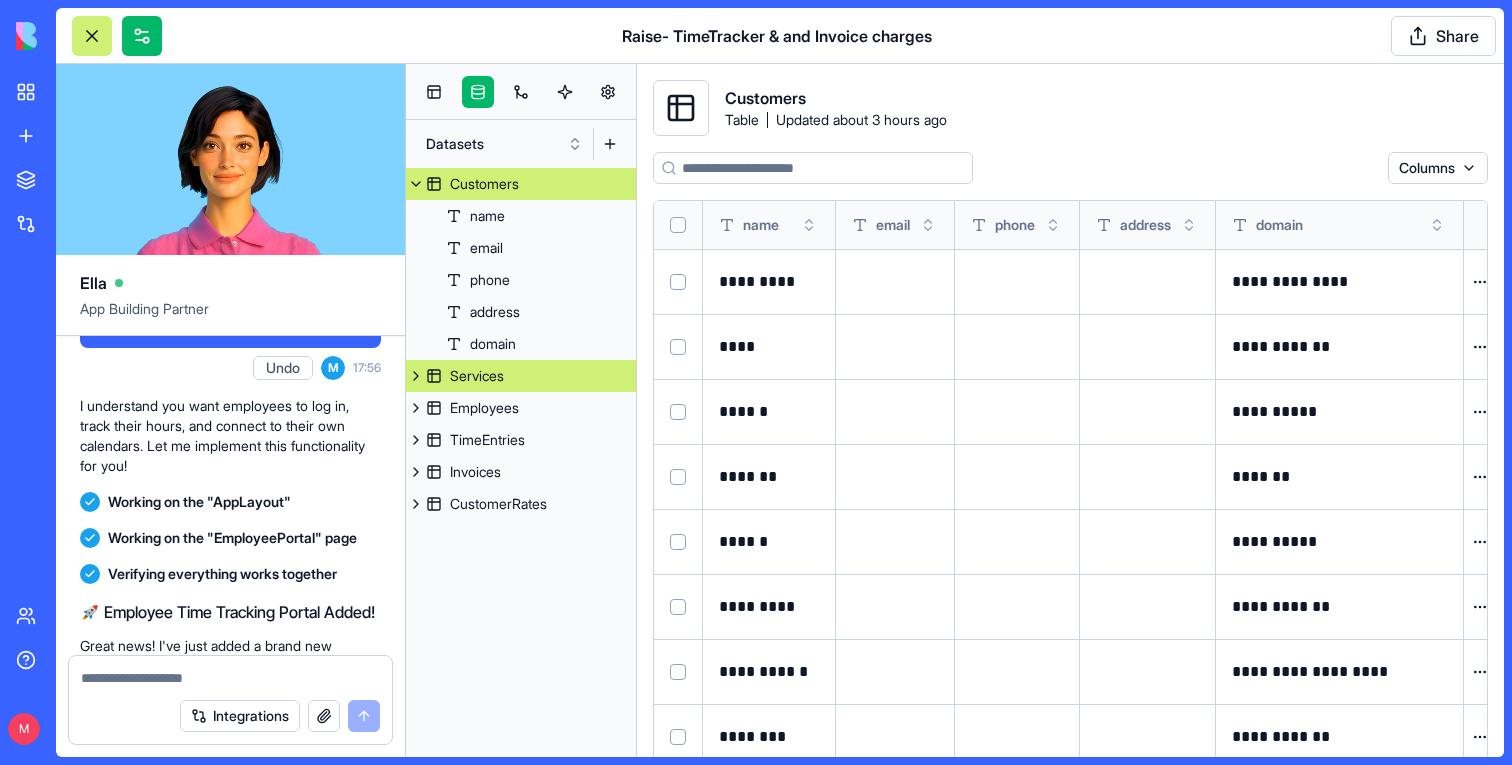 click on "Services" at bounding box center [521, 376] 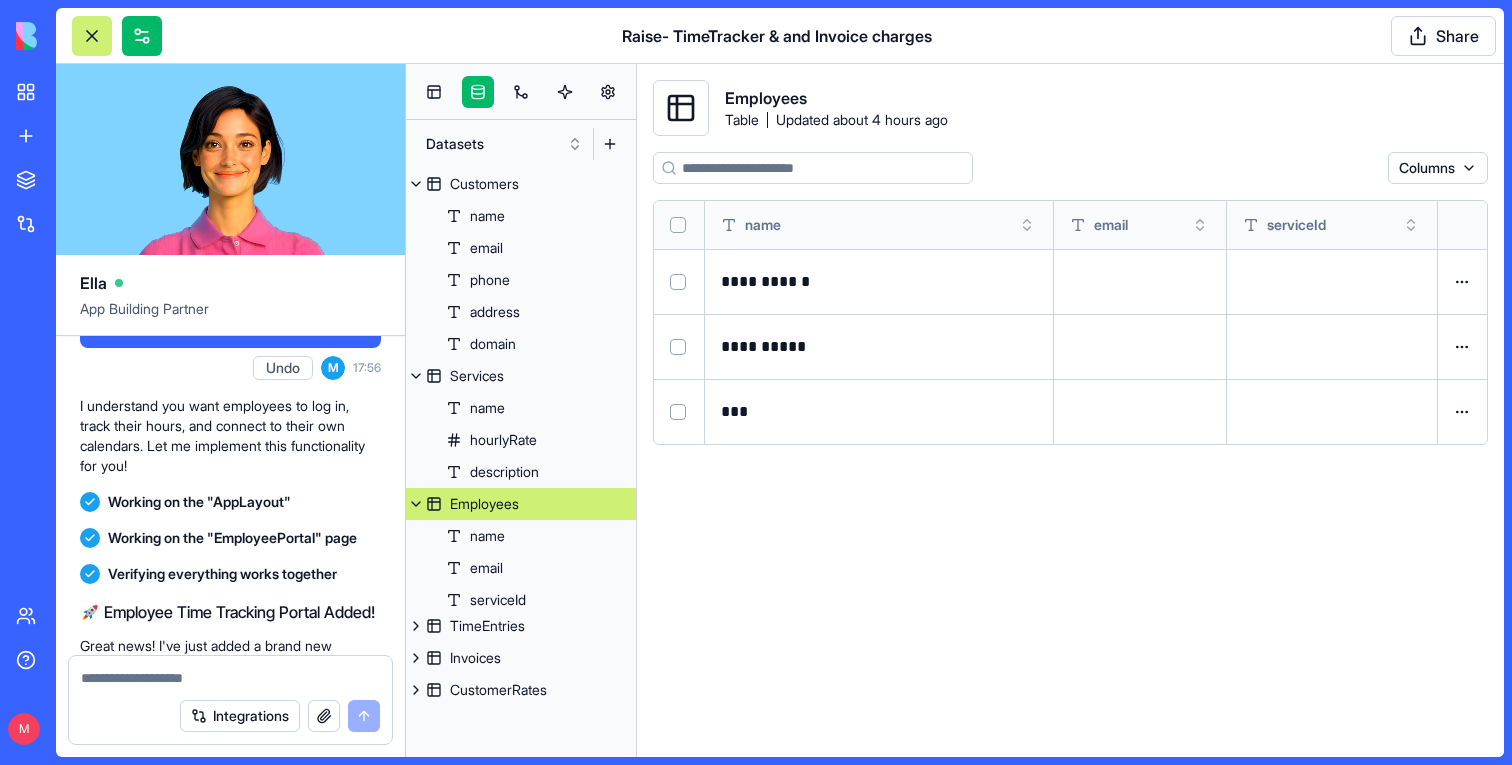 click on "Employees" at bounding box center (484, 504) 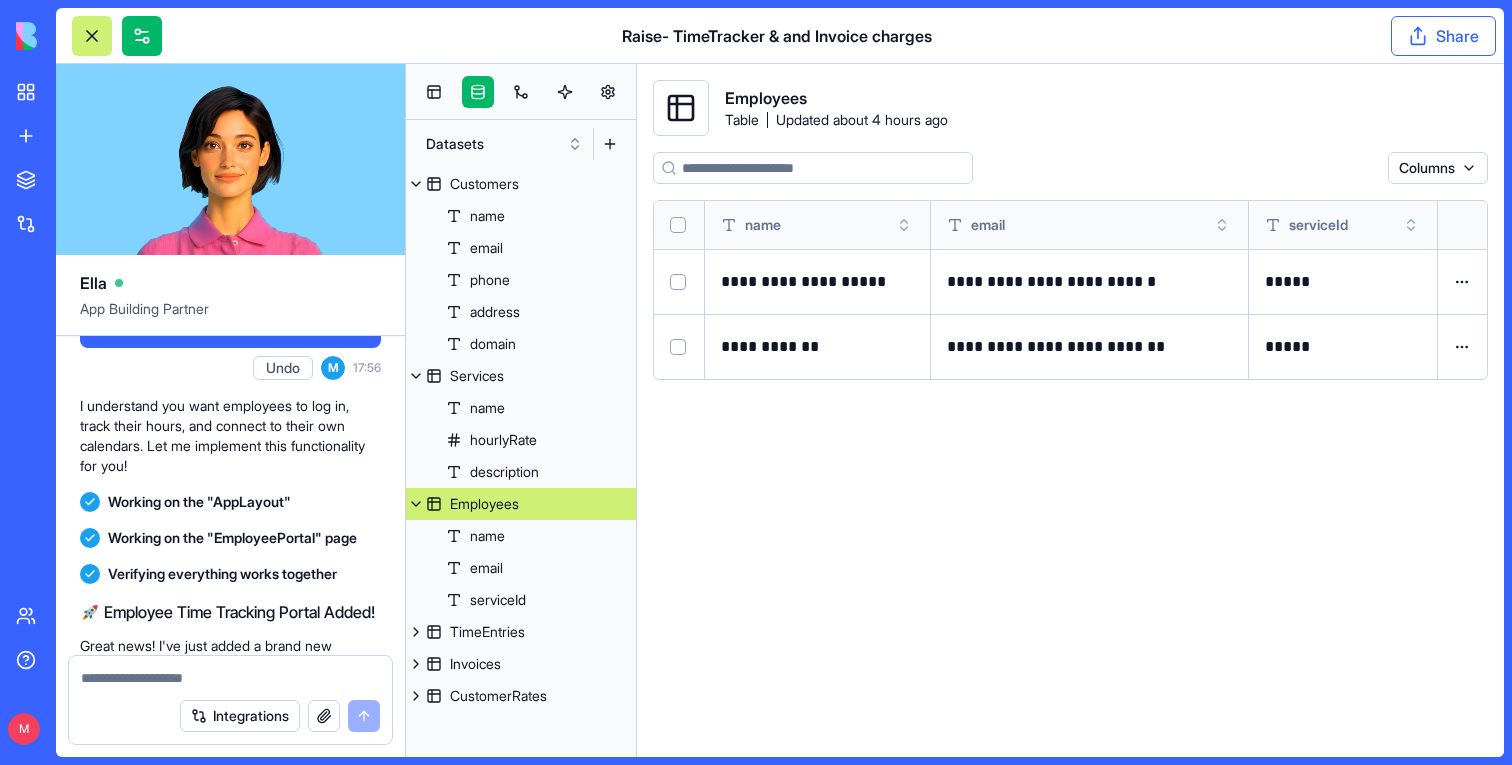 click on "Share" at bounding box center [1443, 36] 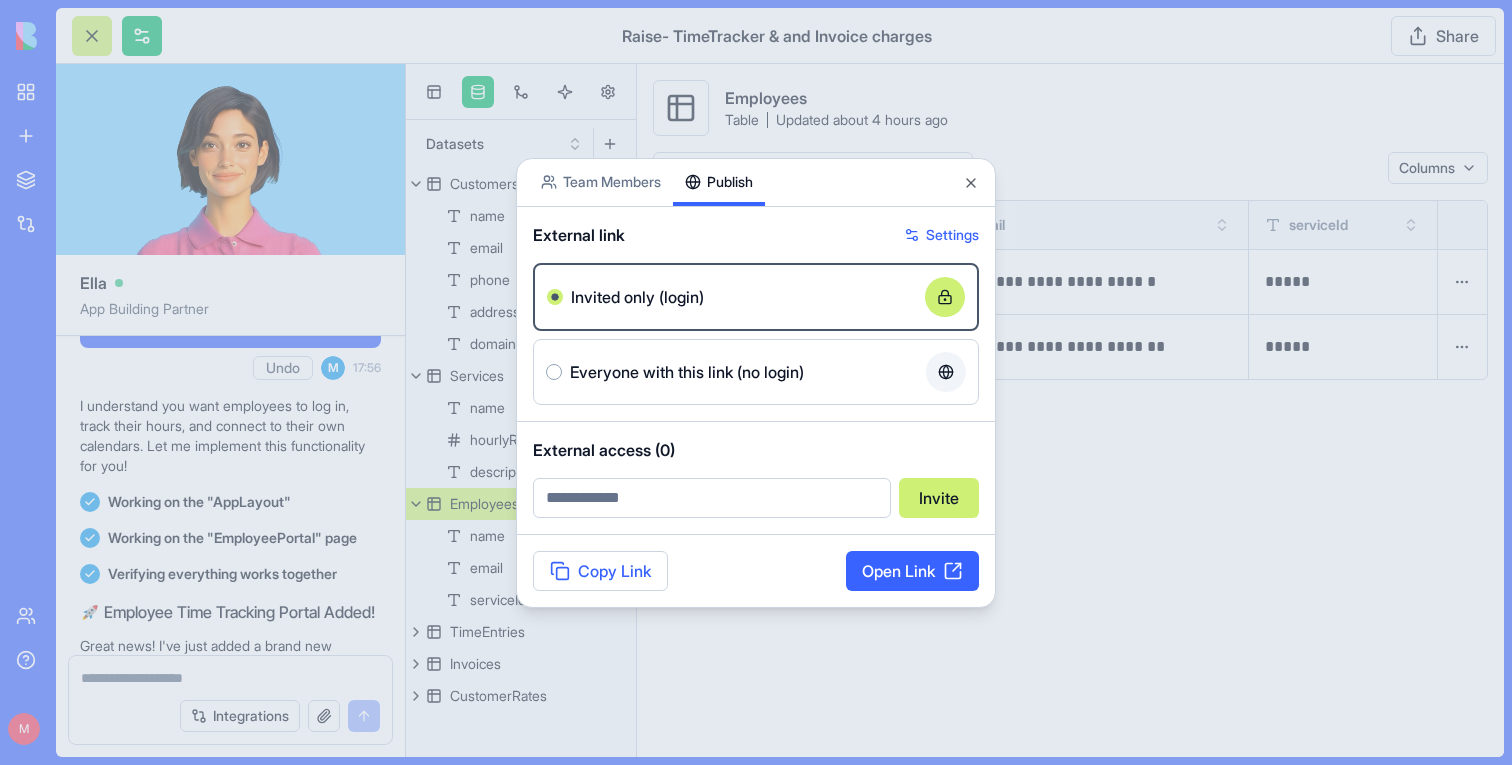 click at bounding box center (756, 382) 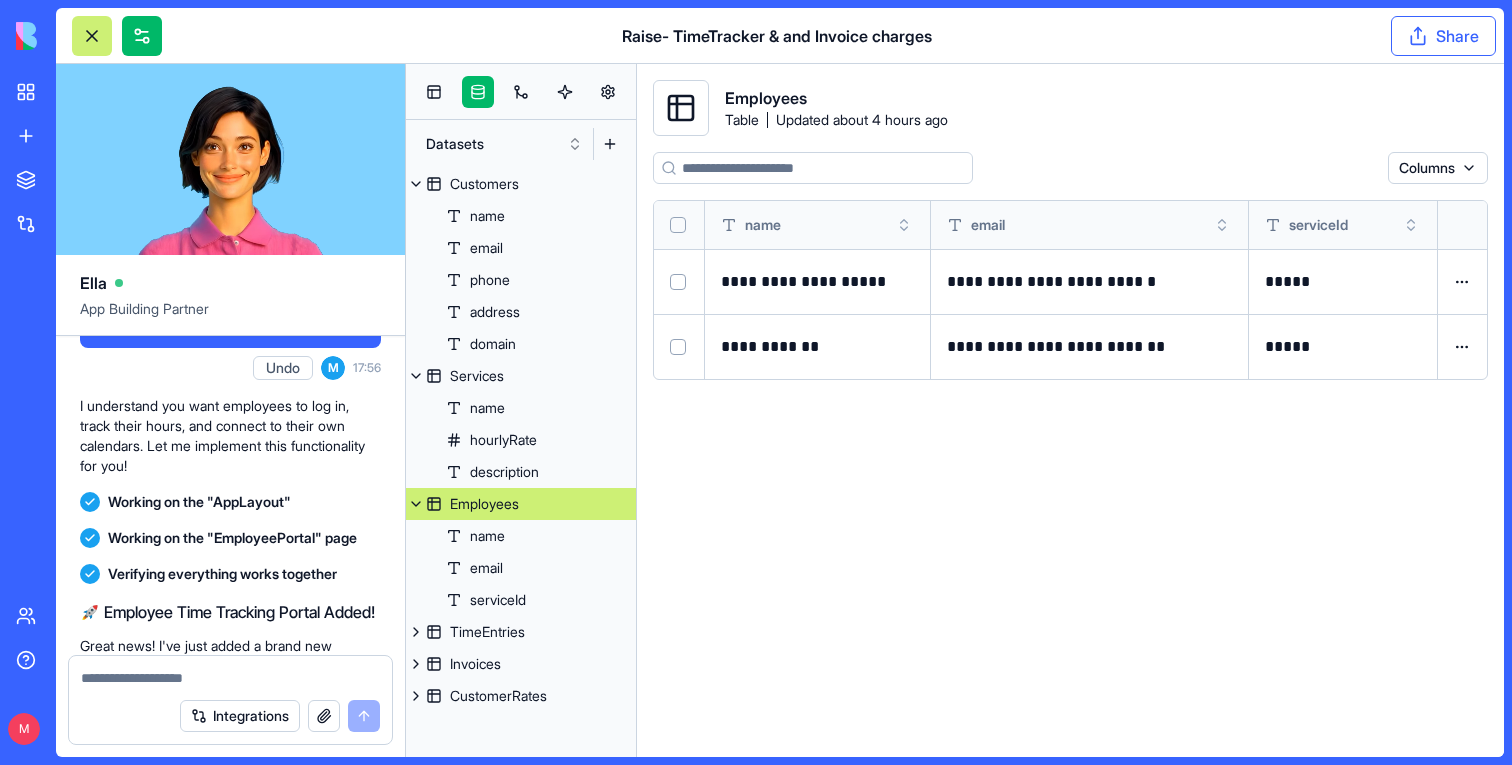 click on "Share" at bounding box center (1443, 36) 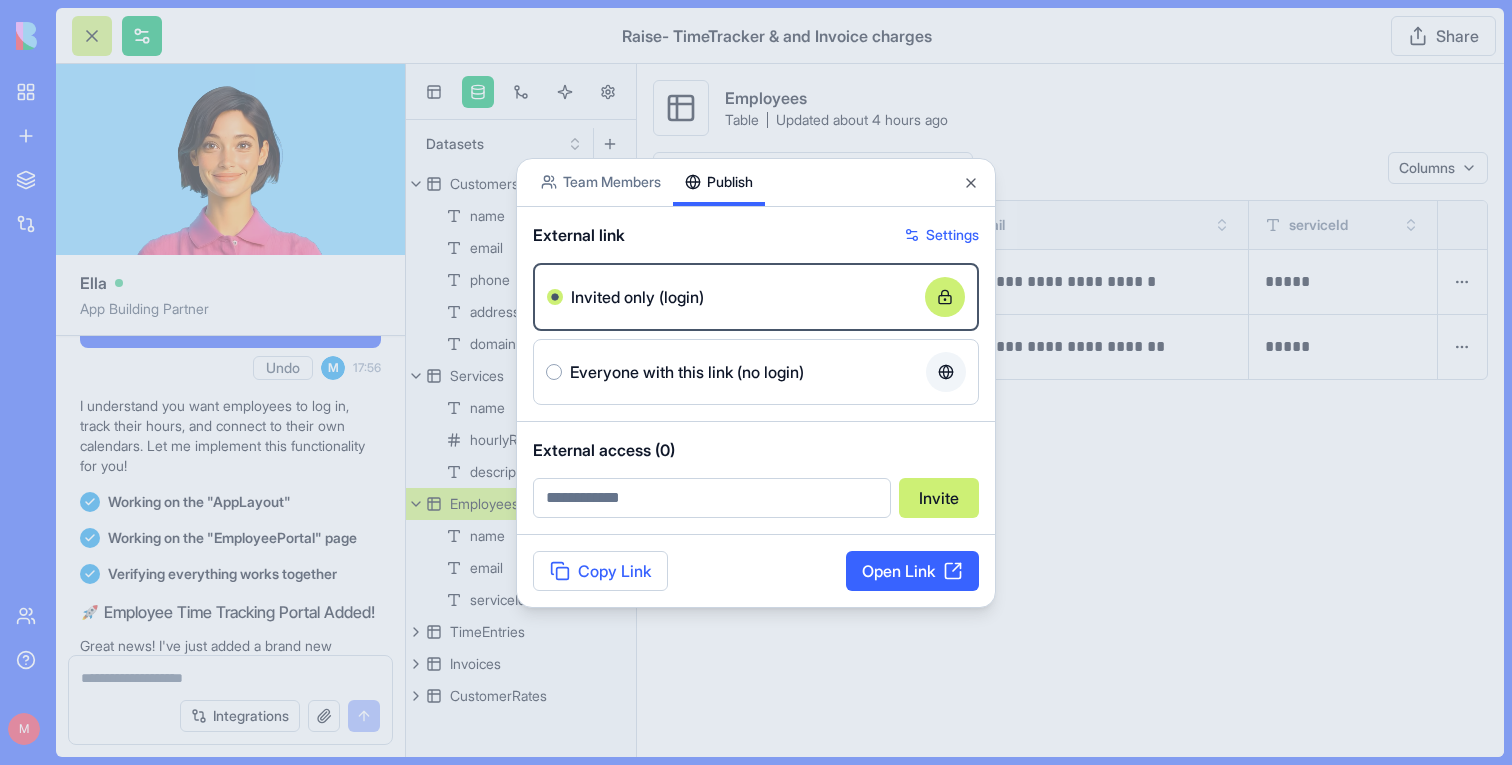 click at bounding box center [756, 382] 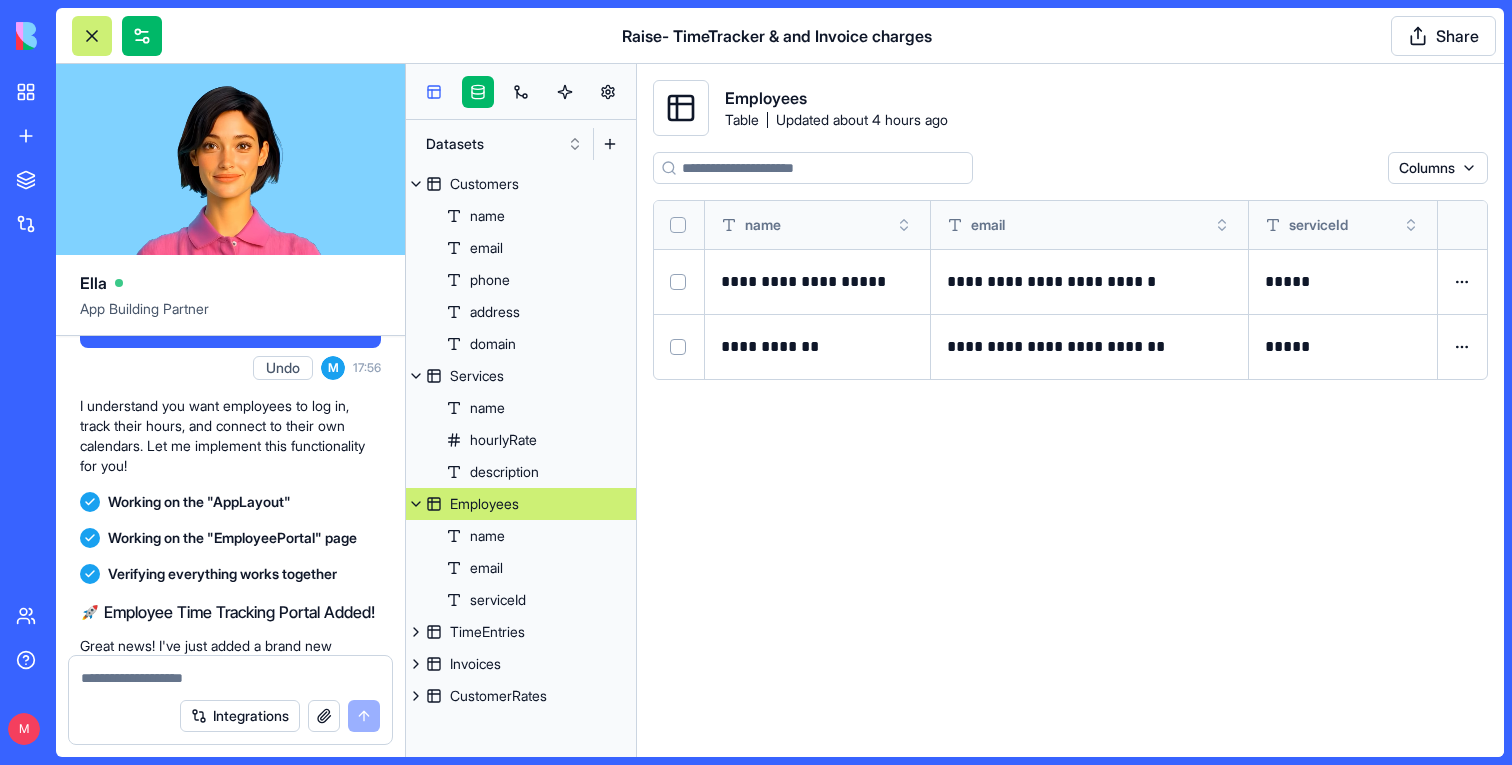 click at bounding box center (434, 92) 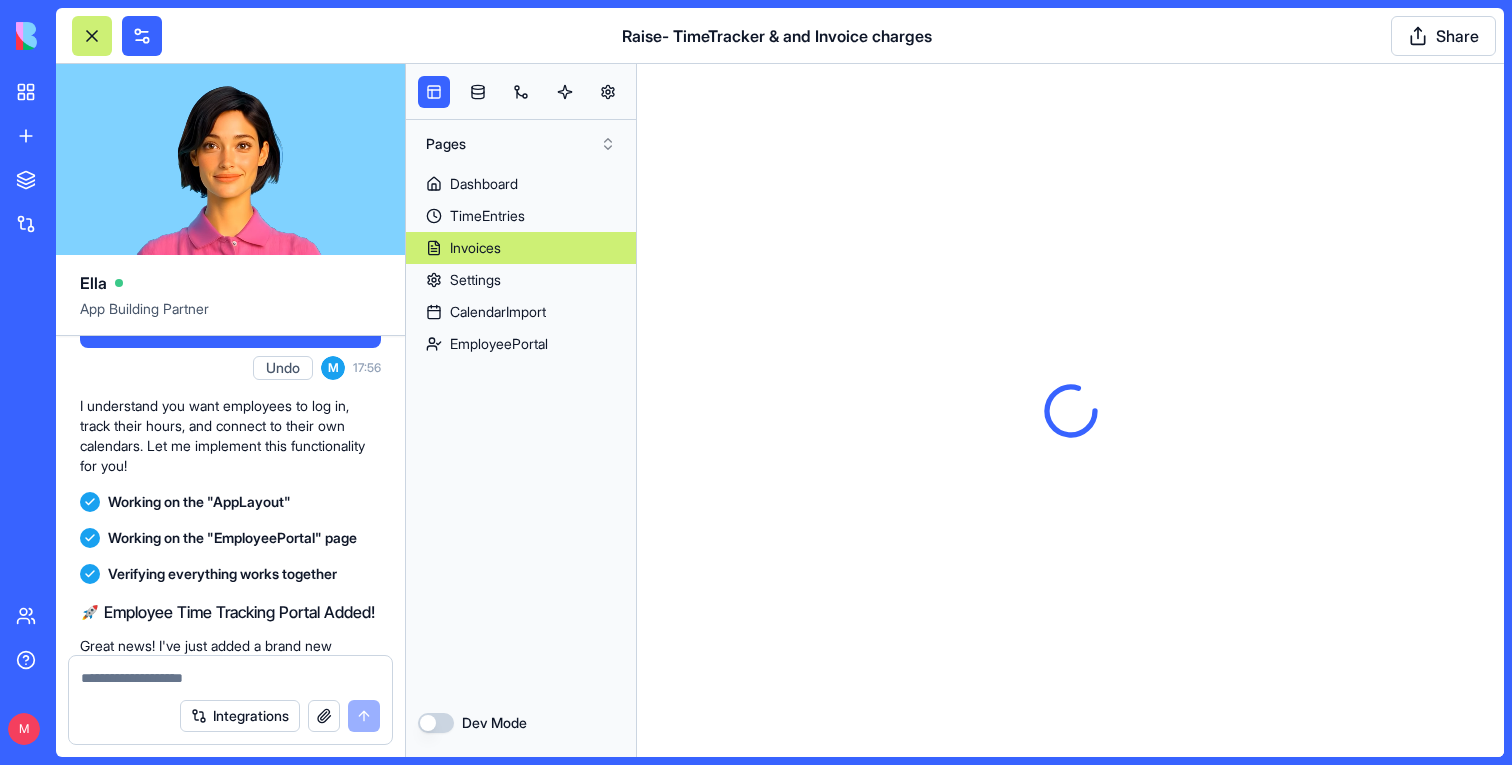 scroll, scrollTop: 0, scrollLeft: 0, axis: both 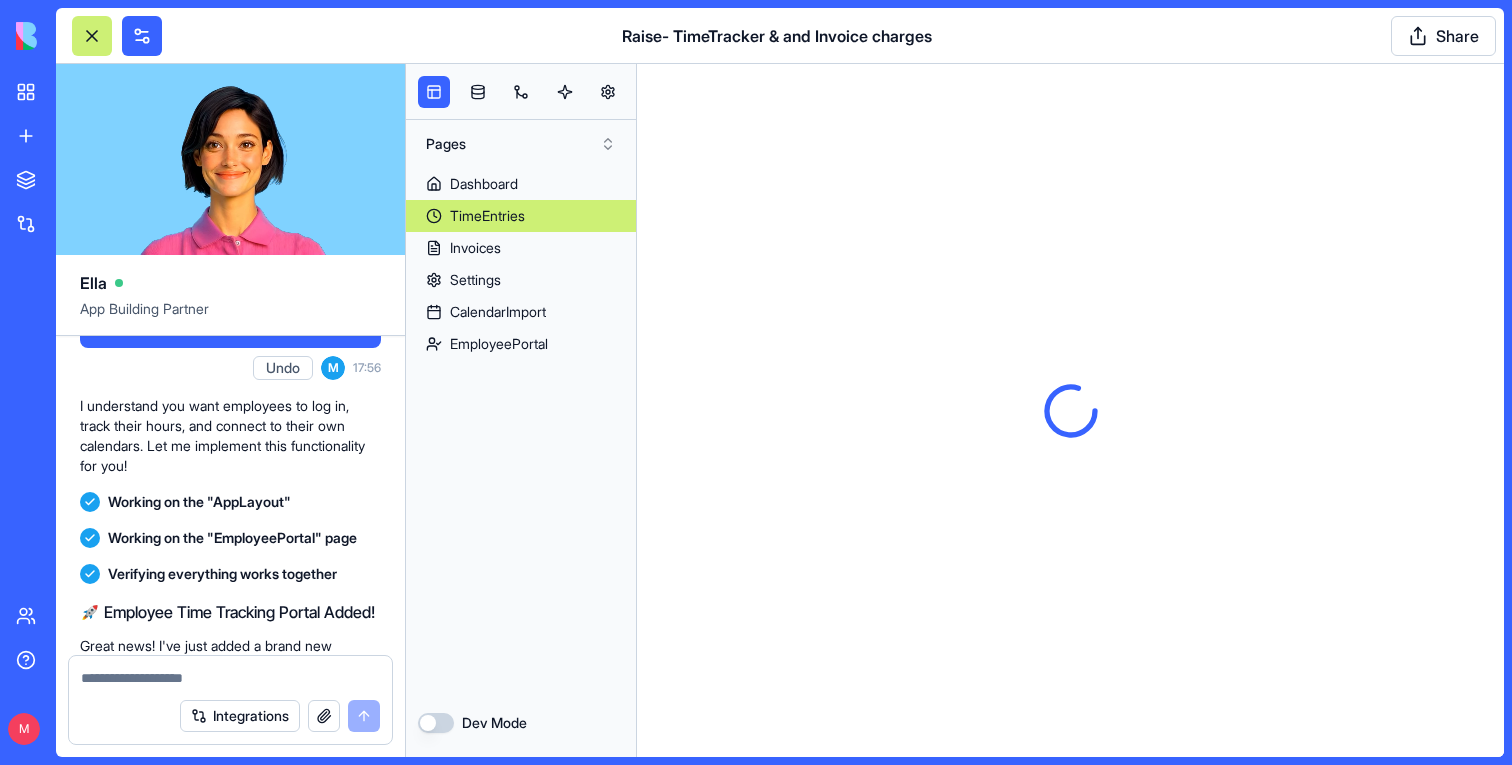 click on "TimeEntries" at bounding box center (487, 216) 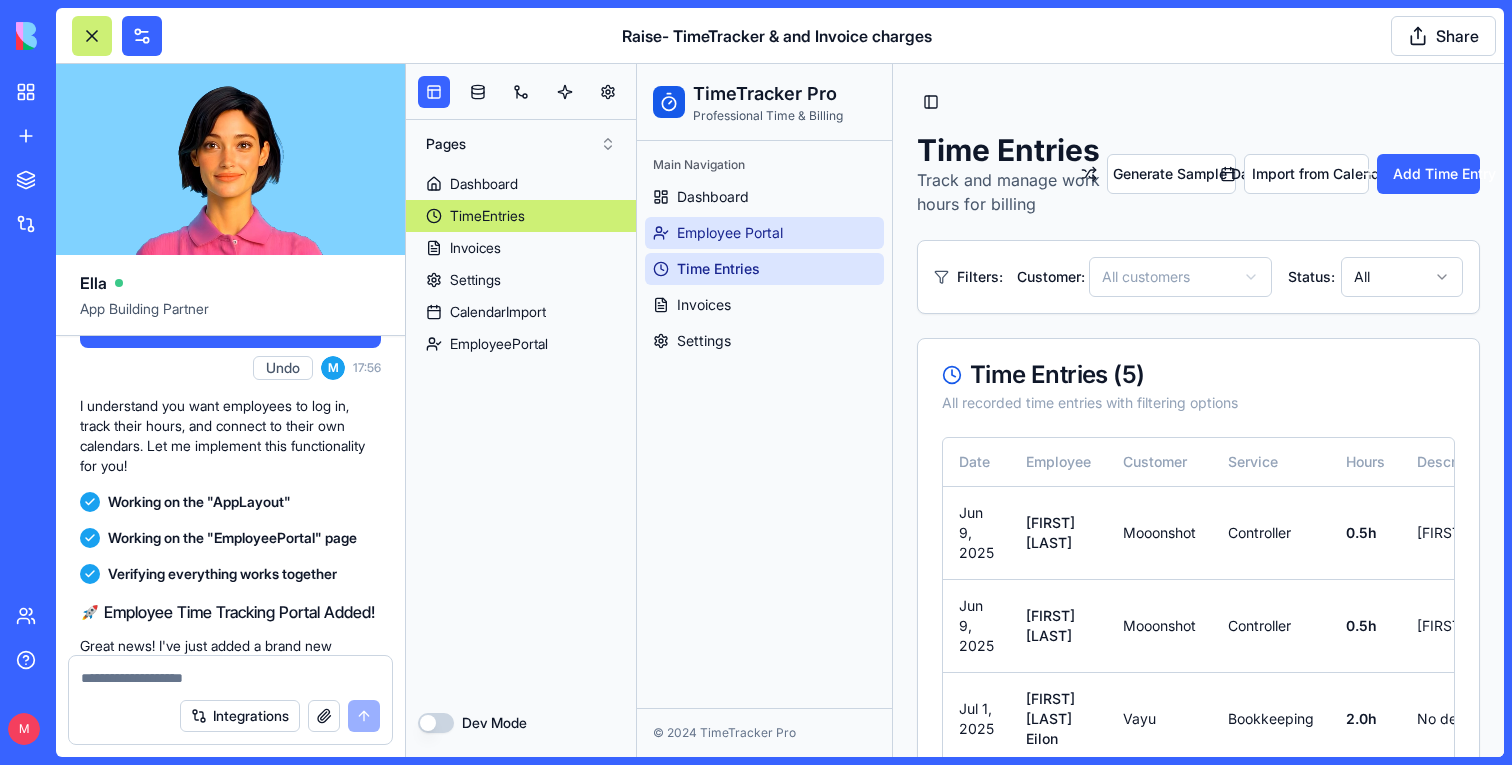 click on "Employee Portal" at bounding box center [764, 233] 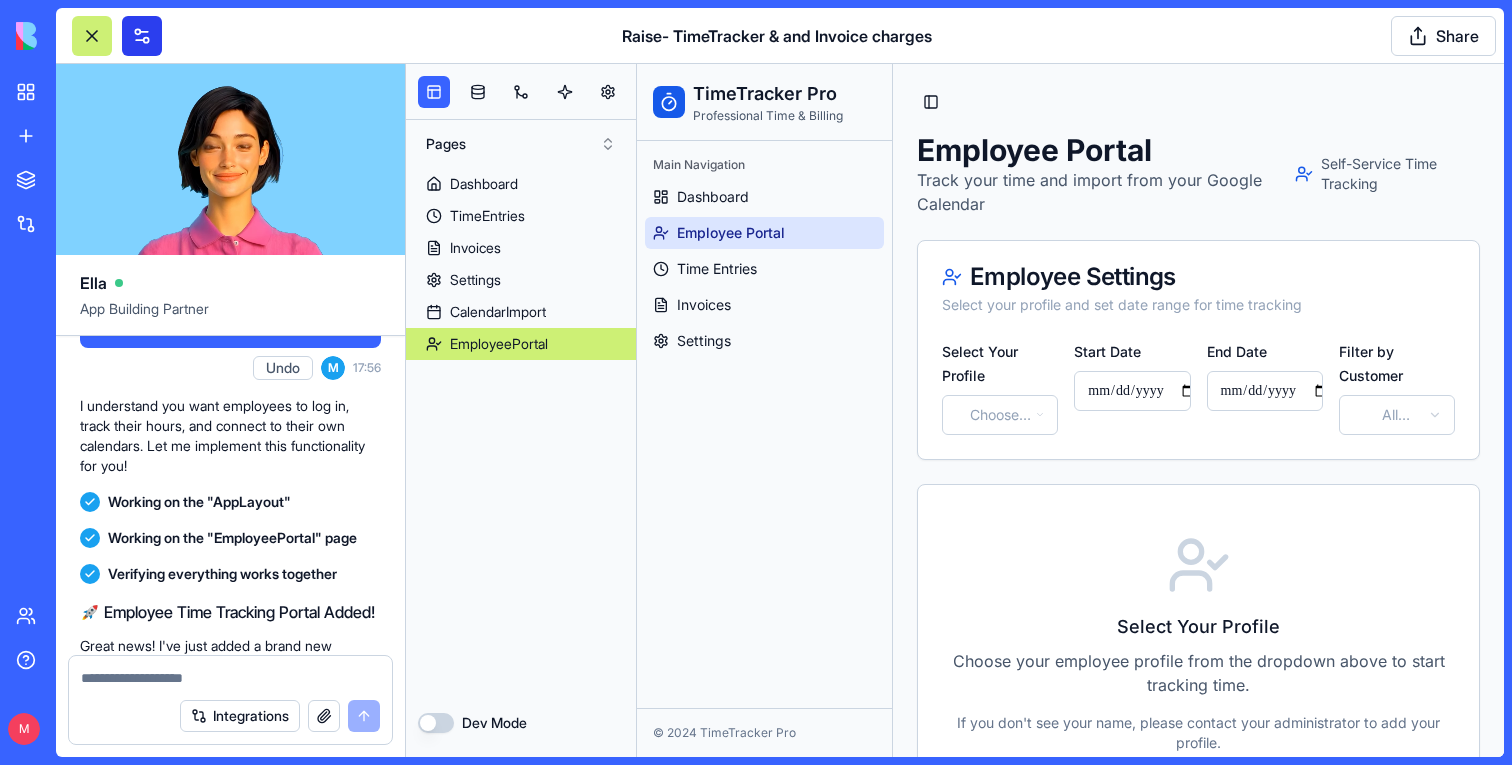 click at bounding box center [142, 36] 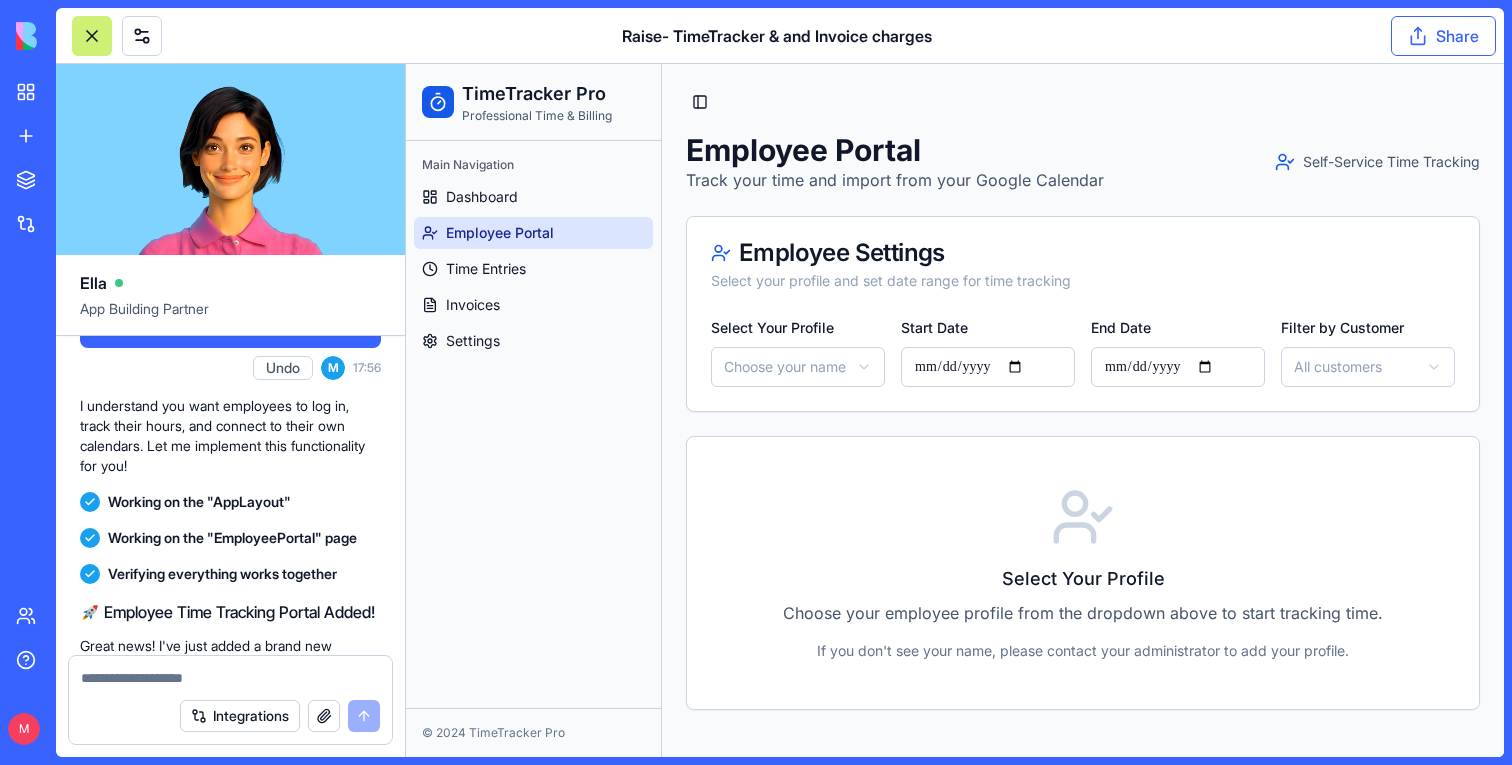 click on "Share" at bounding box center (1443, 36) 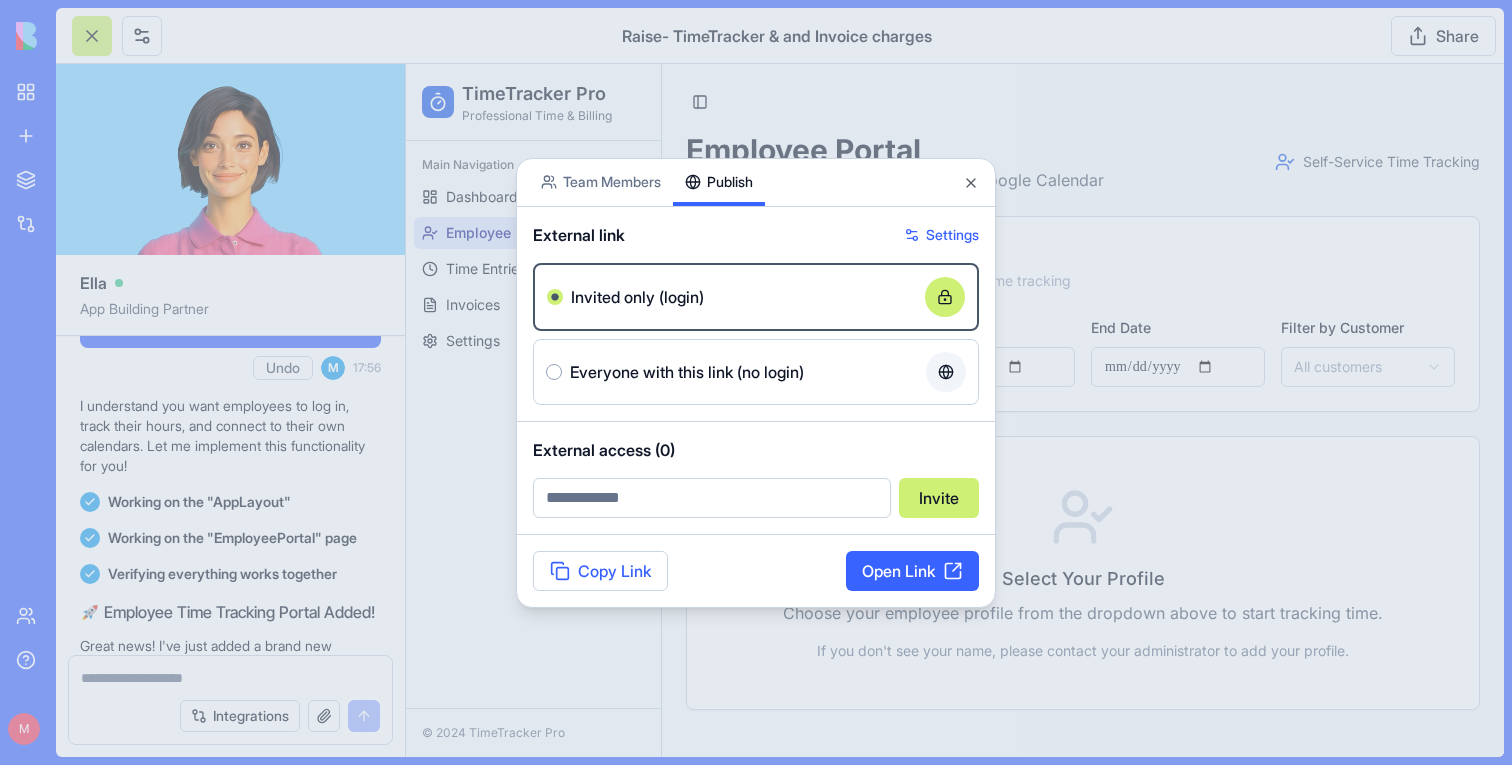 click on "Team Members" at bounding box center [601, 182] 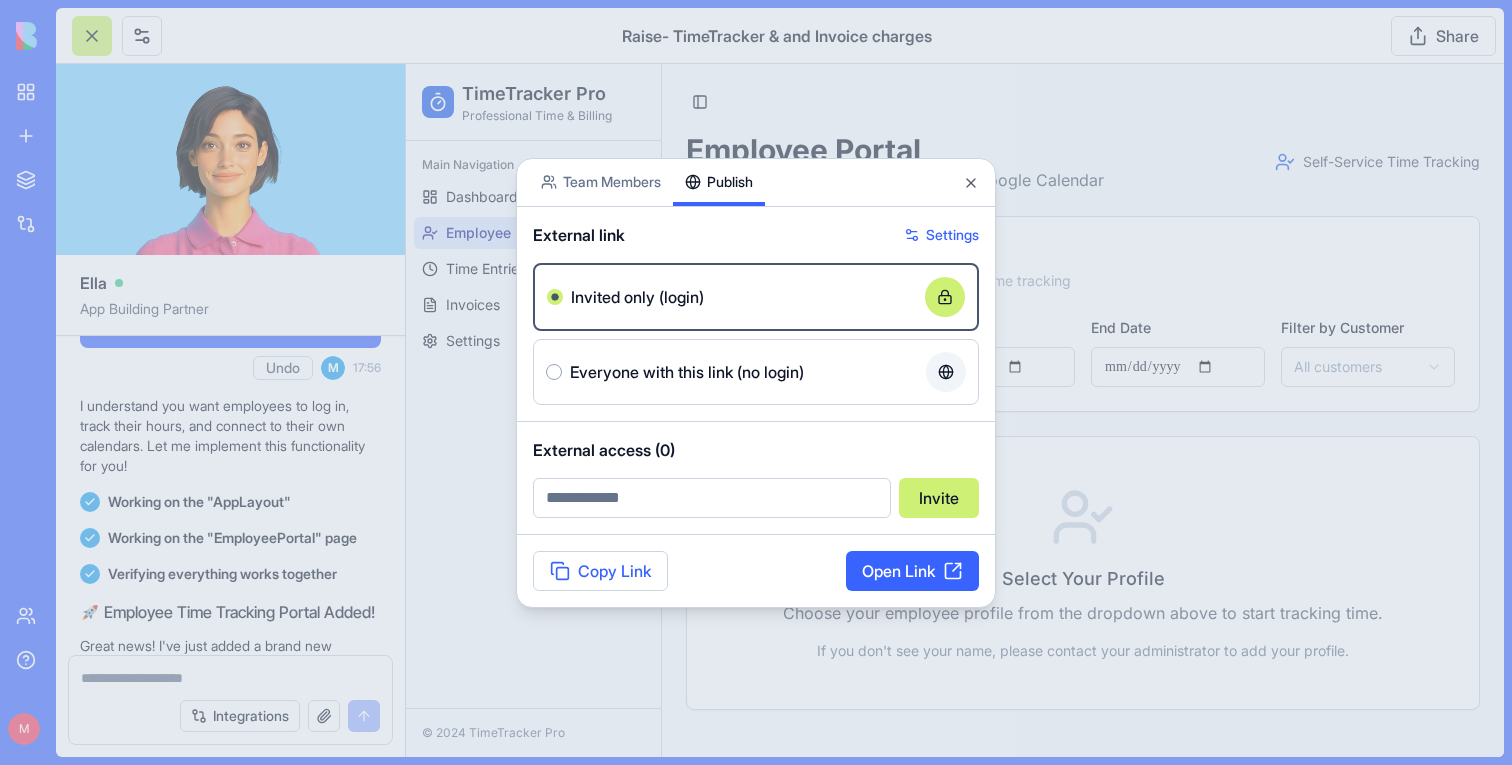 click on "Publish" at bounding box center (719, 182) 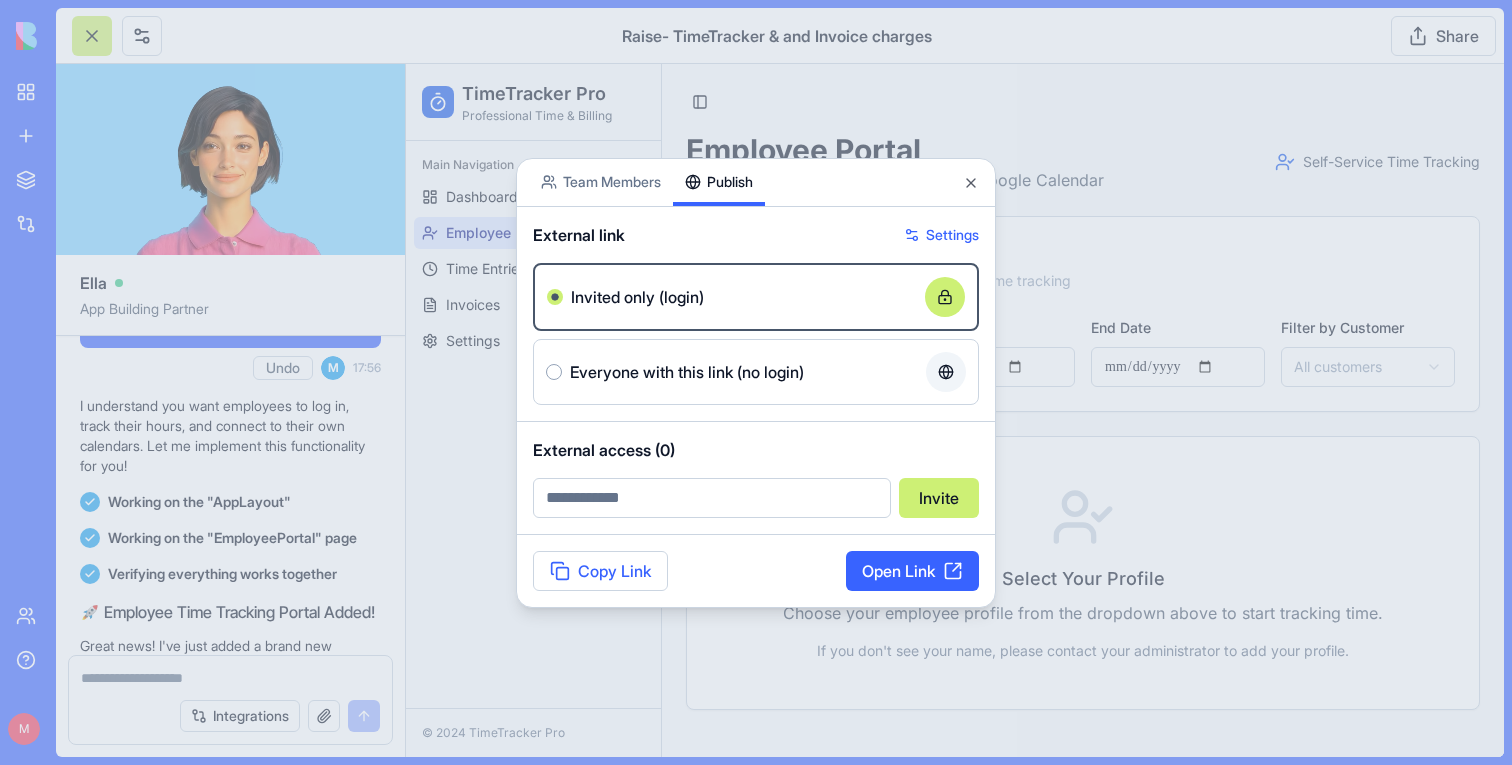 click at bounding box center (756, 382) 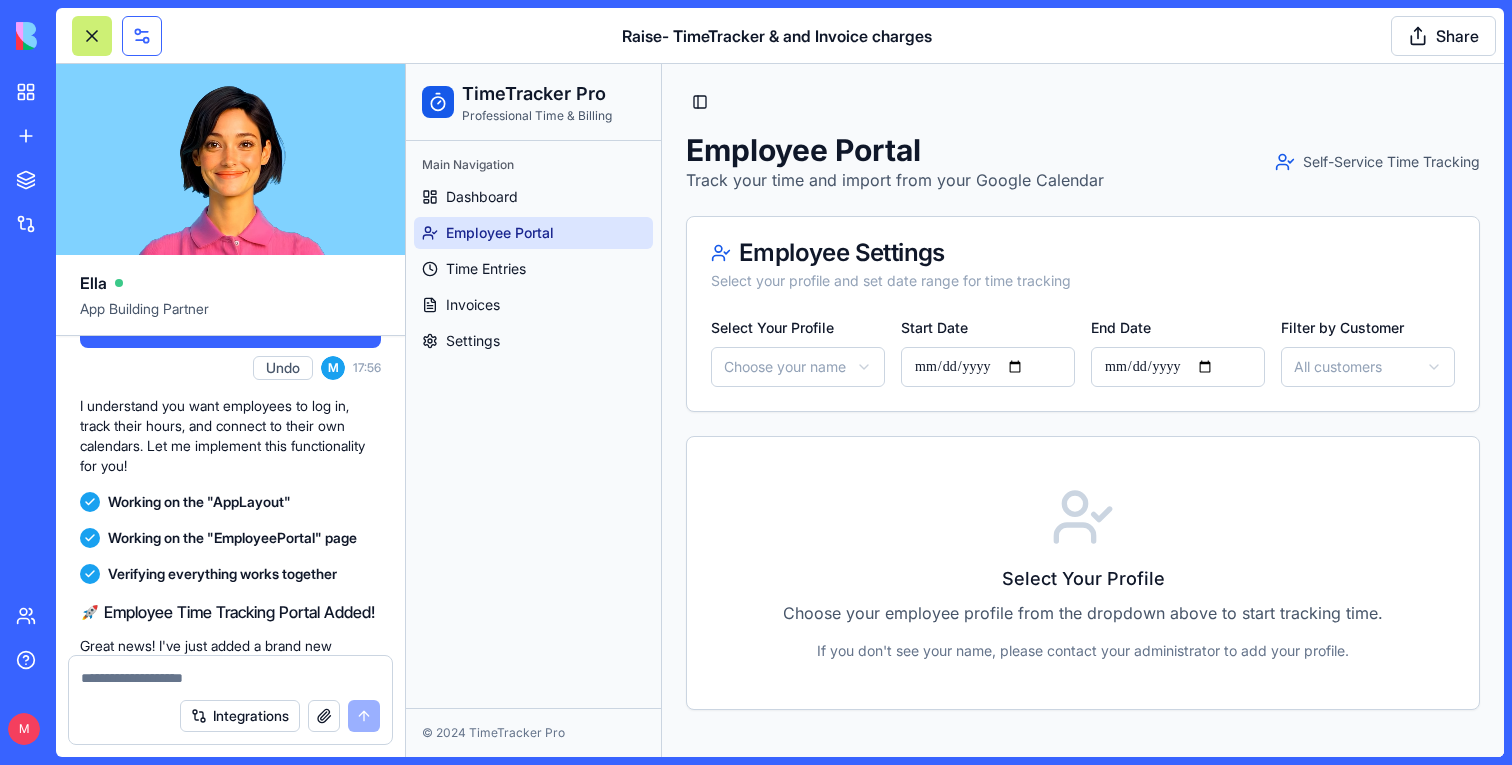 click at bounding box center [142, 36] 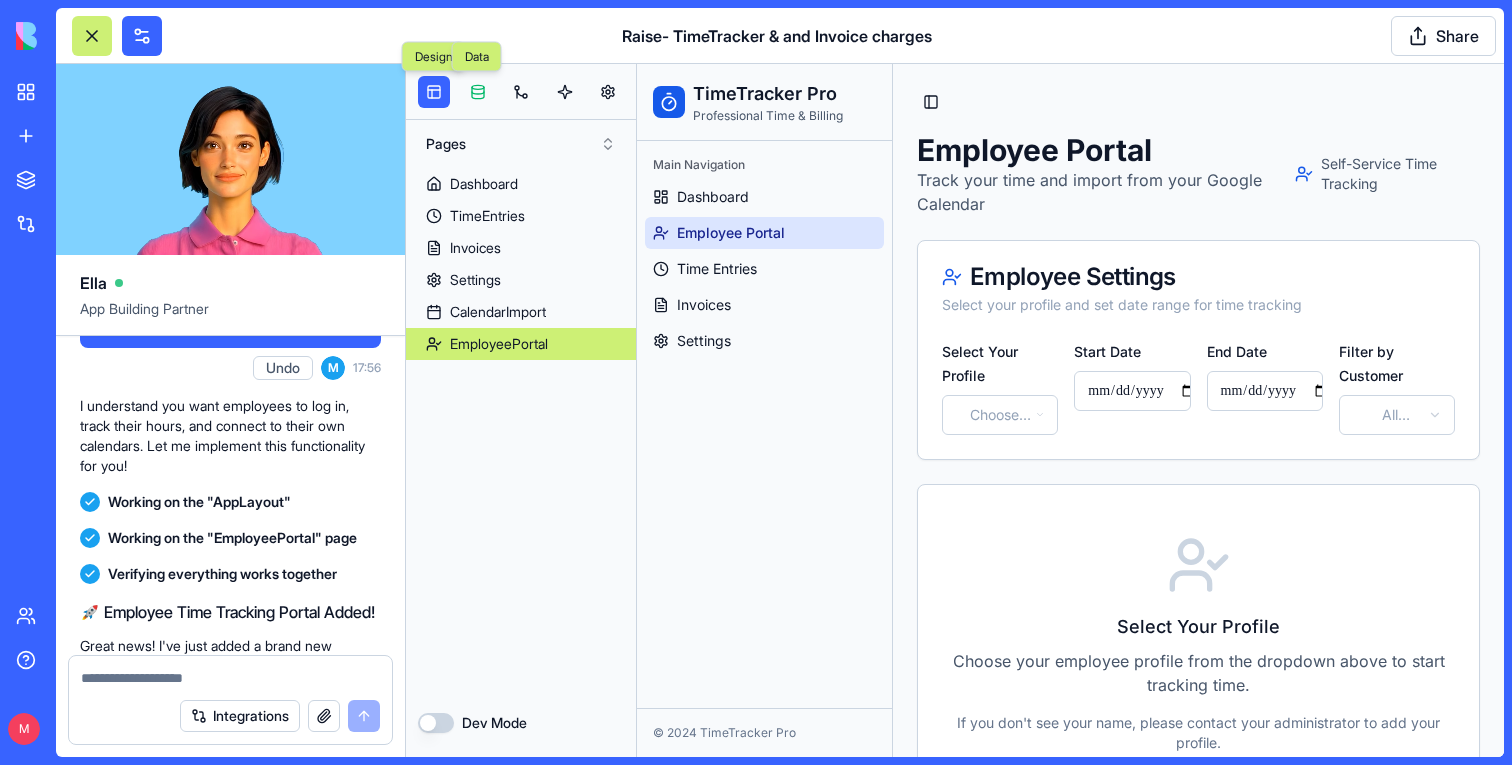 click at bounding box center (478, 92) 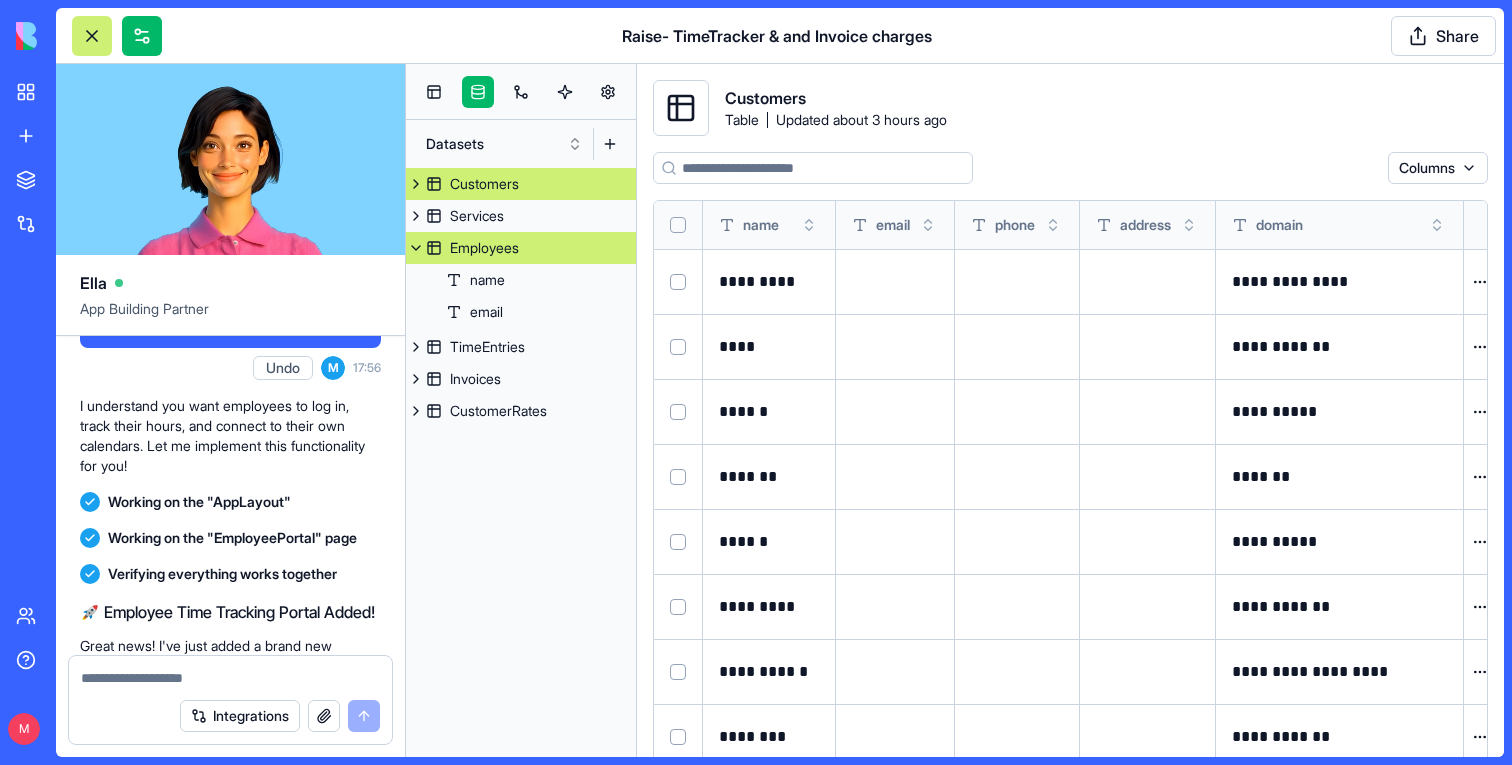 click on "Employees" at bounding box center (484, 248) 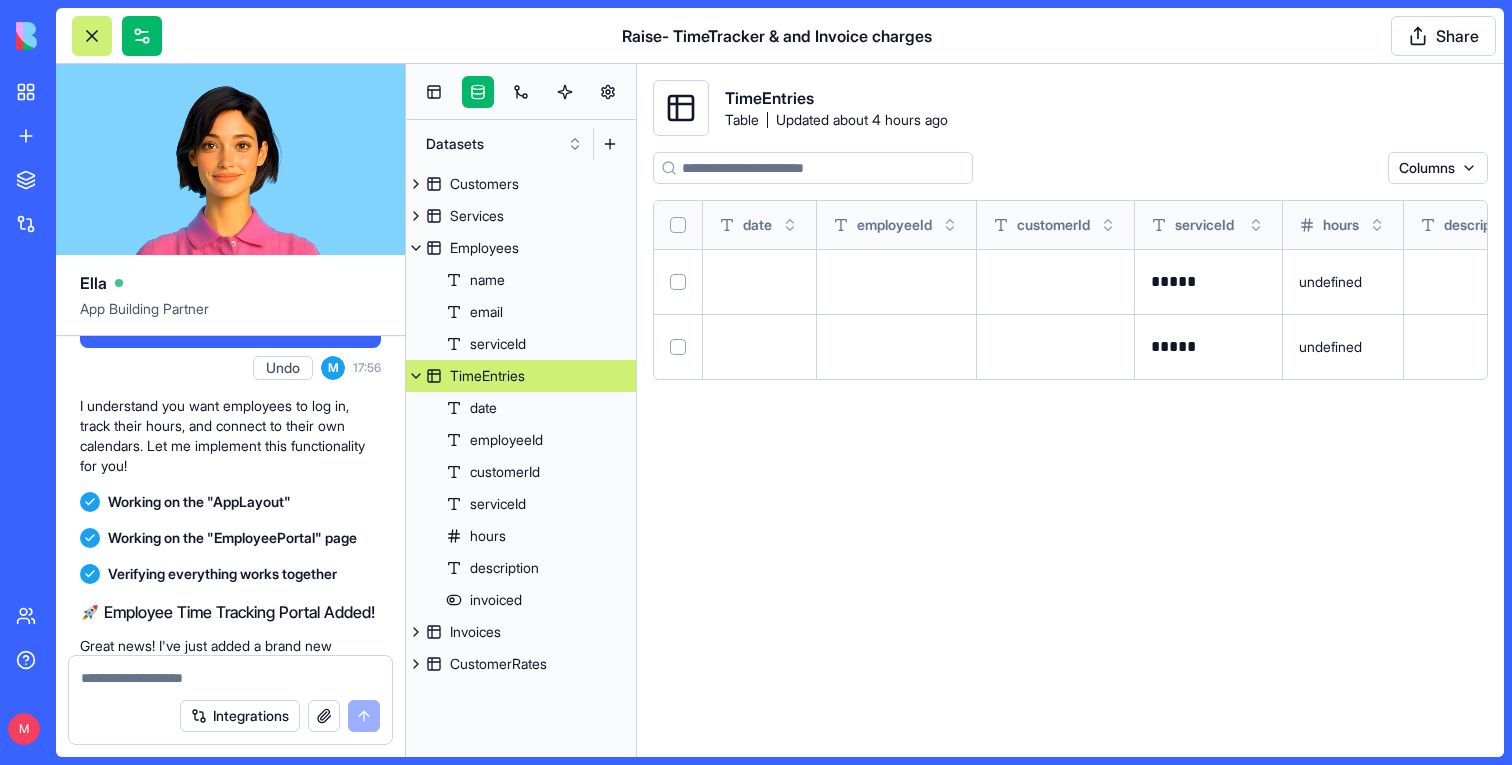 click on "TimeEntries" at bounding box center [487, 376] 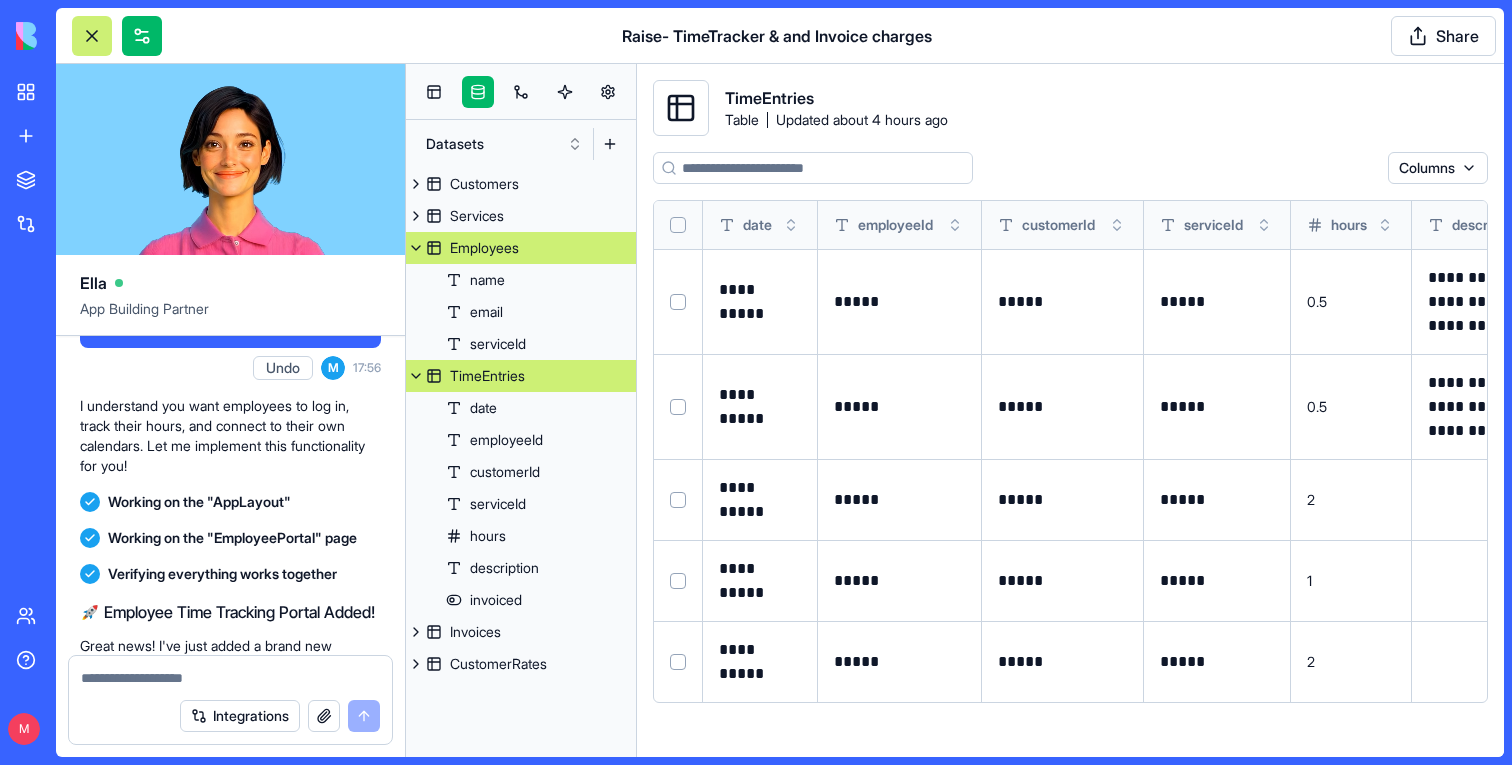 click on "Employees" at bounding box center (521, 248) 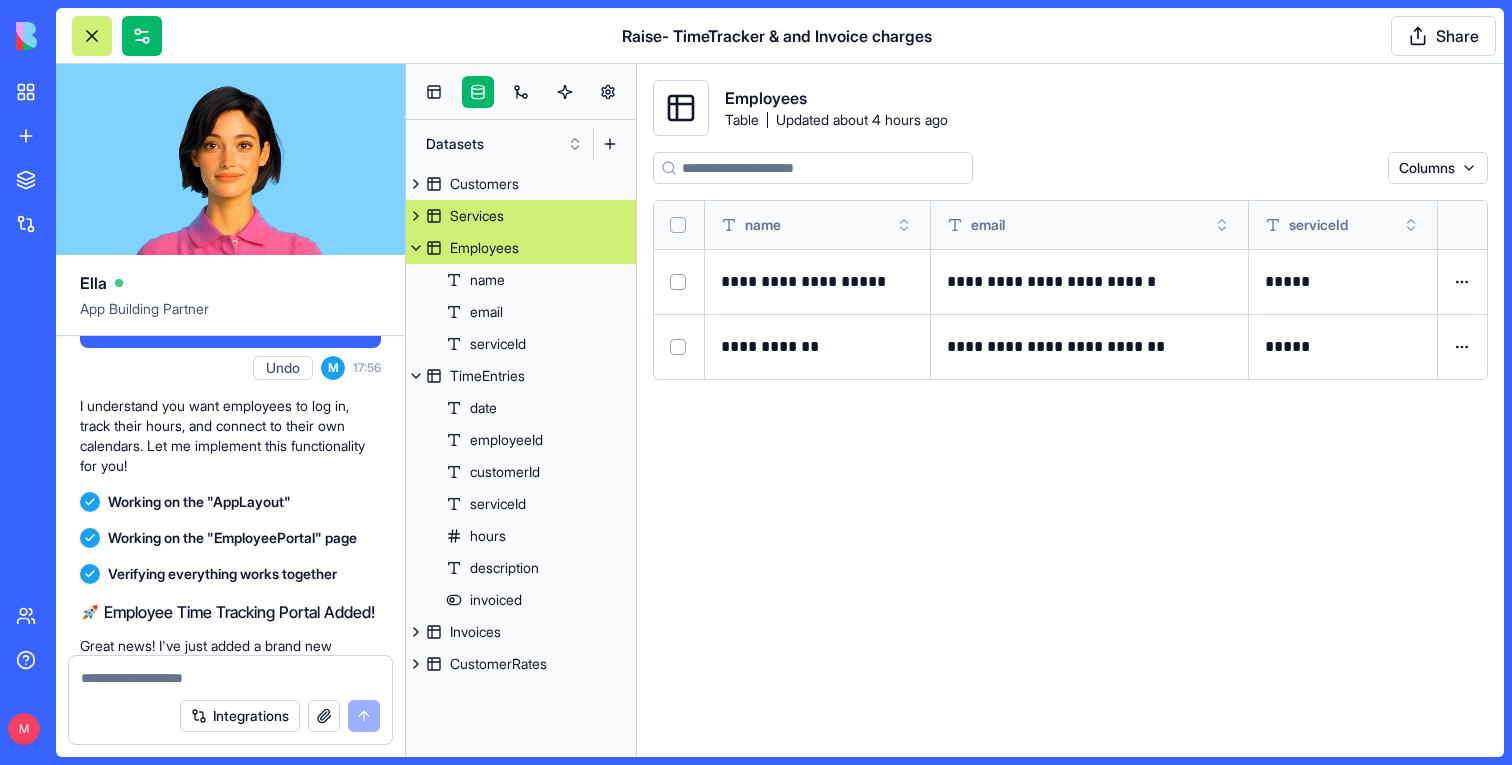 click on "Services" at bounding box center [521, 216] 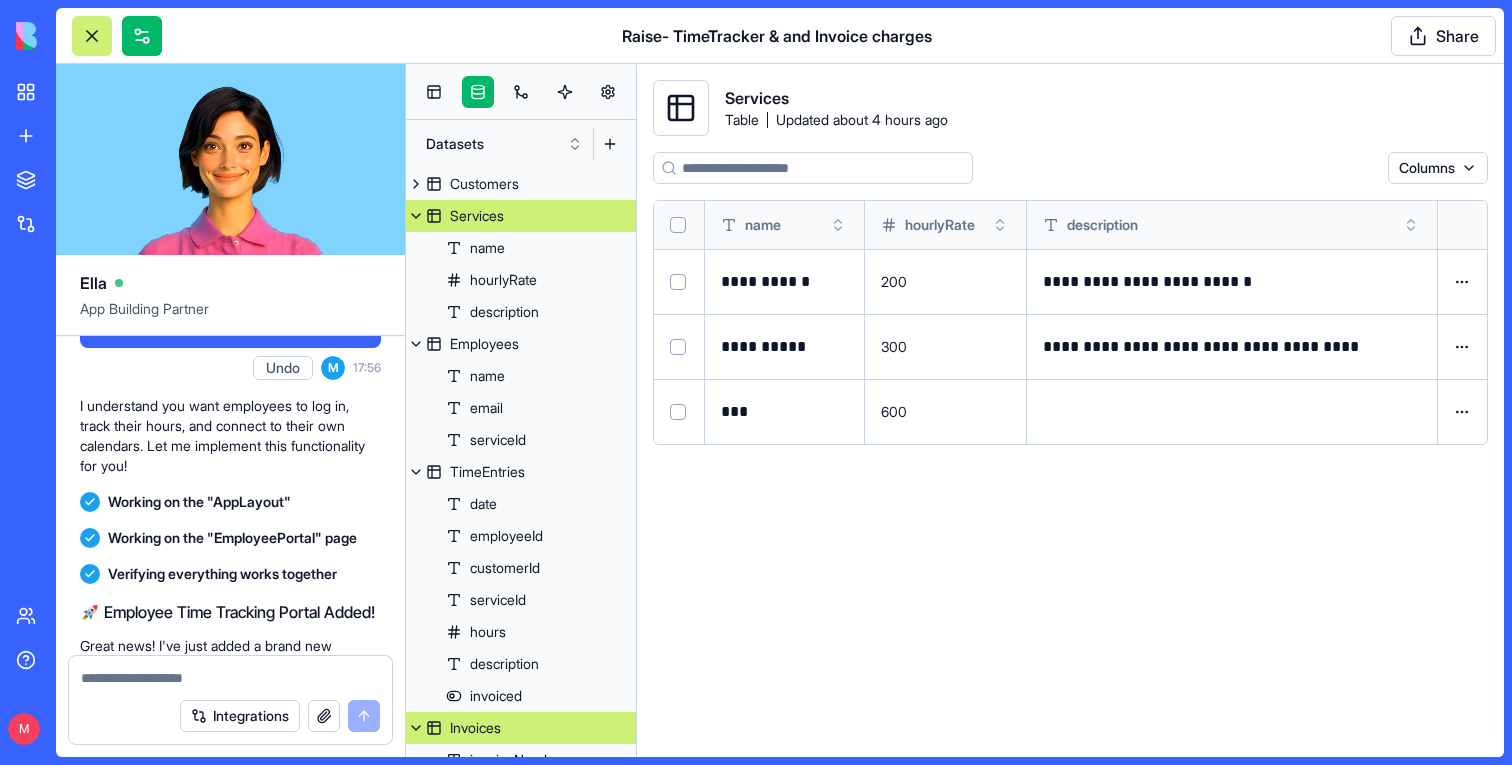 click on "Invoices" at bounding box center [475, 728] 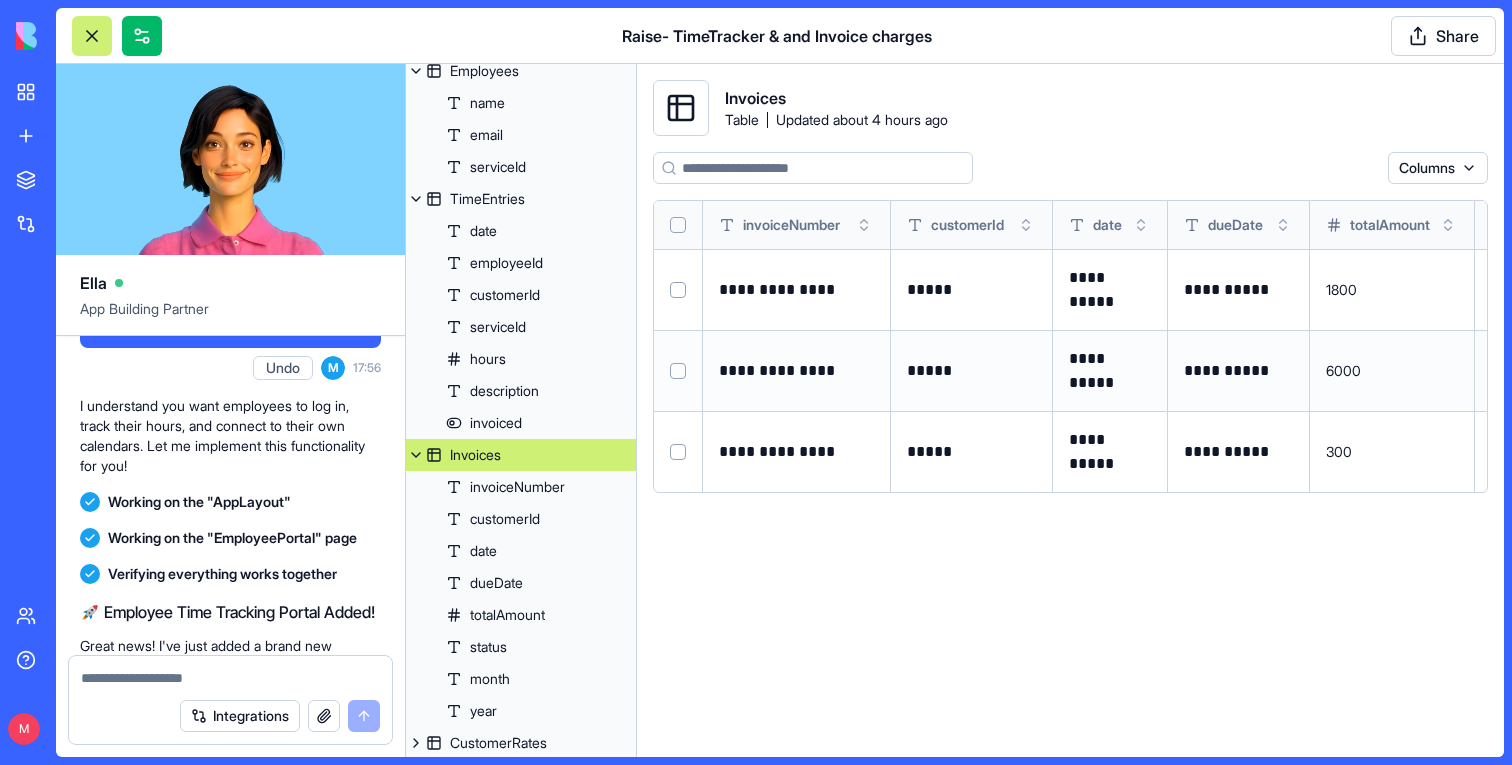 scroll, scrollTop: 275, scrollLeft: 0, axis: vertical 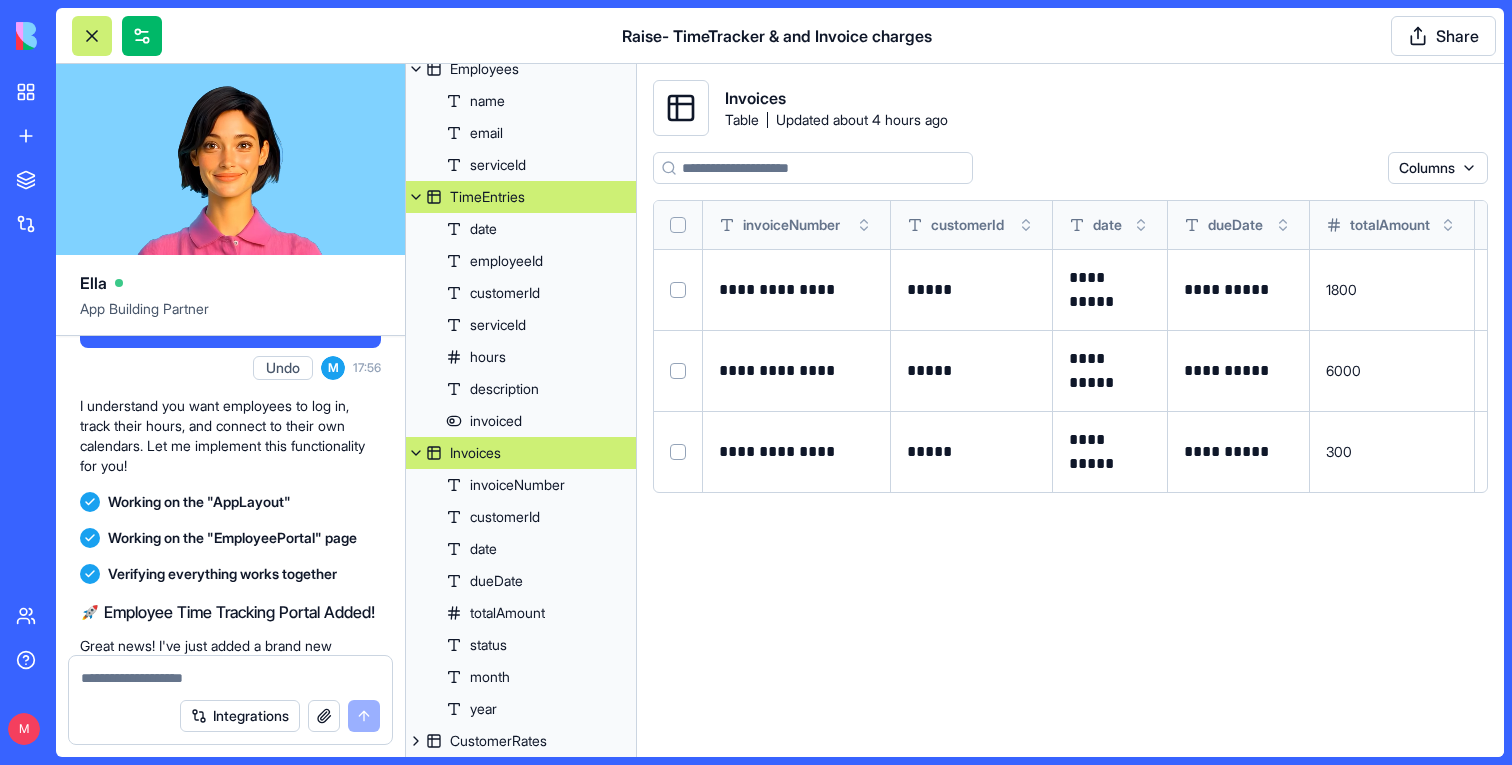 click on "TimeEntries" at bounding box center [521, 197] 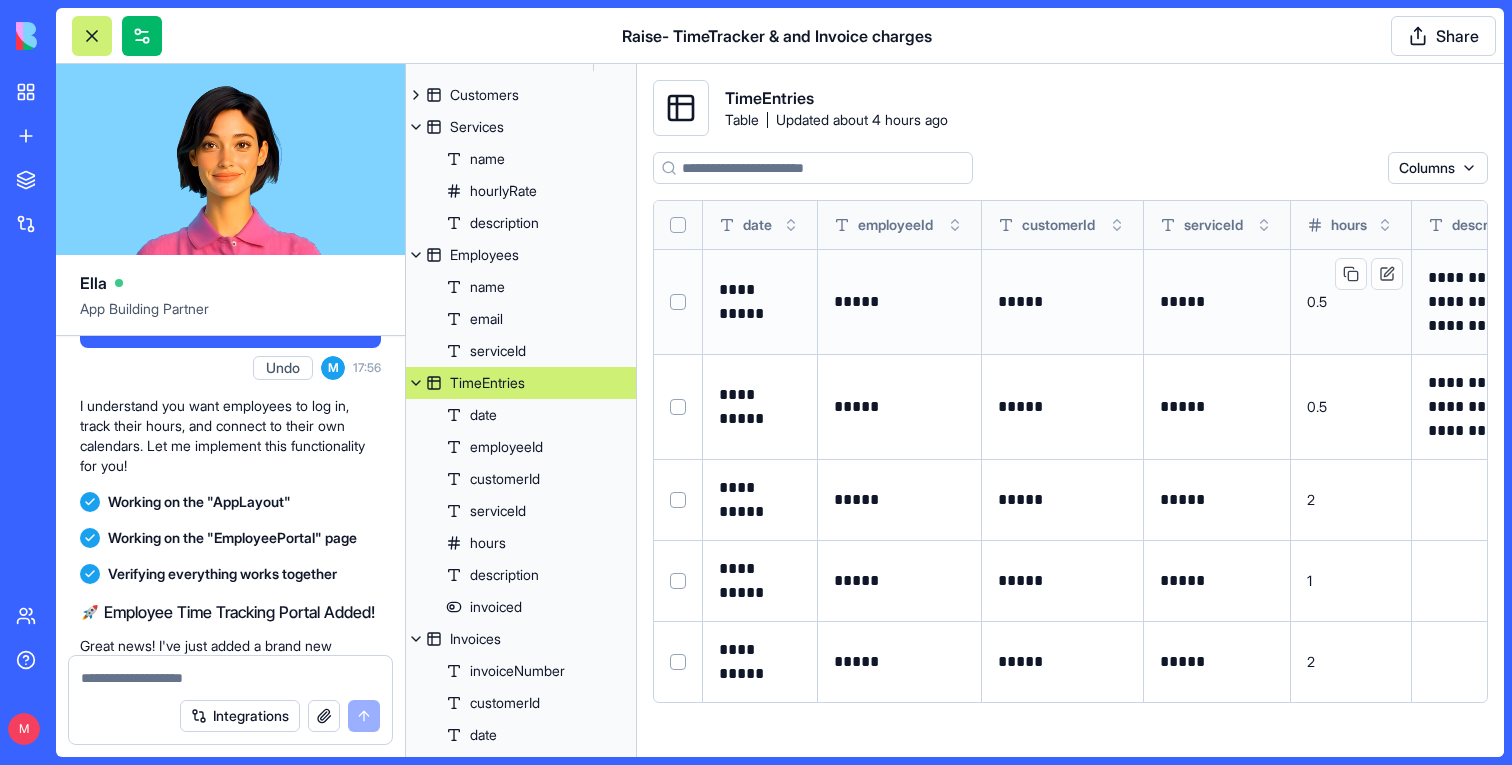 scroll, scrollTop: 61, scrollLeft: 0, axis: vertical 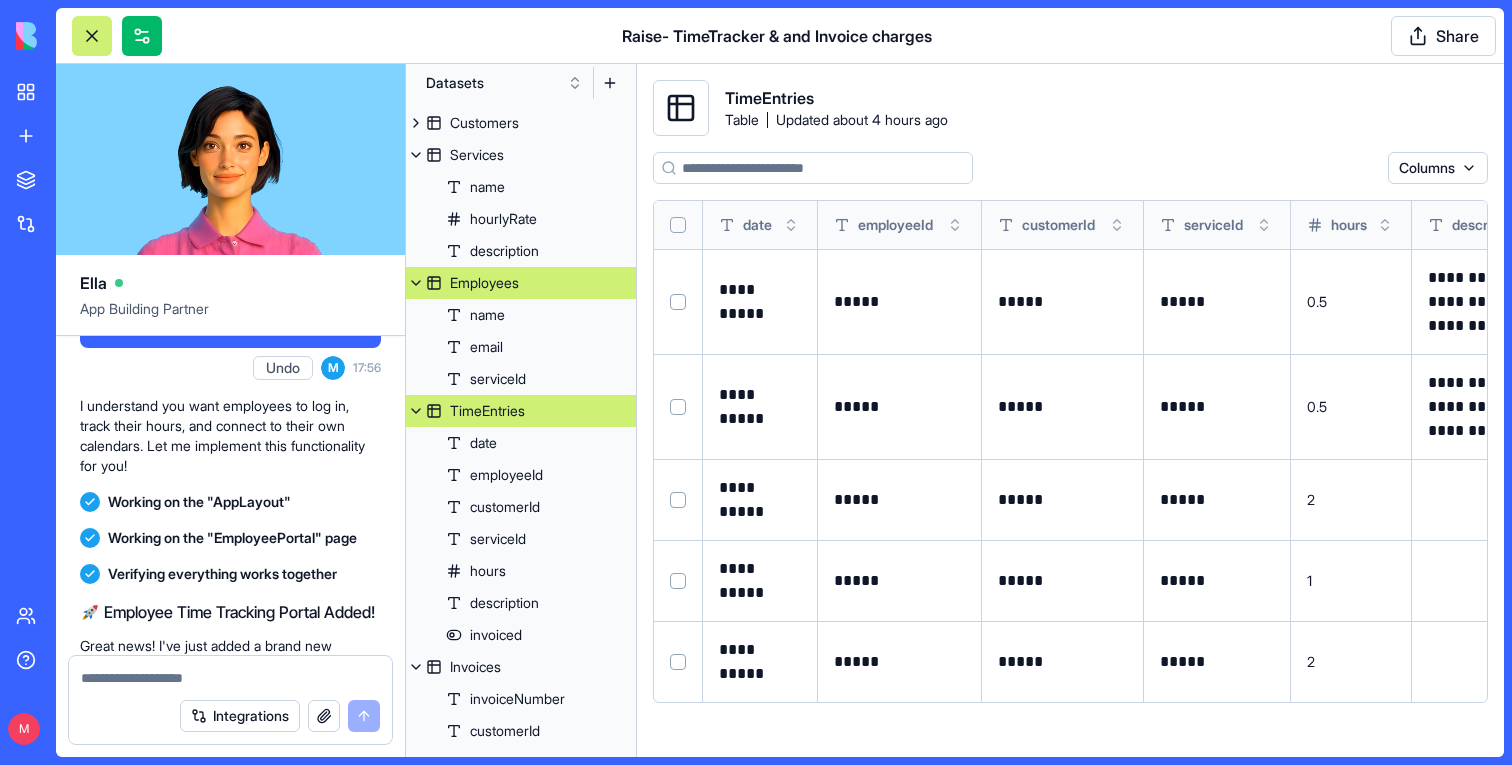 click on "Employees" at bounding box center [521, 283] 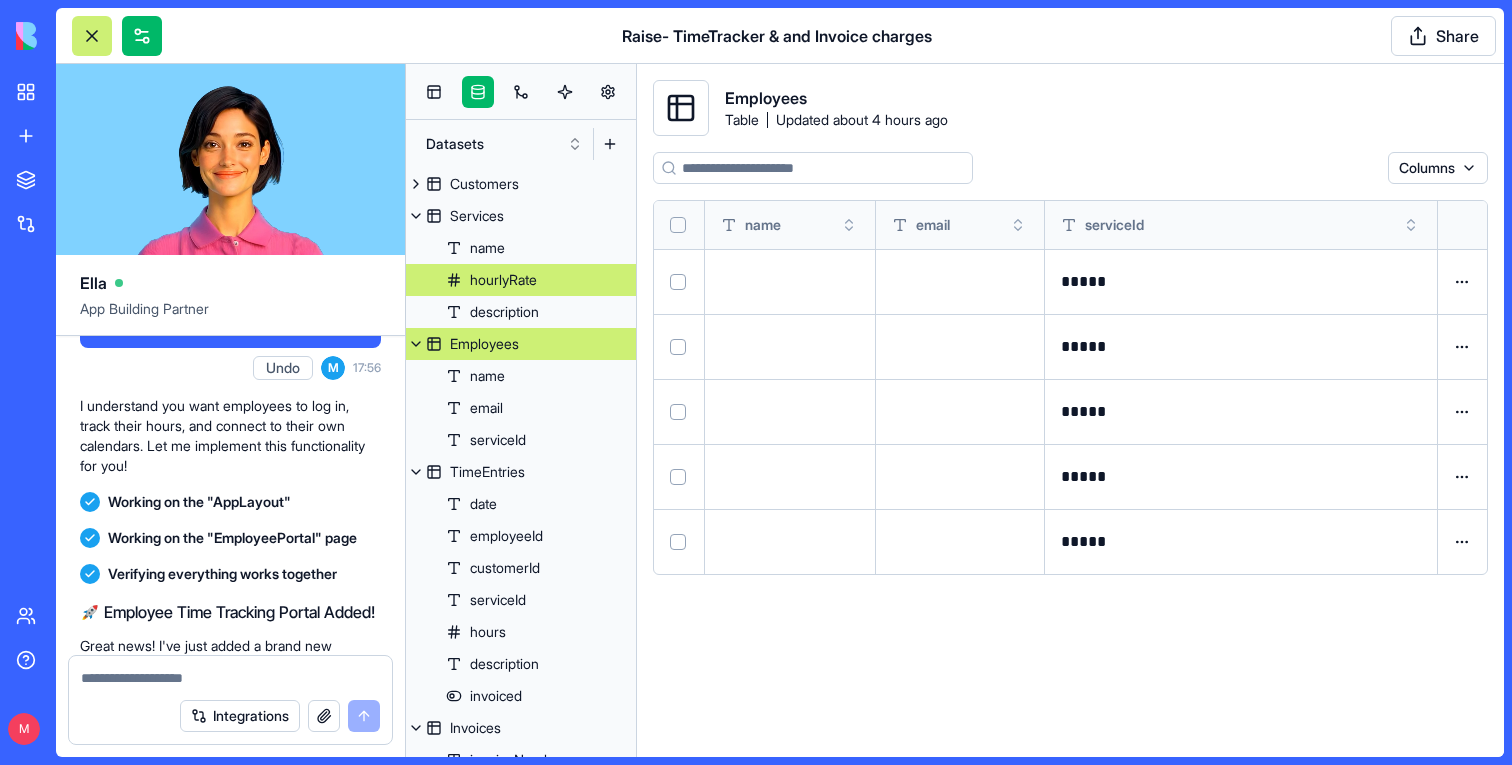 scroll, scrollTop: 0, scrollLeft: 0, axis: both 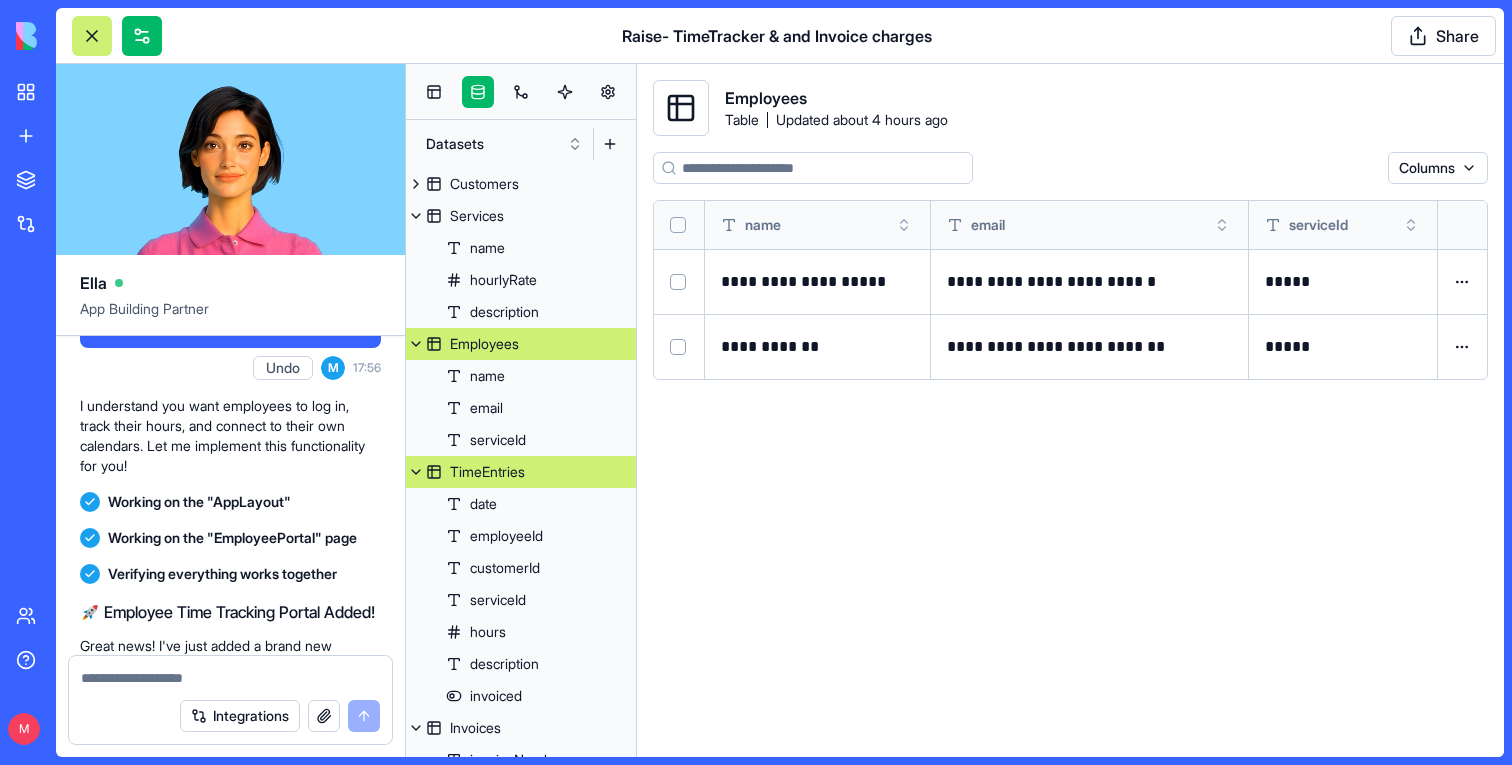 click on "TimeEntries" at bounding box center [487, 472] 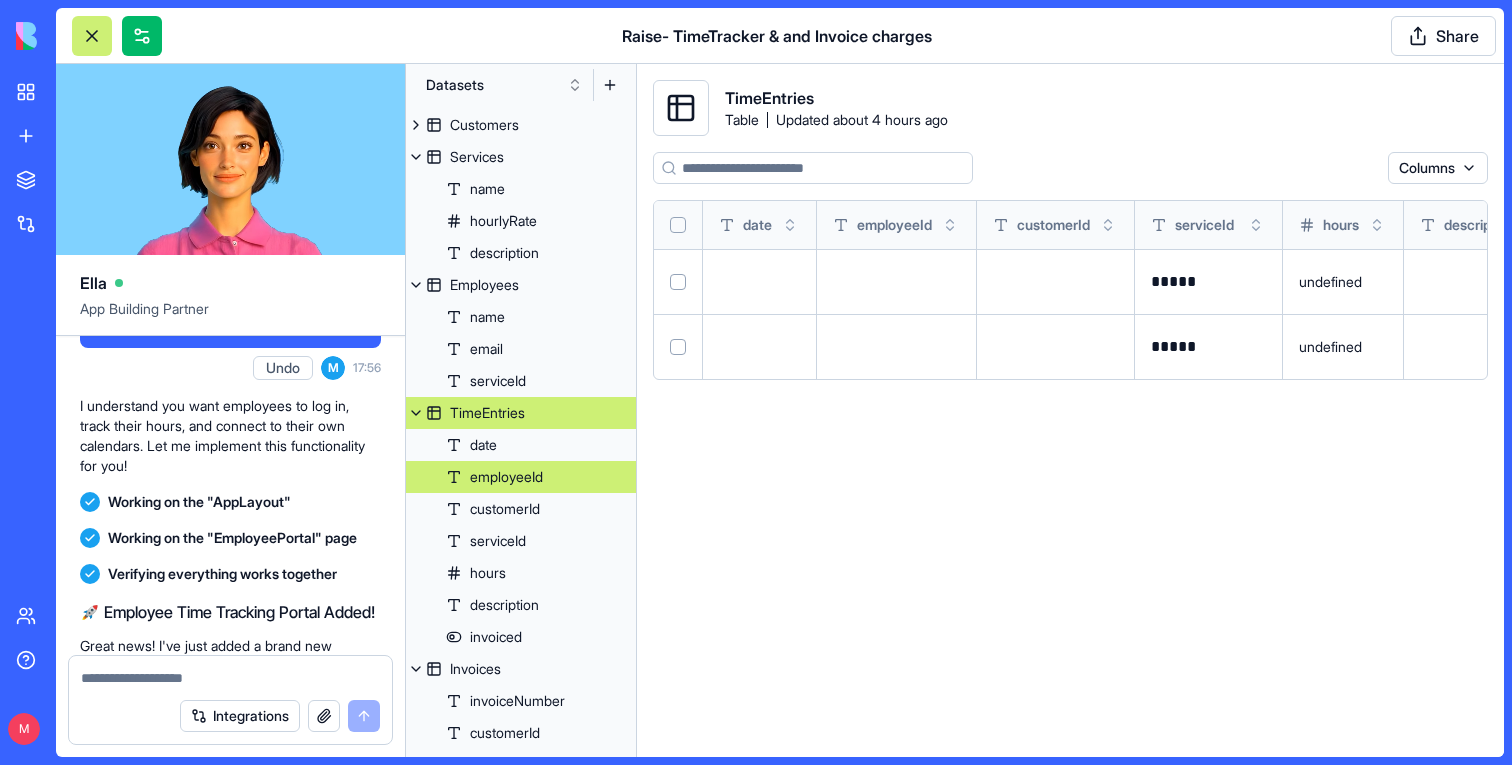 scroll, scrollTop: 61, scrollLeft: 0, axis: vertical 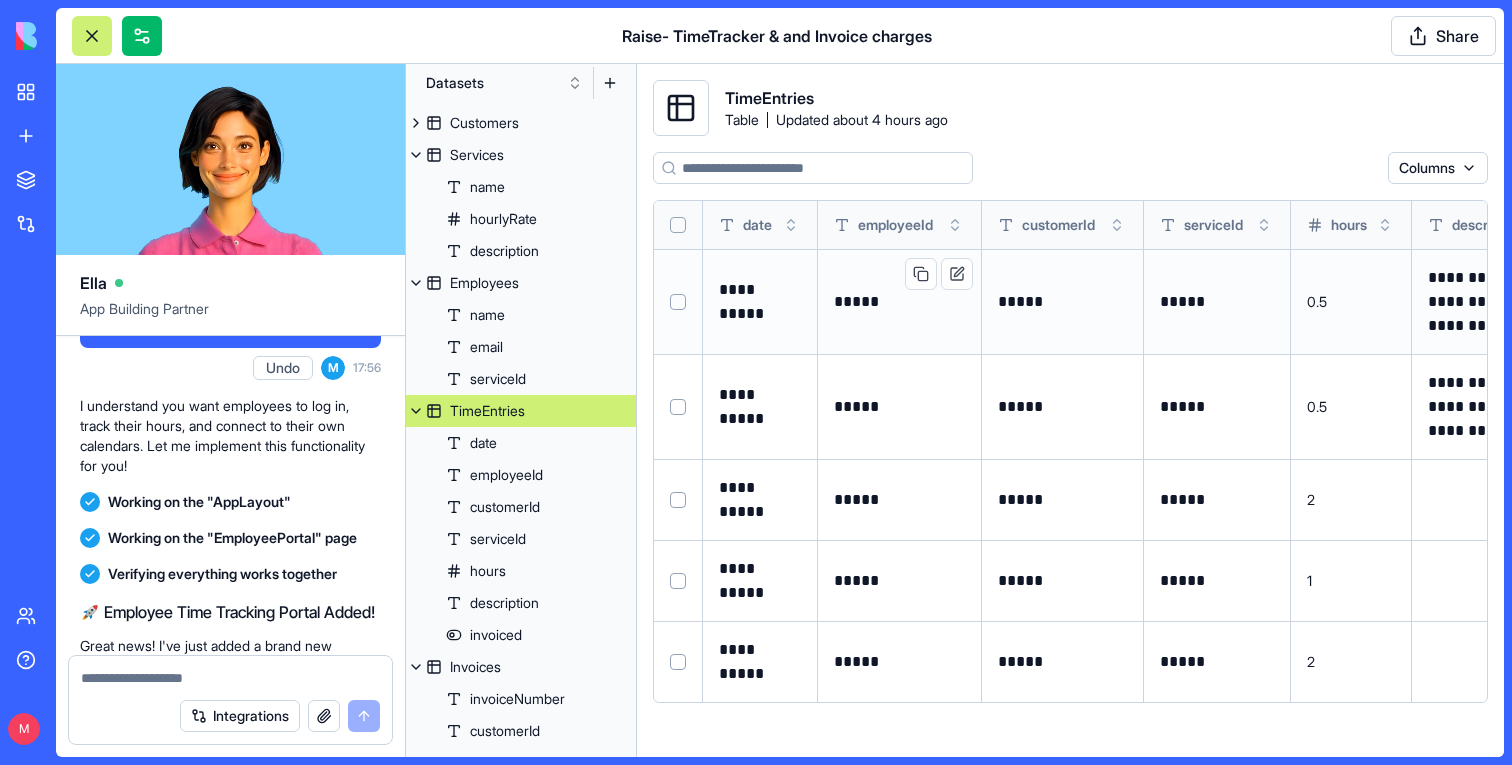 click on "*****" at bounding box center [899, 302] 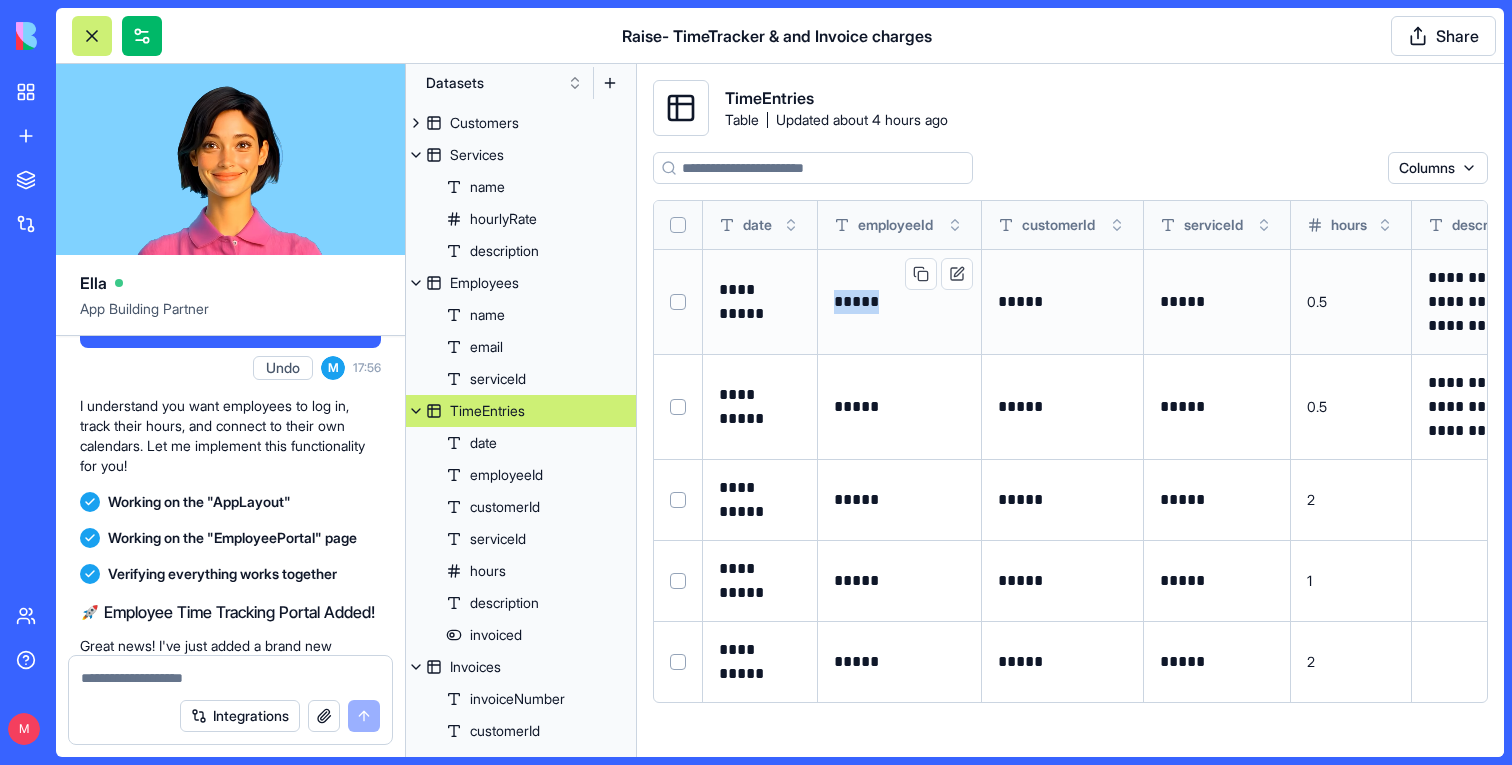 click on "*****" at bounding box center [899, 302] 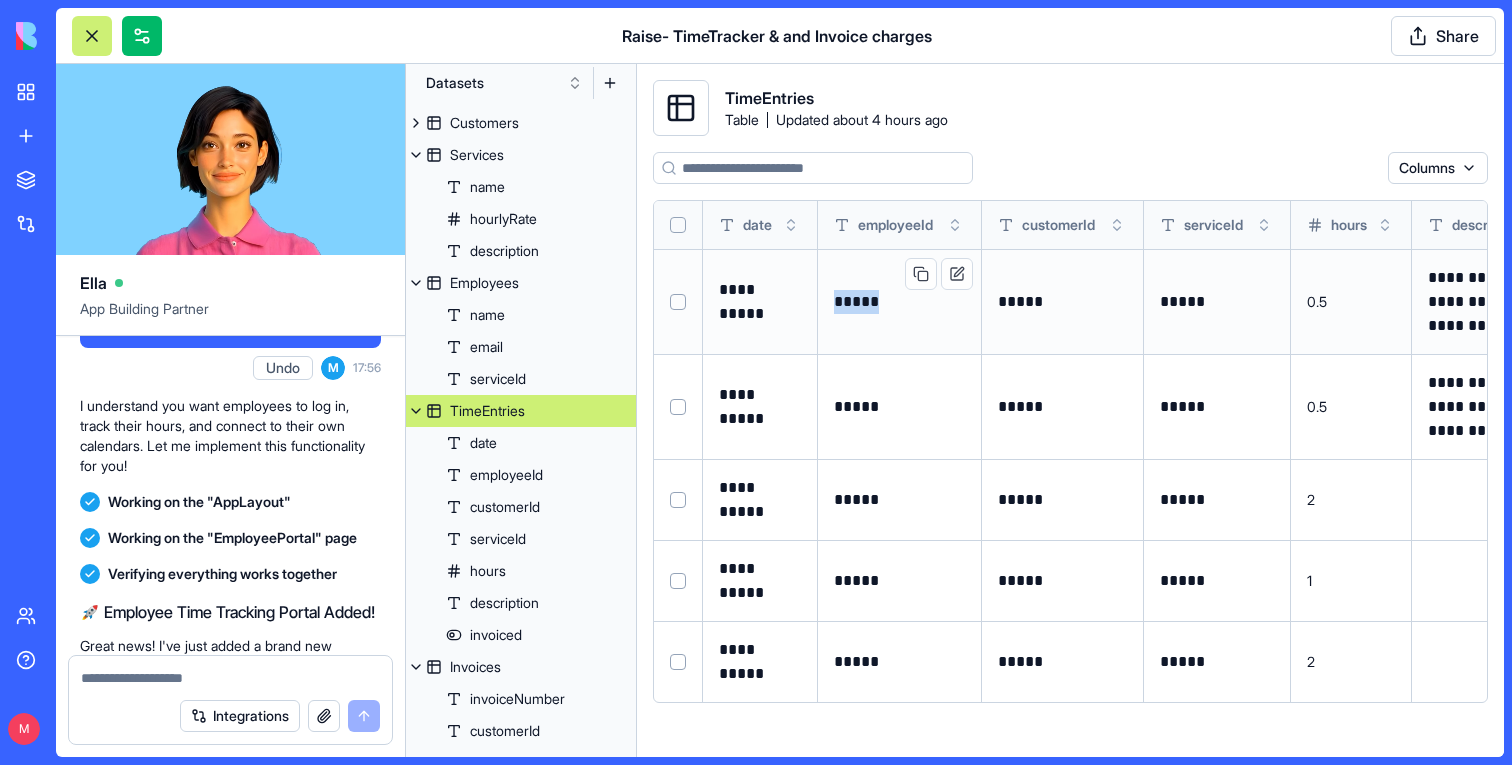 click on "*****" at bounding box center [899, 302] 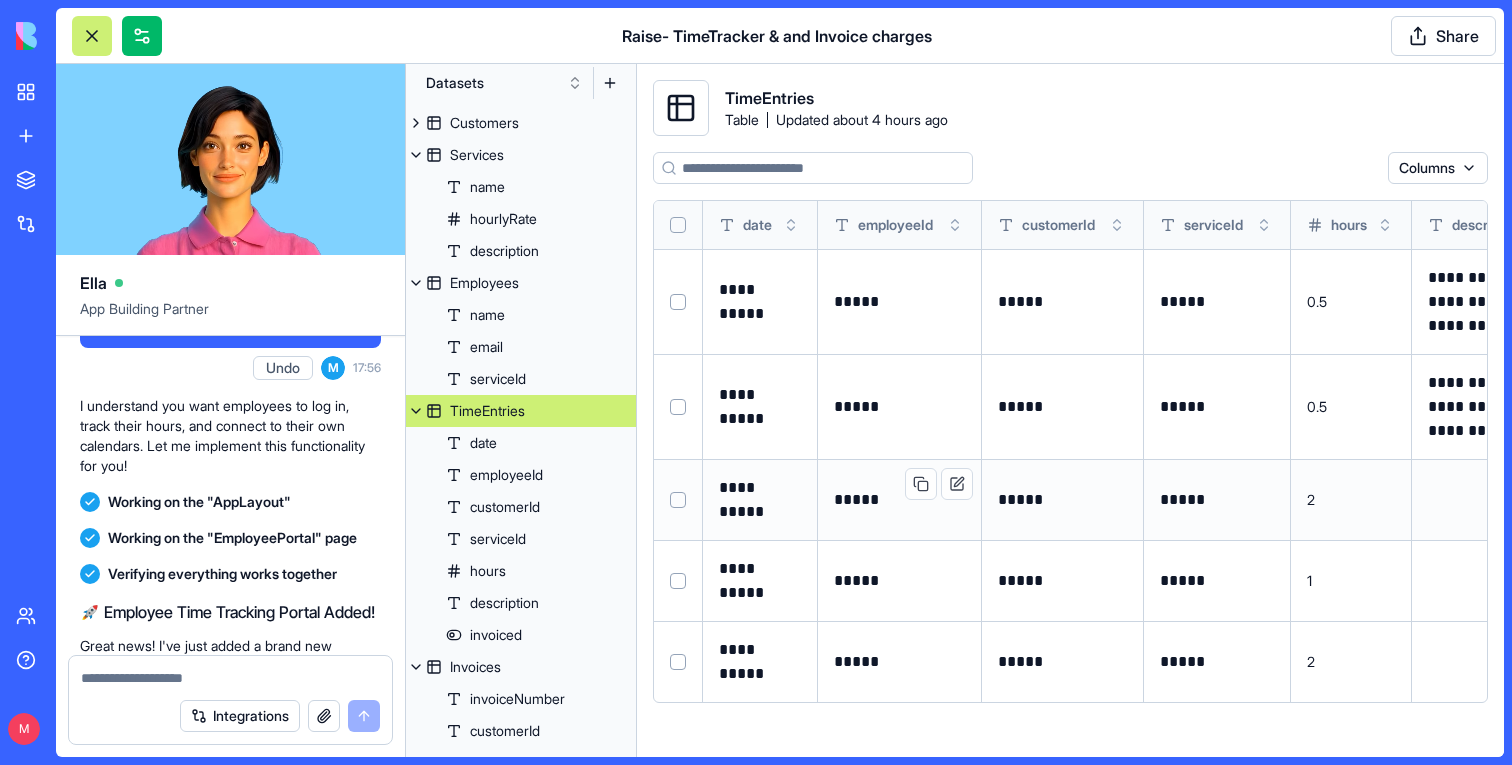 click on "*****" at bounding box center (899, 500) 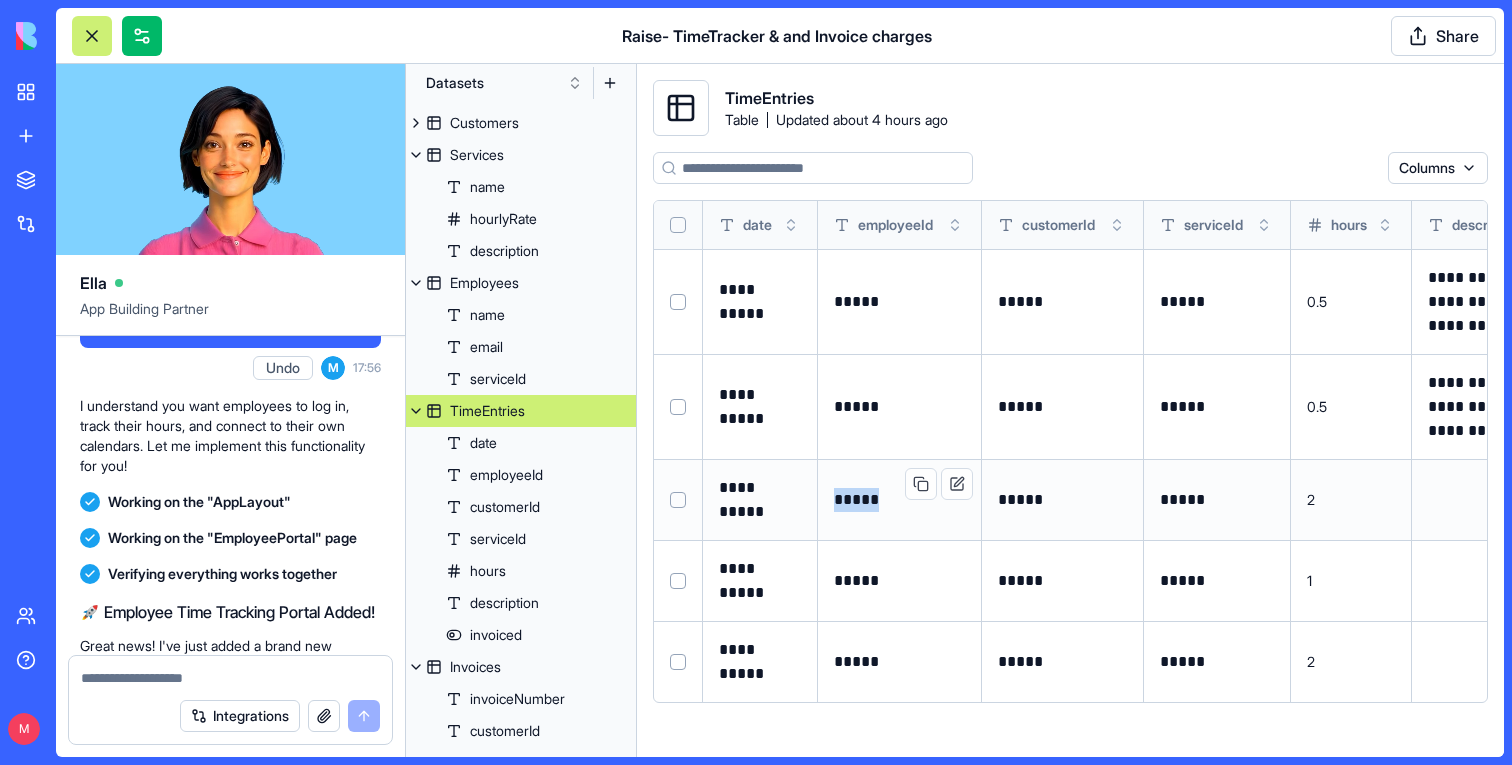 click on "*****" at bounding box center (899, 500) 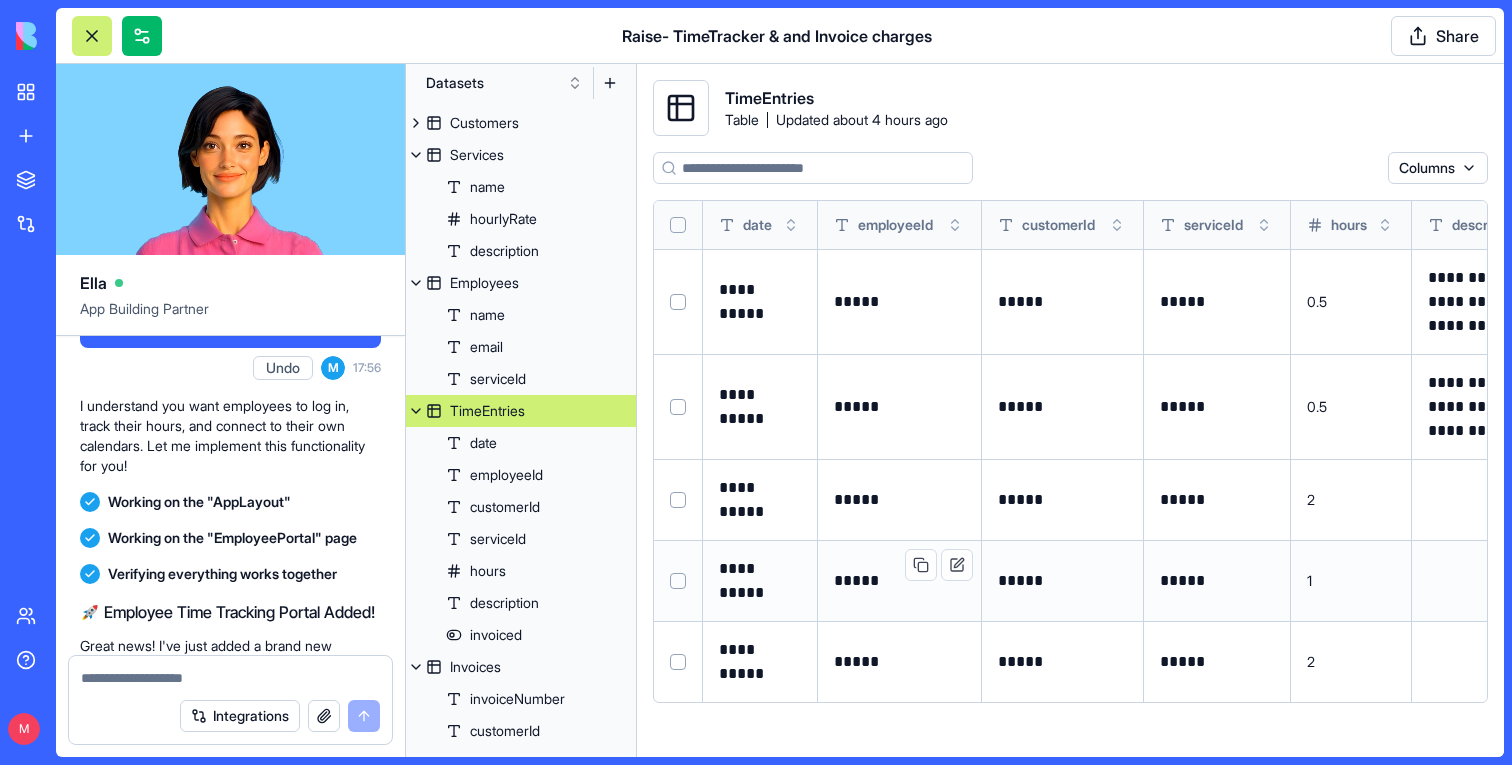 click on "*****" at bounding box center (899, 581) 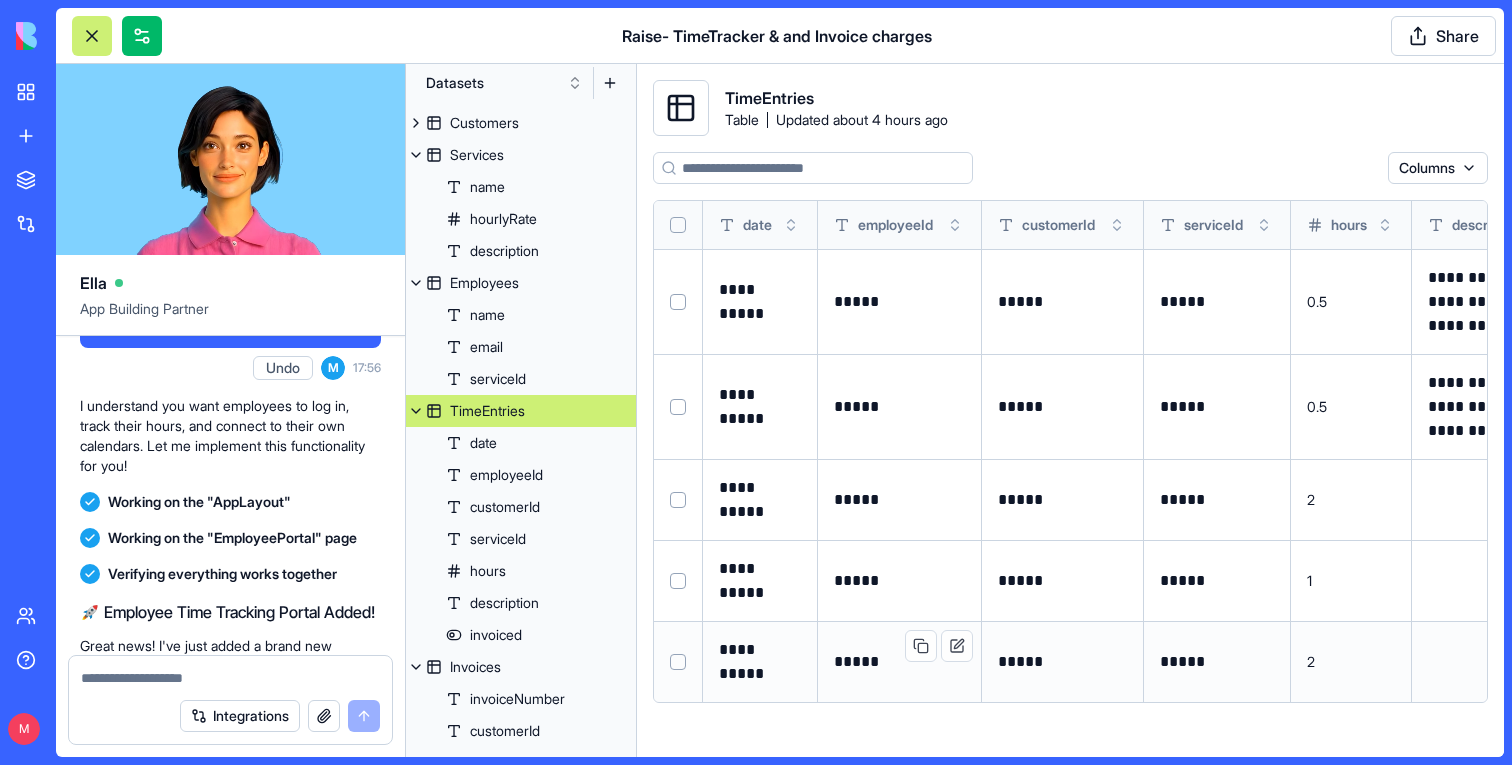 click on "*****" at bounding box center [899, 662] 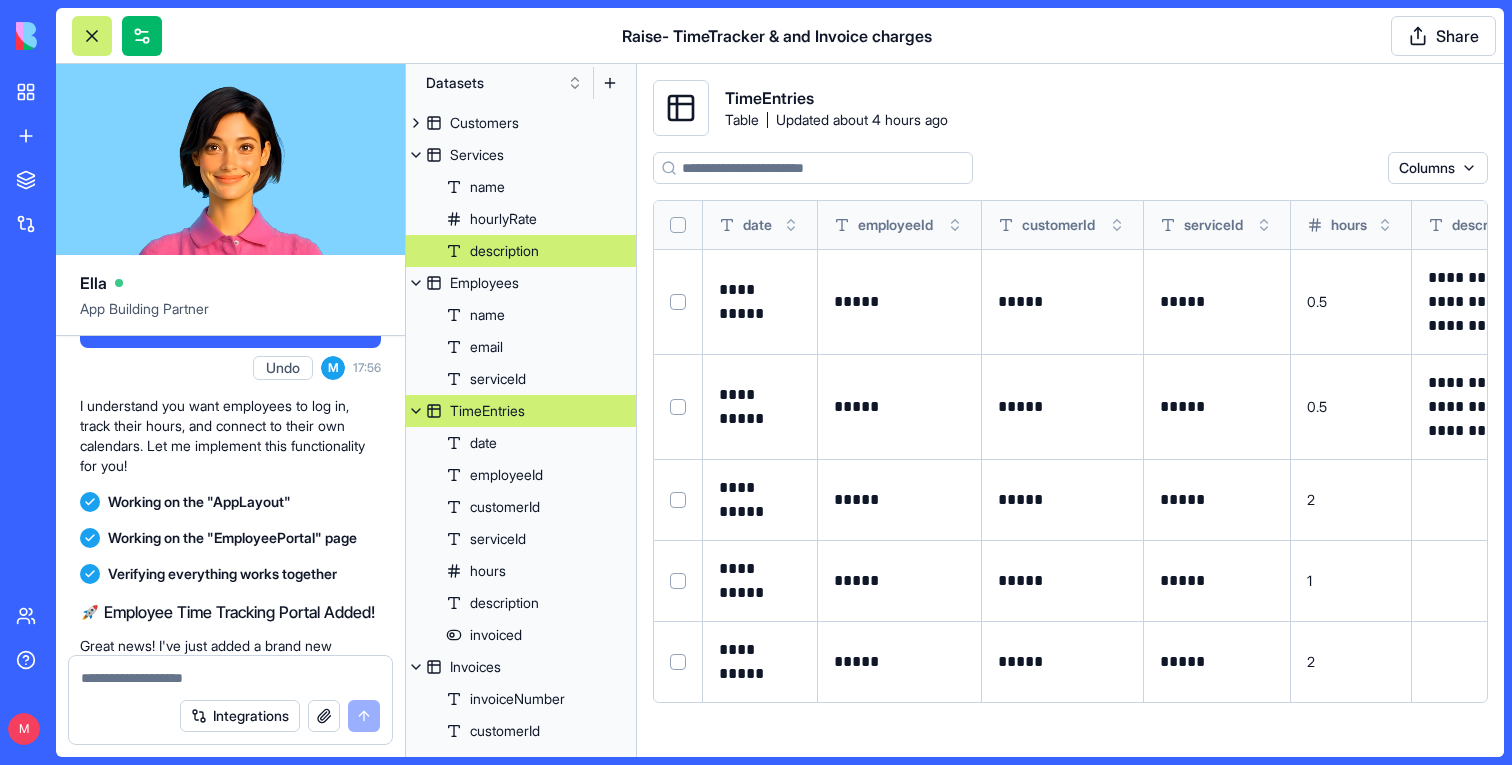 click on "description" at bounding box center [521, 251] 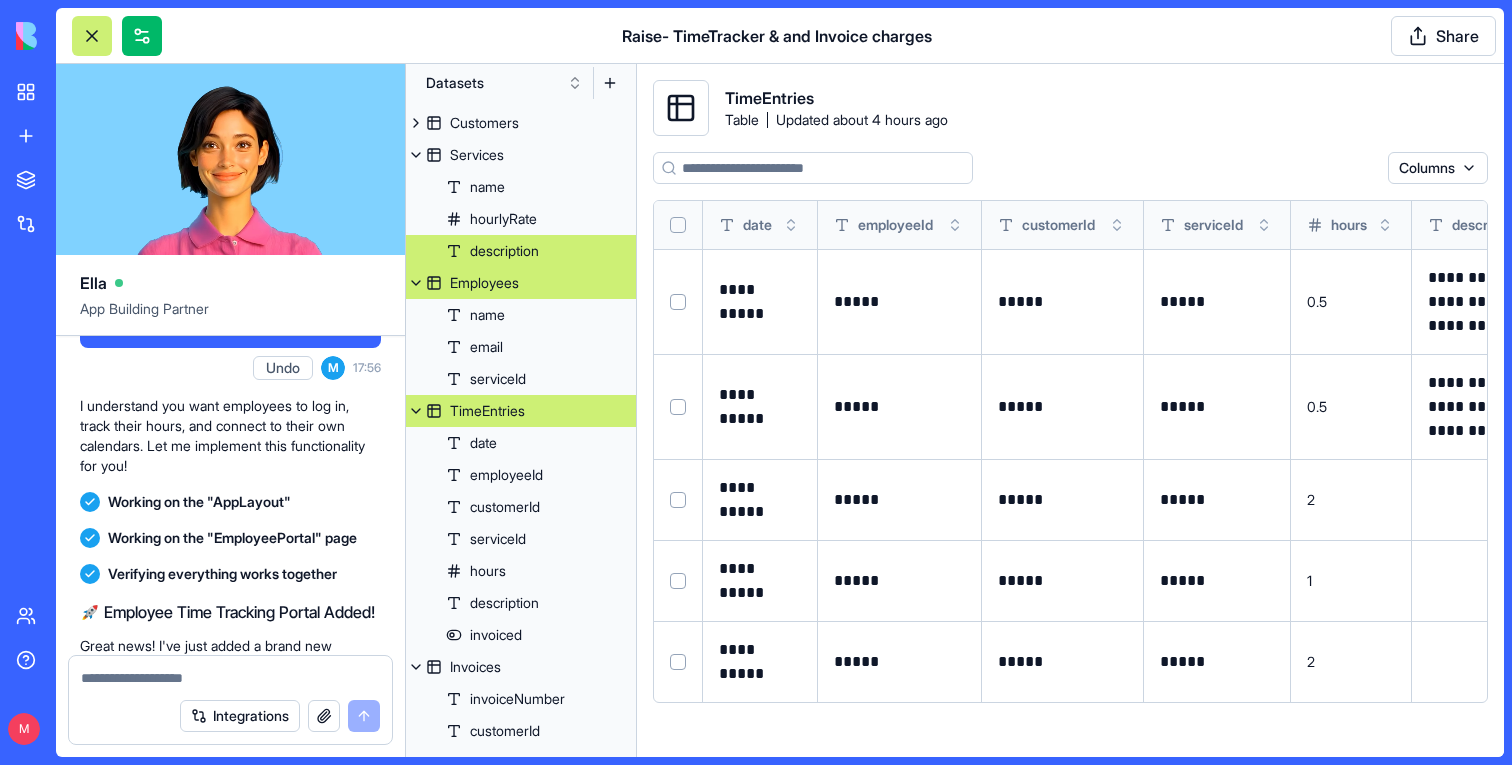 click on "Employees" at bounding box center [484, 283] 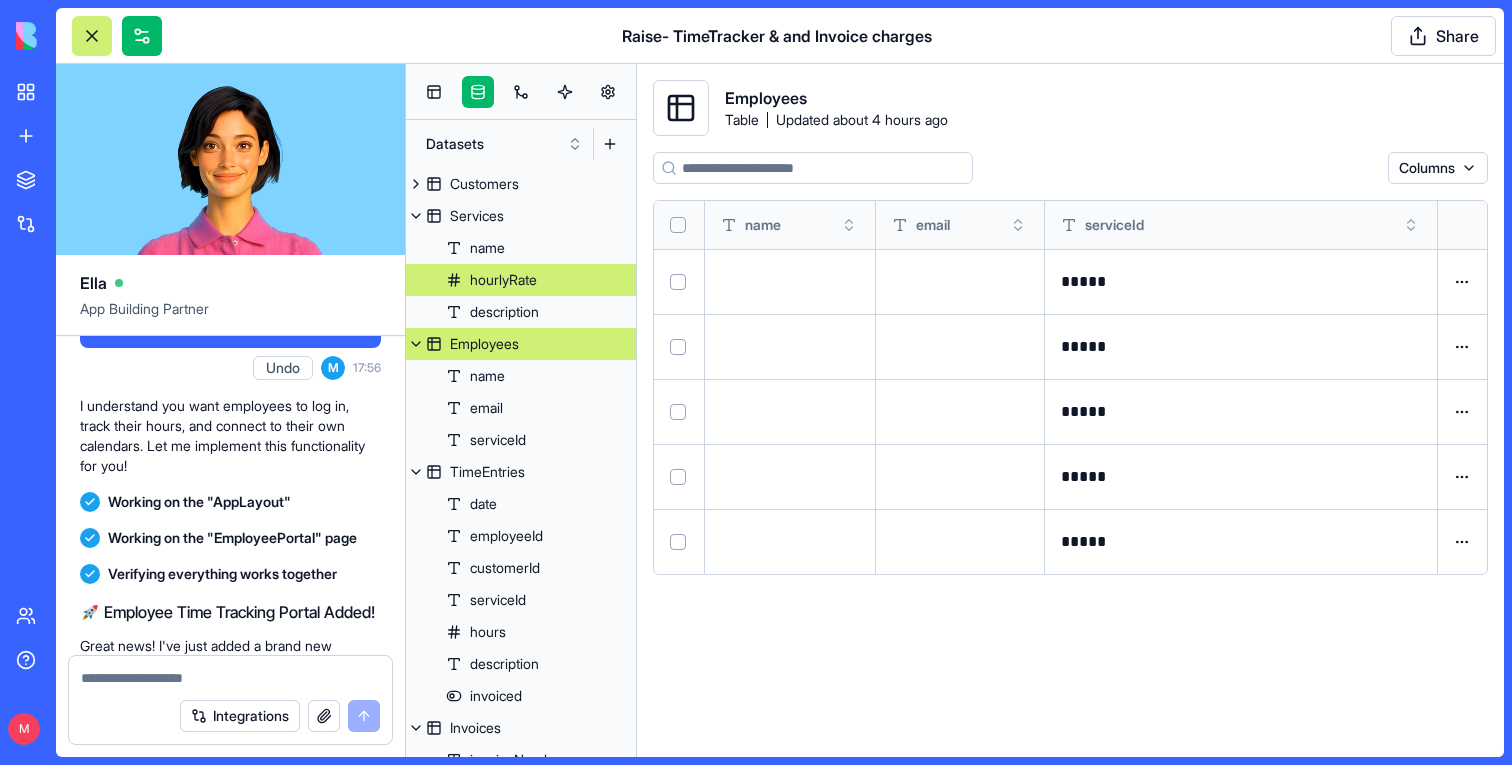 scroll, scrollTop: 0, scrollLeft: 0, axis: both 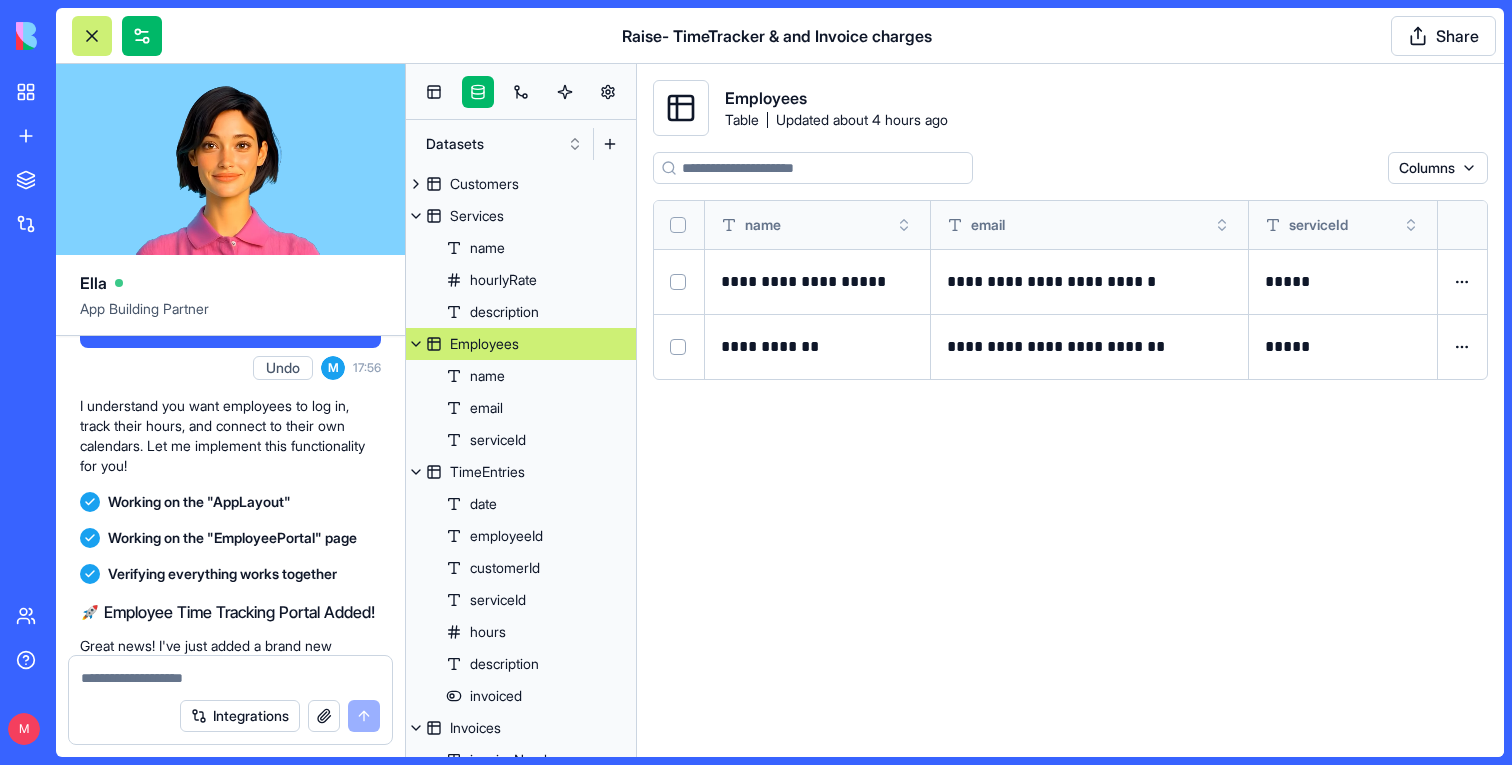 click on "Employees" at bounding box center (484, 344) 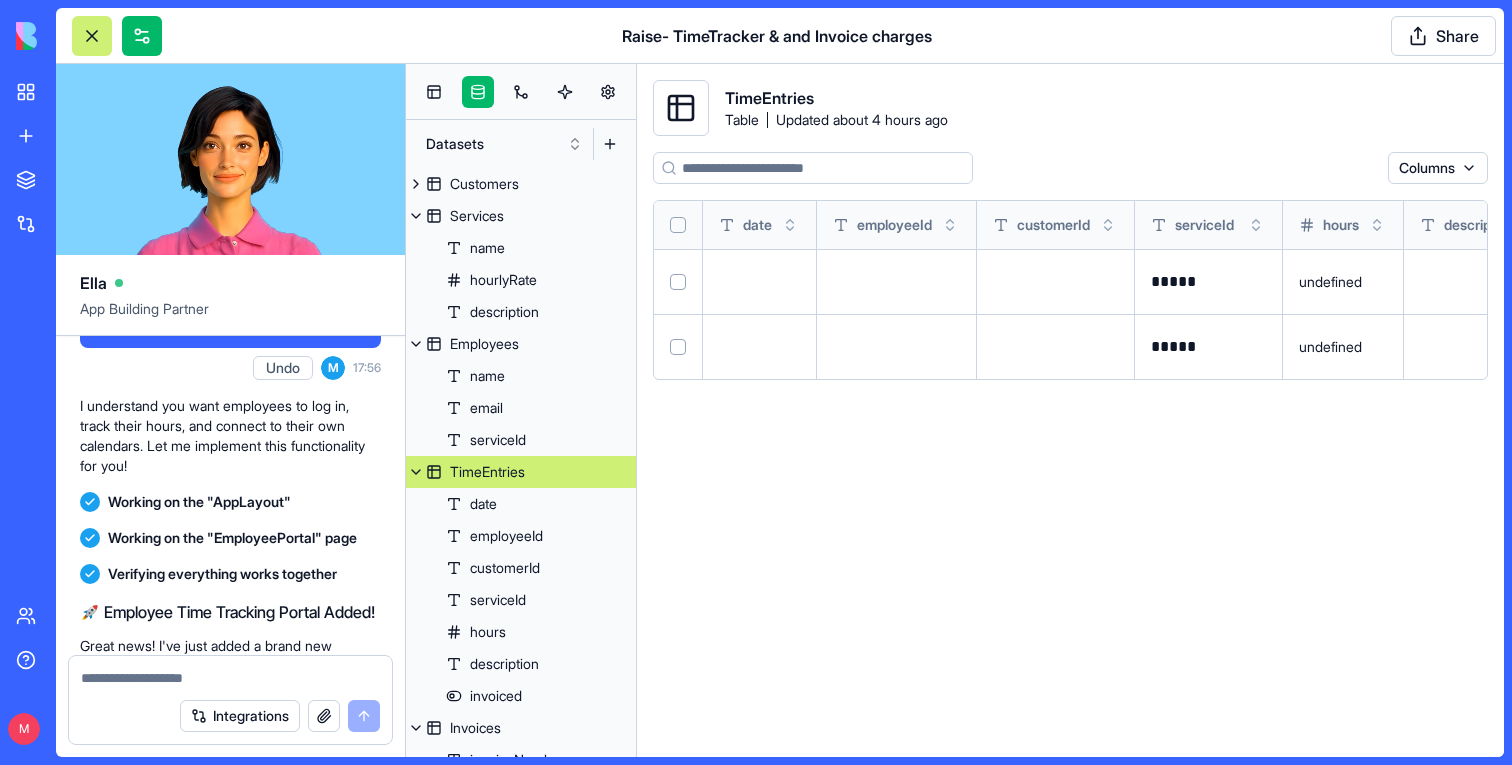 click on "TimeEntries" at bounding box center [487, 472] 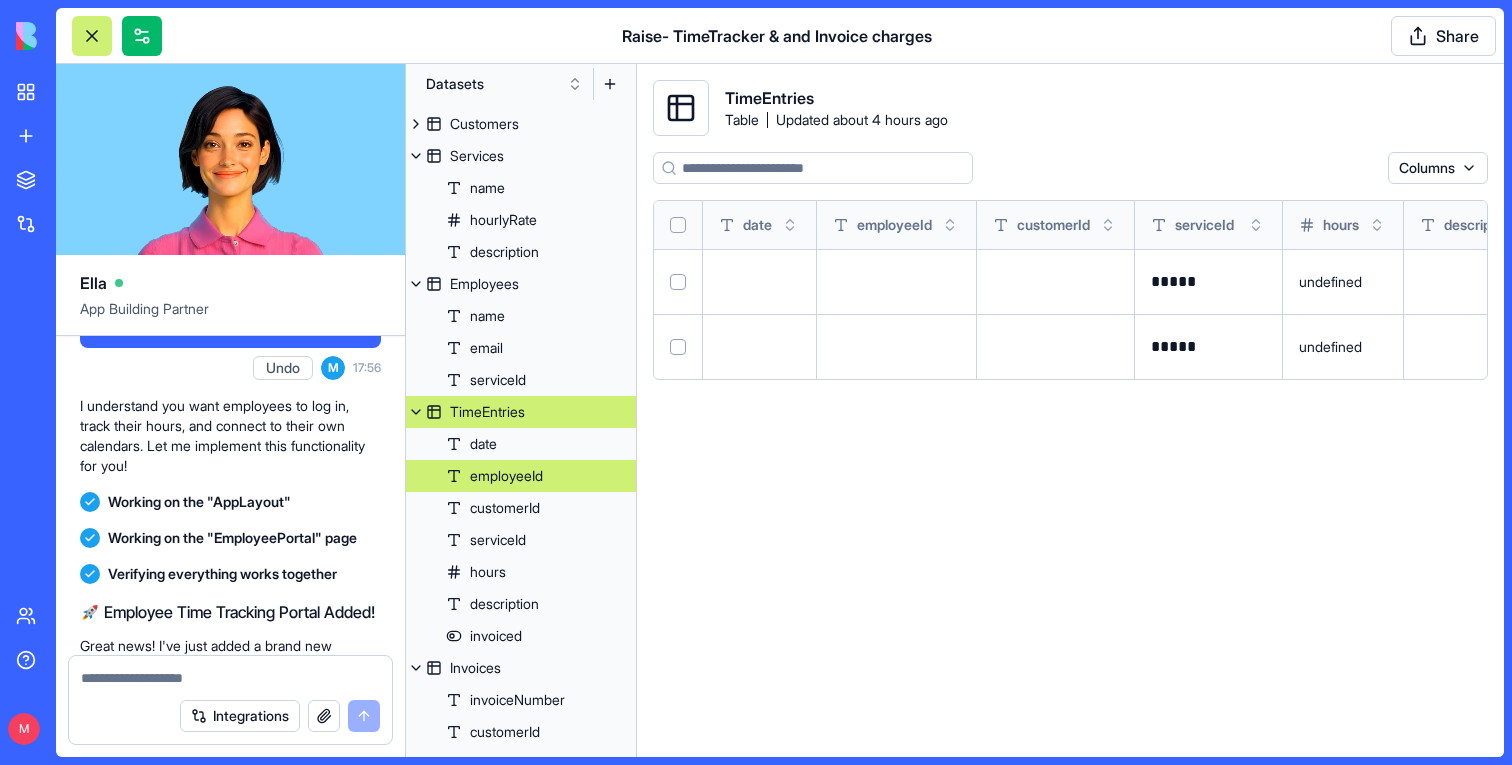 scroll, scrollTop: 61, scrollLeft: 0, axis: vertical 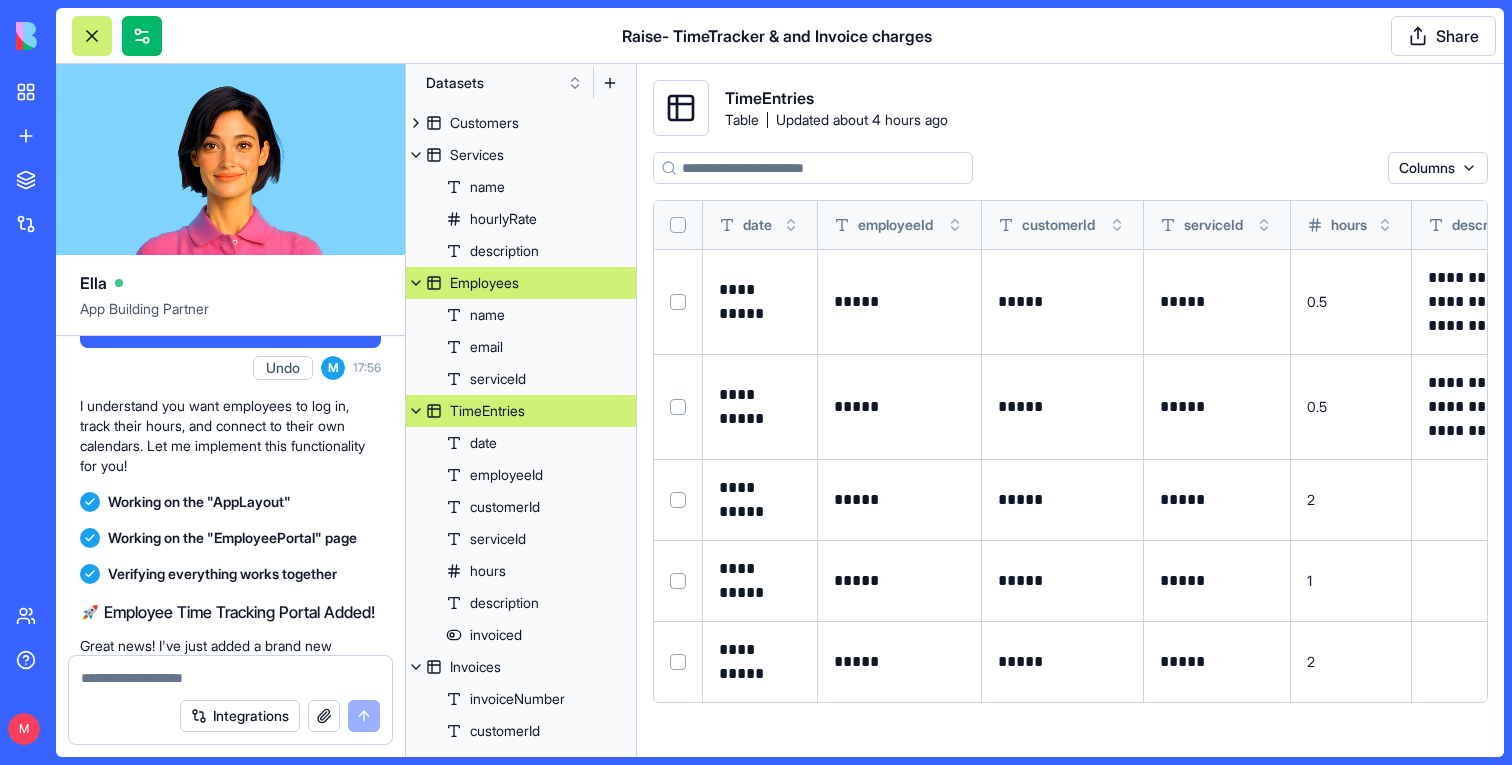 click on "Employees" at bounding box center (521, 283) 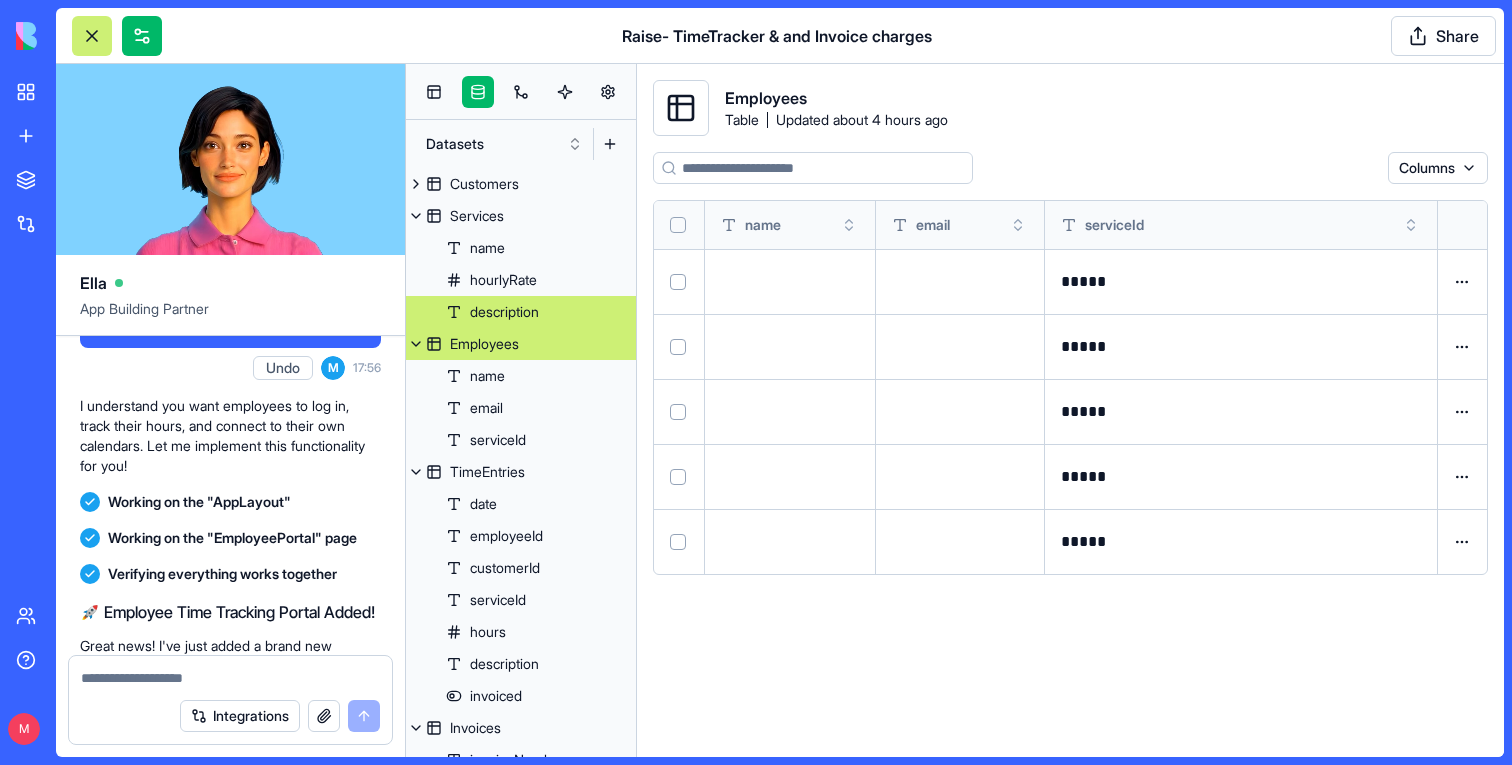 scroll, scrollTop: 0, scrollLeft: 0, axis: both 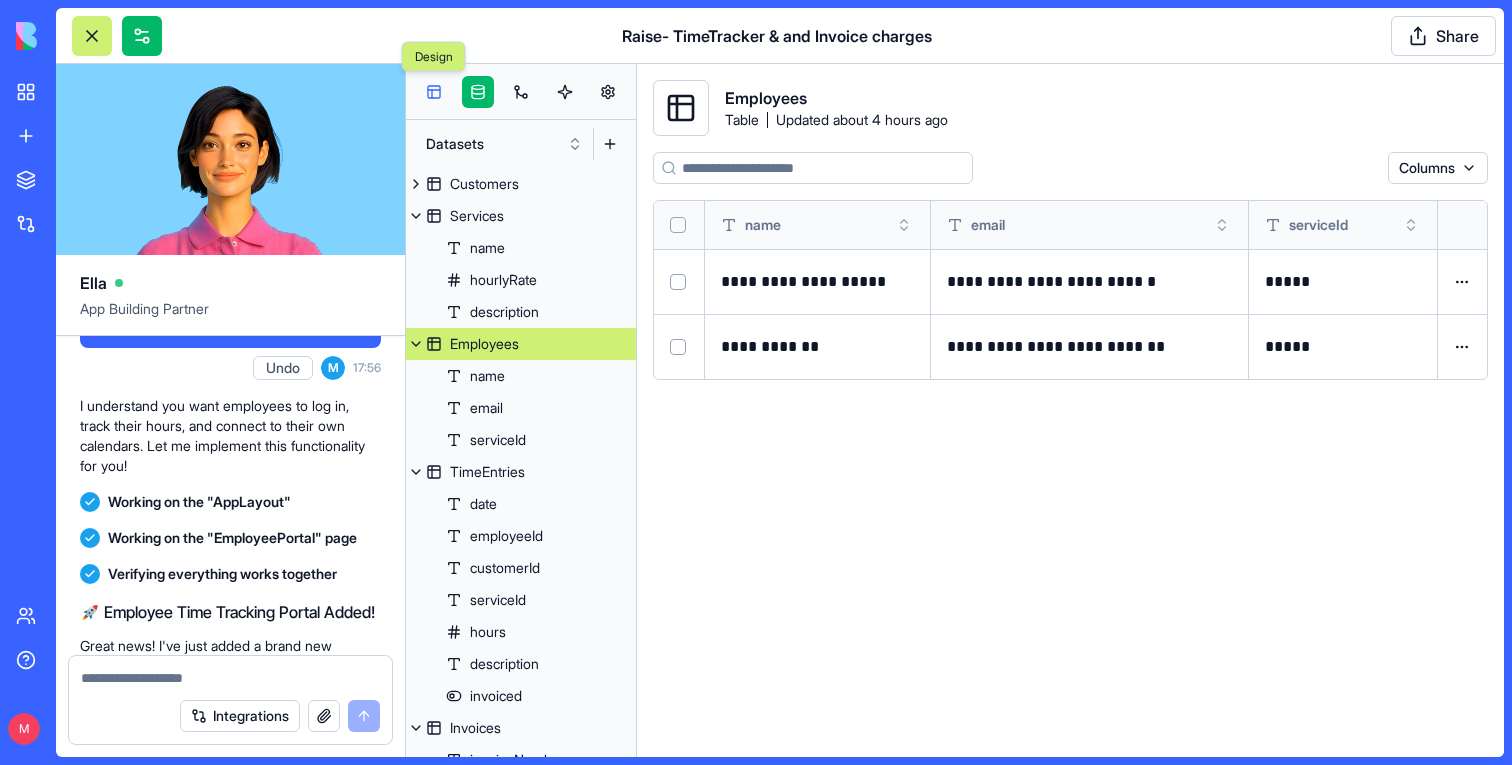 click at bounding box center (434, 92) 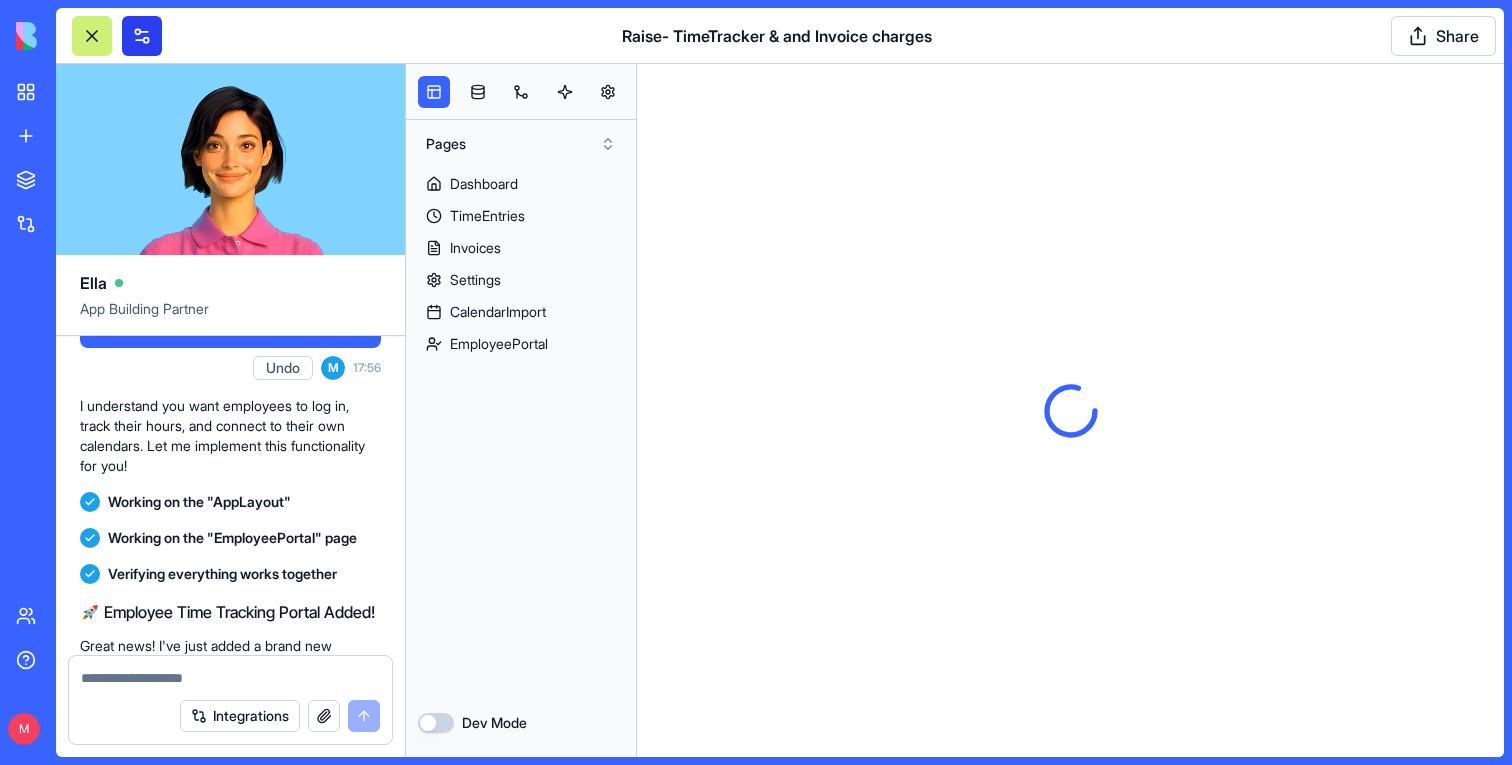 scroll, scrollTop: 0, scrollLeft: 0, axis: both 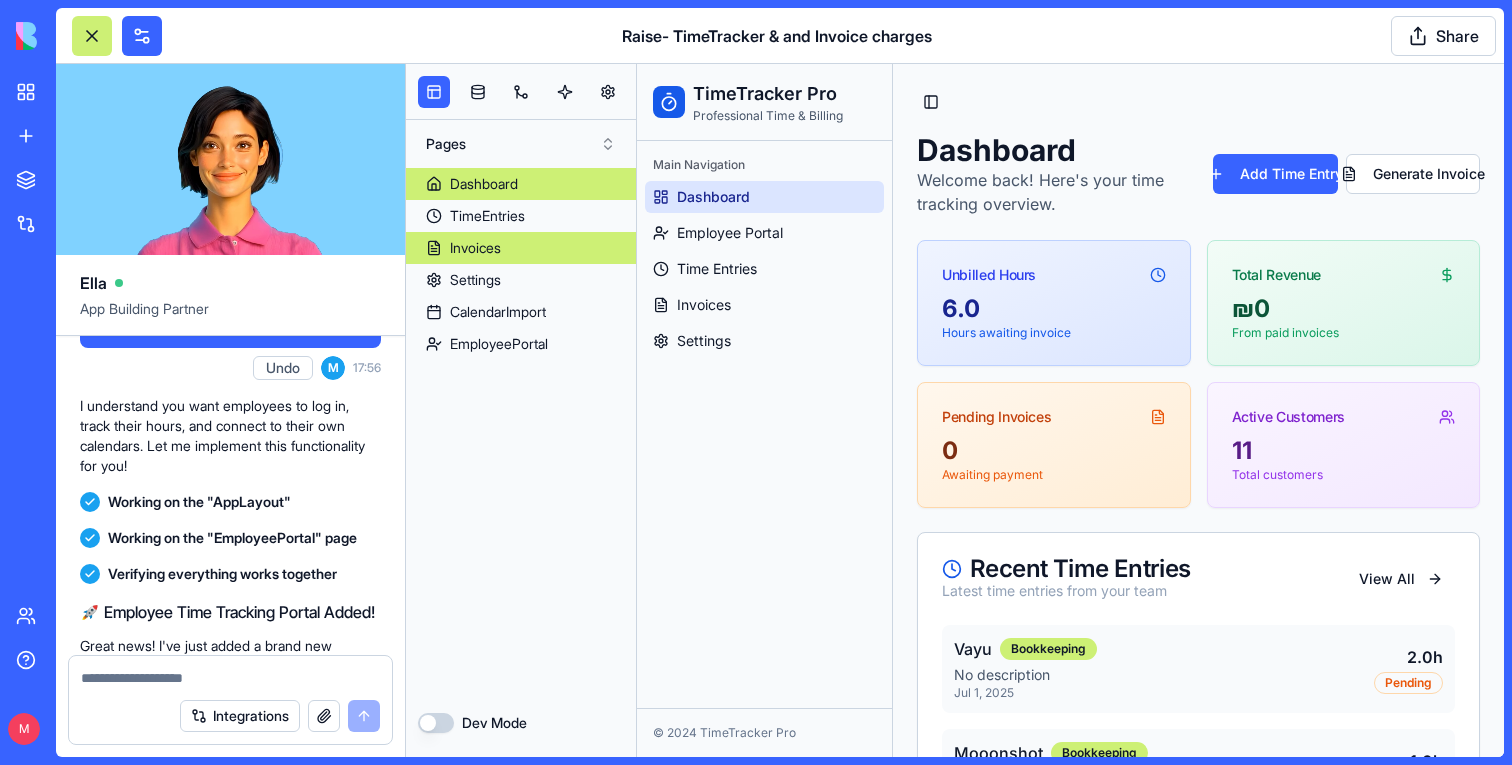 click on "Invoices" at bounding box center [475, 248] 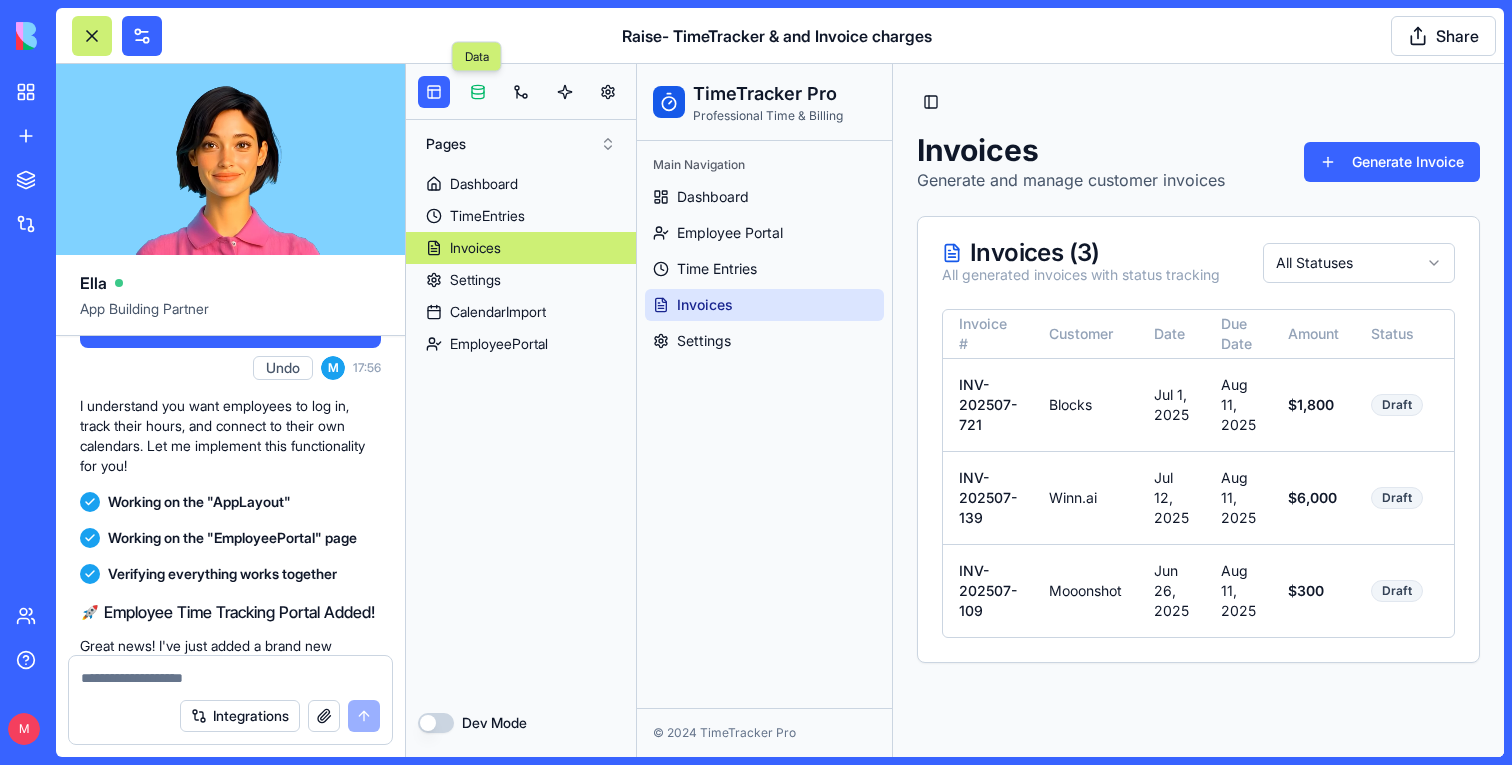 click at bounding box center (478, 92) 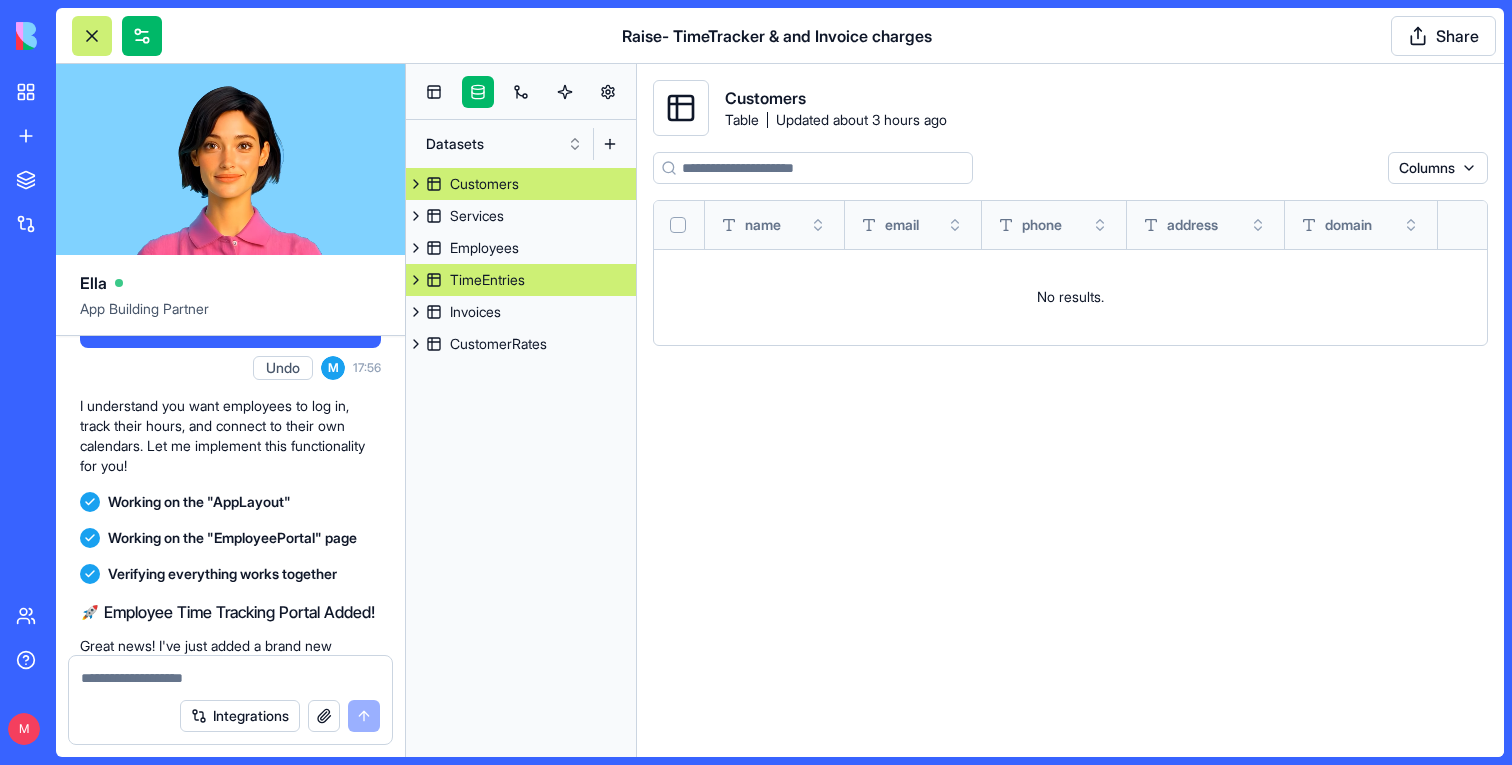 click on "TimeEntries" at bounding box center (487, 280) 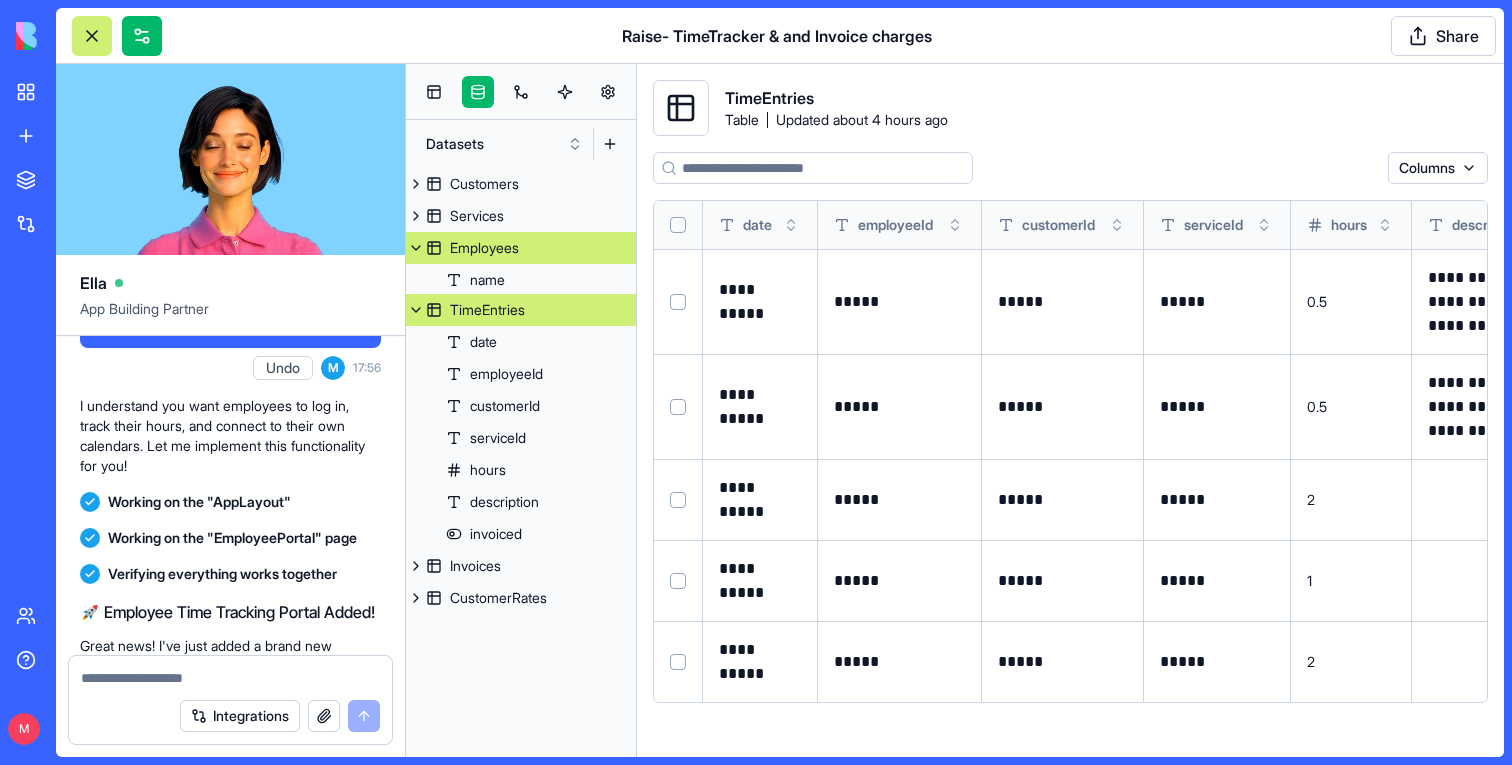 click on "Employees" at bounding box center (484, 248) 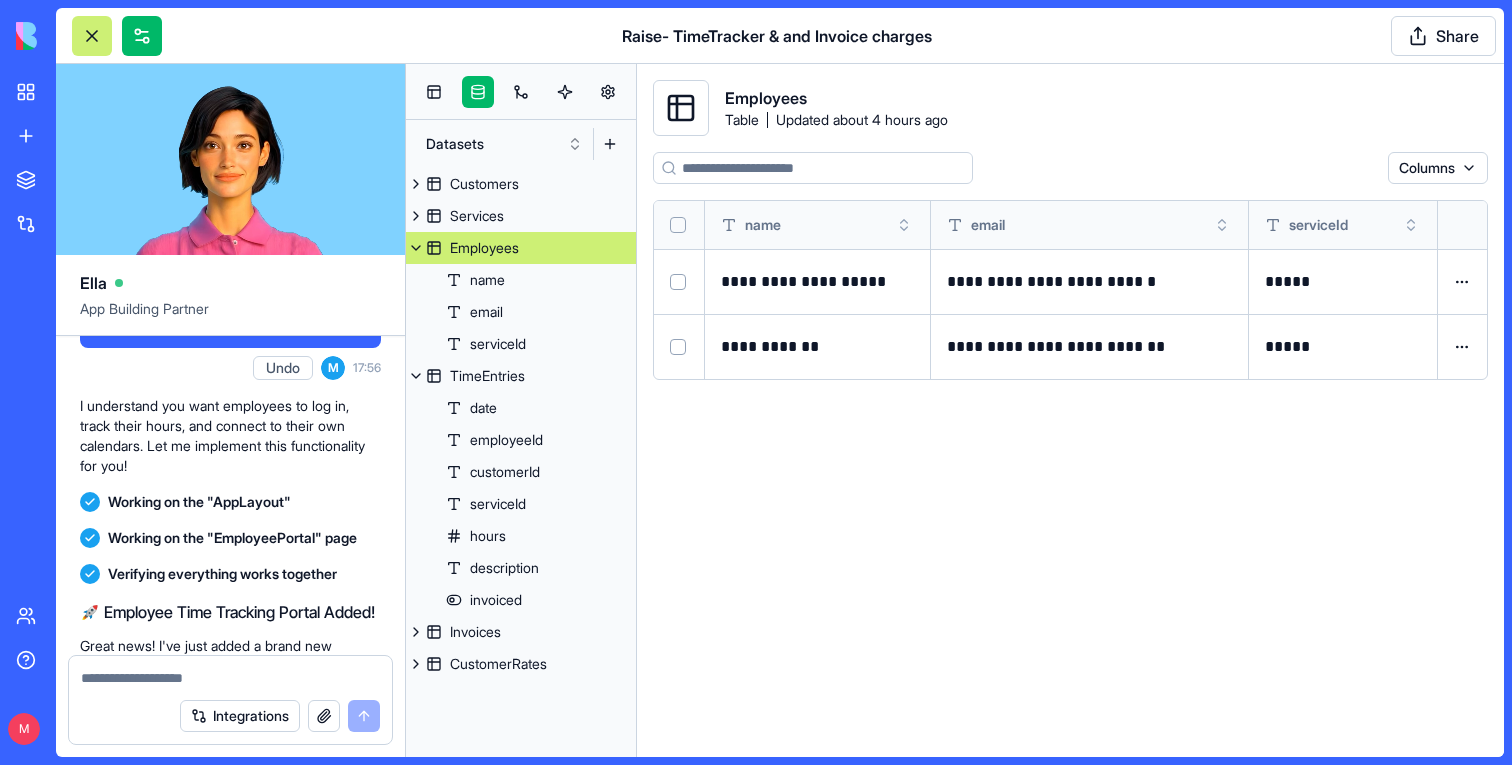 click on "**********" at bounding box center (1070, 446) 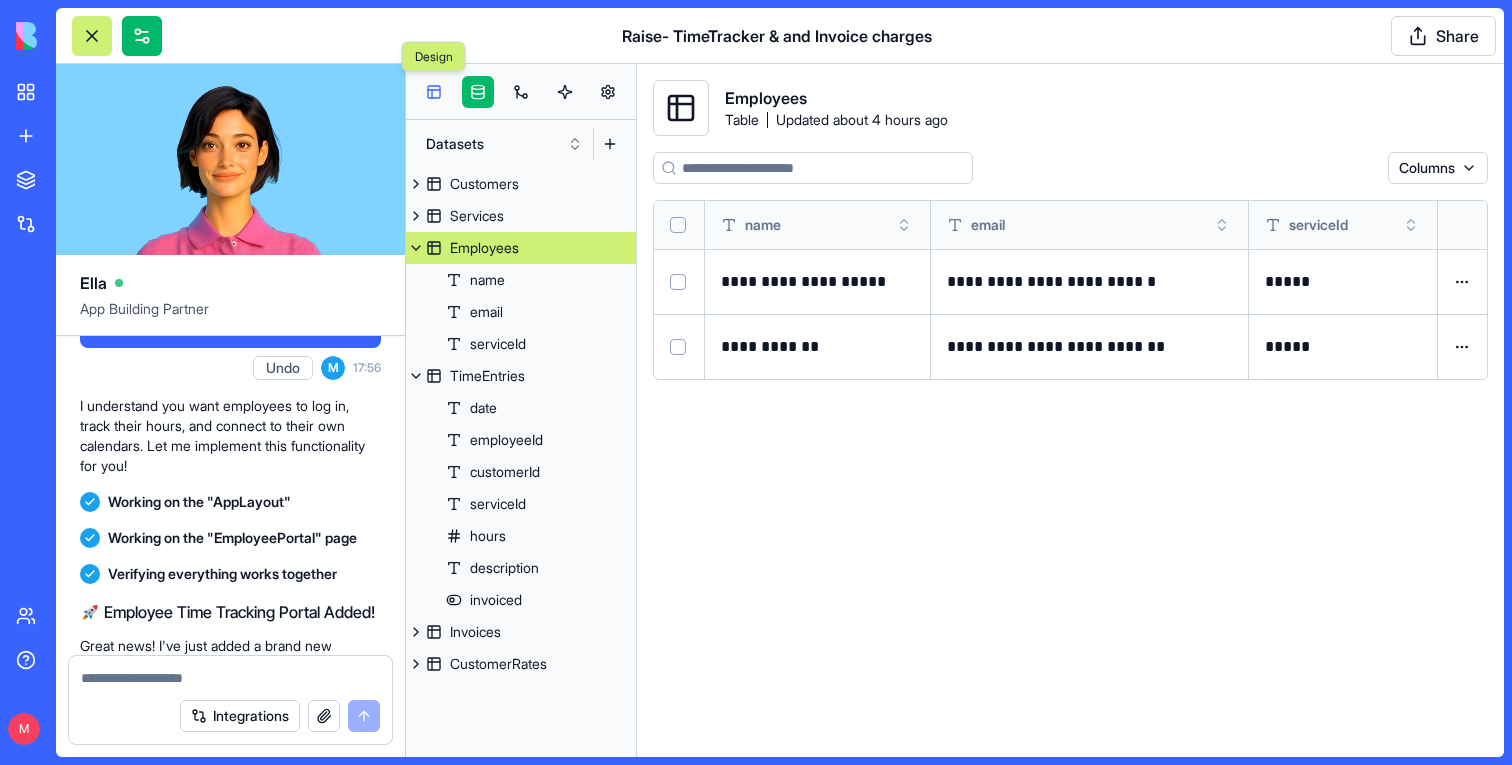 click at bounding box center (434, 92) 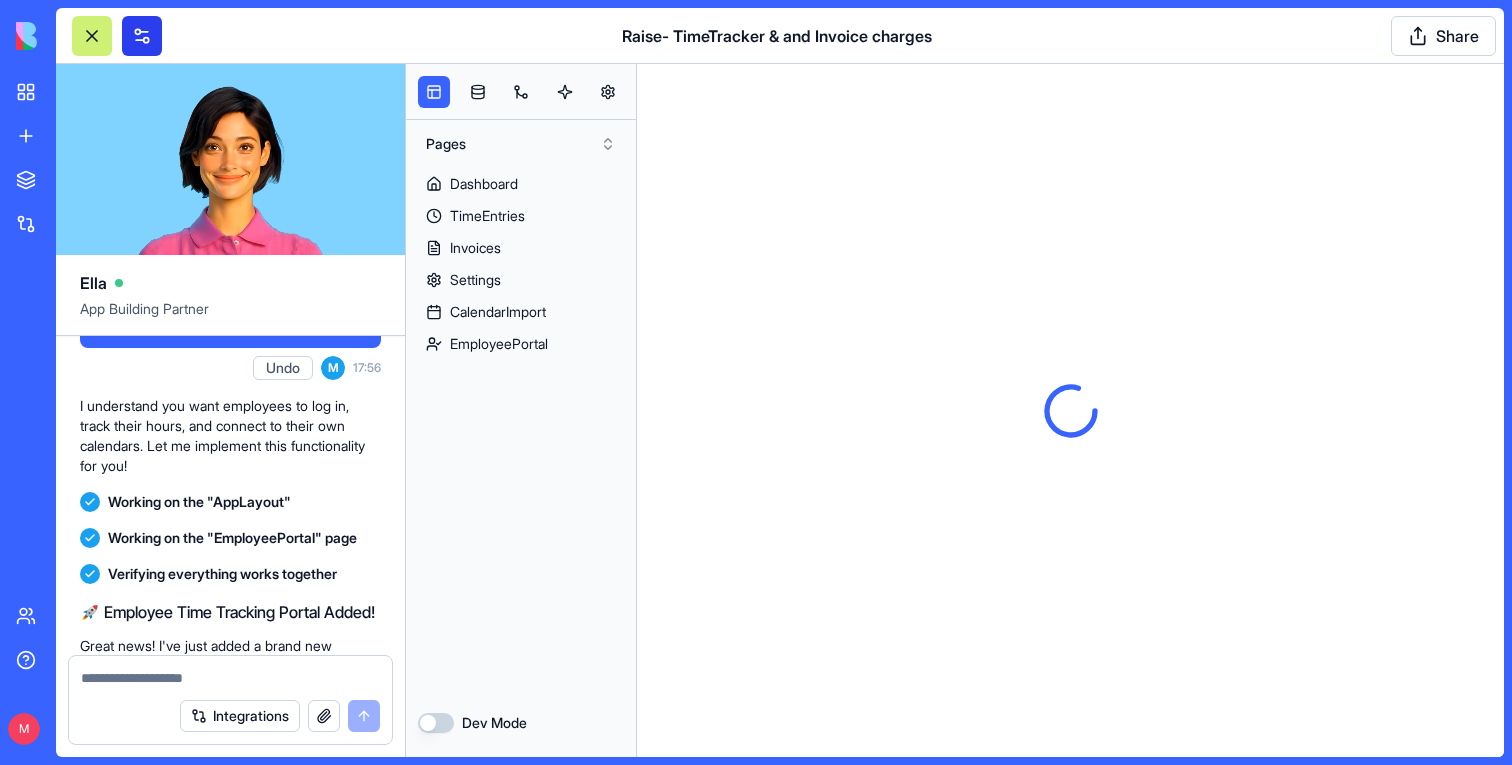 scroll, scrollTop: 0, scrollLeft: 0, axis: both 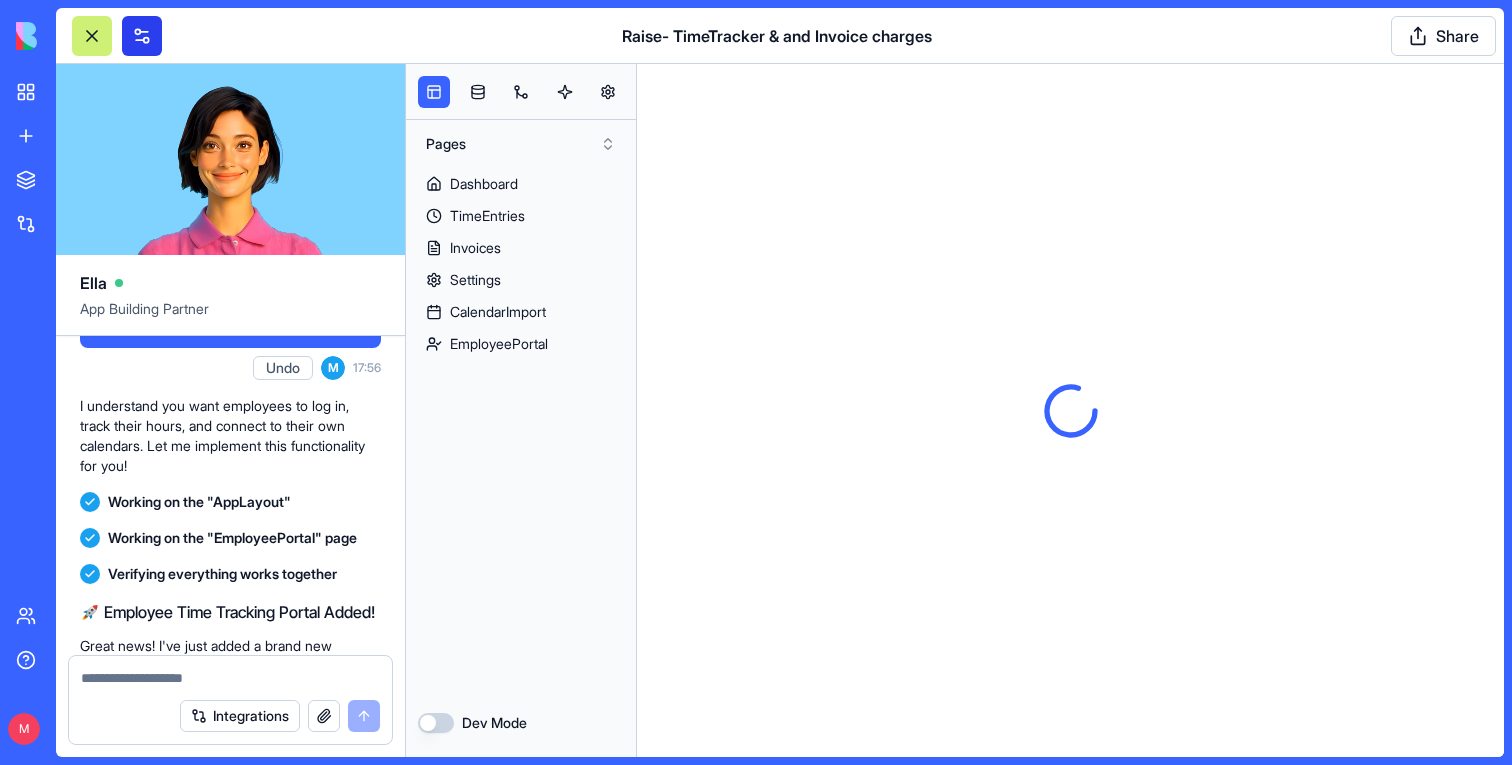 click at bounding box center [142, 36] 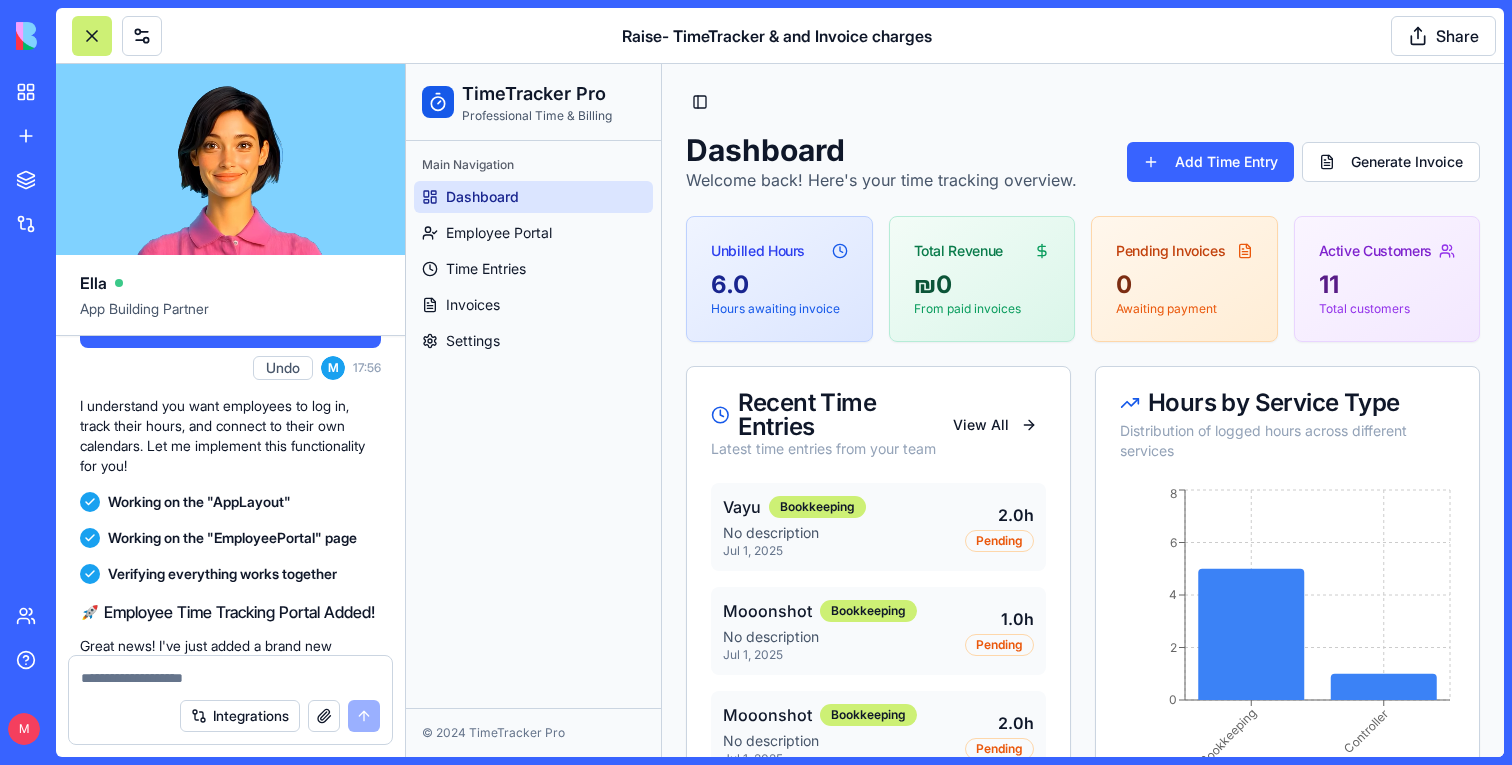type 